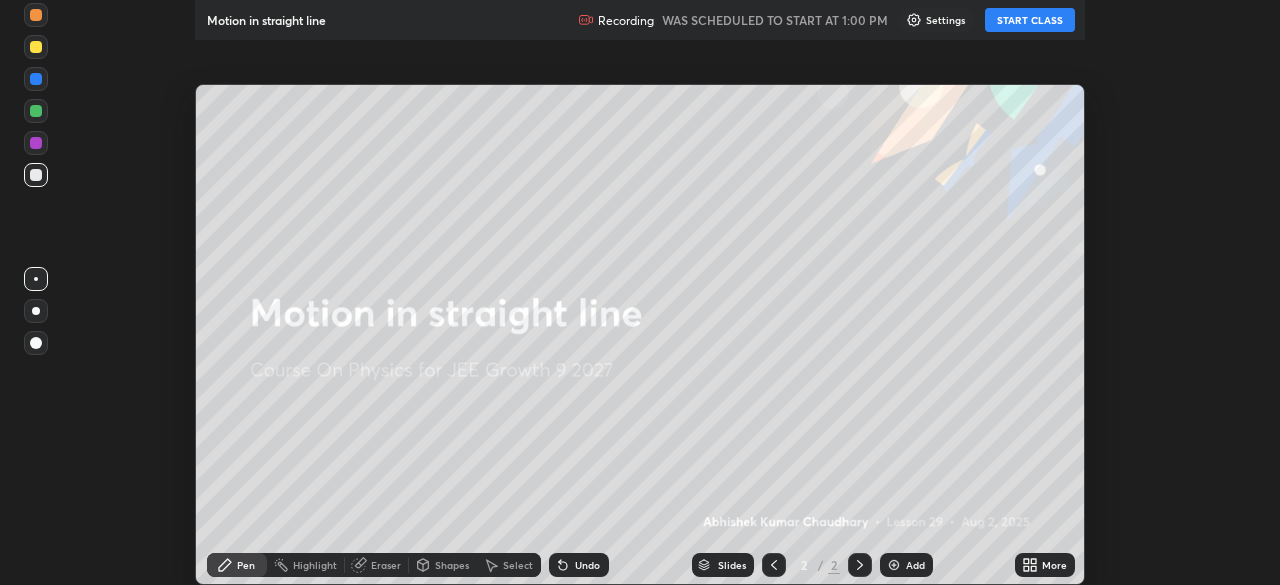 scroll, scrollTop: 0, scrollLeft: 0, axis: both 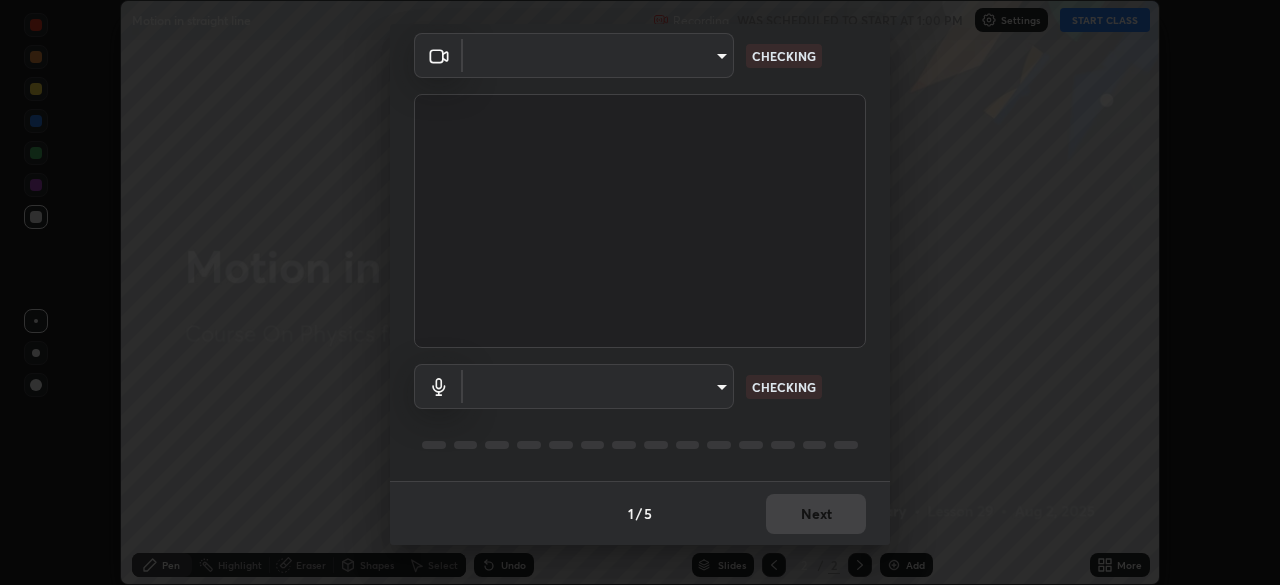 type on "b6d43a0201c377cd3575a75f153ec5d0f3e4dbb9f65f31adcc094efdfdde2c03" 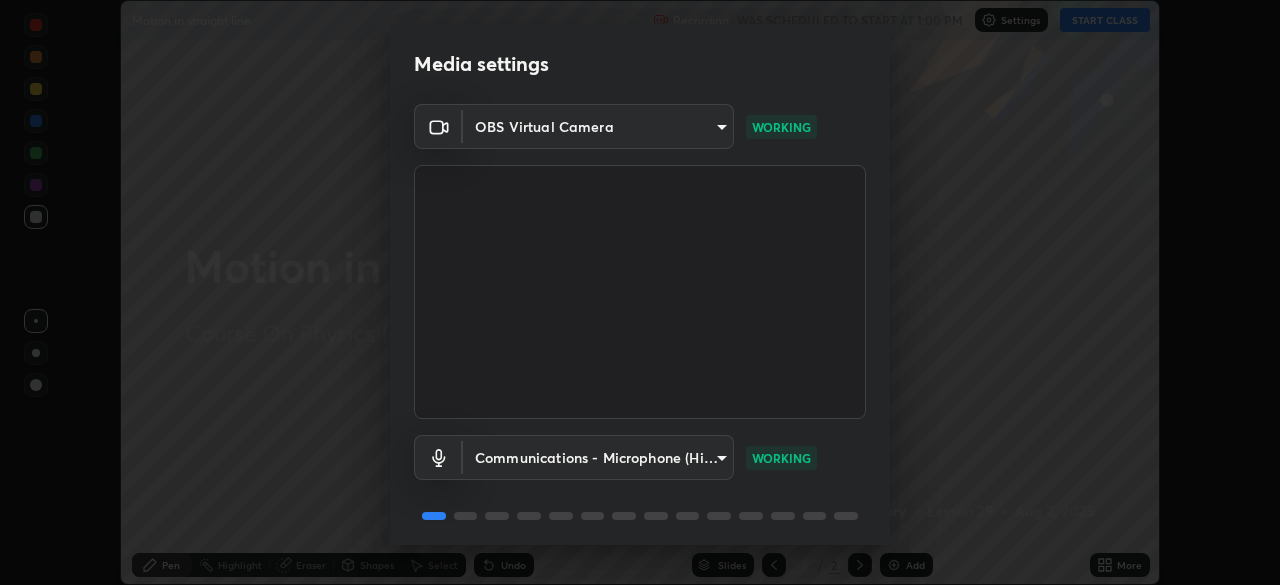scroll, scrollTop: 71, scrollLeft: 0, axis: vertical 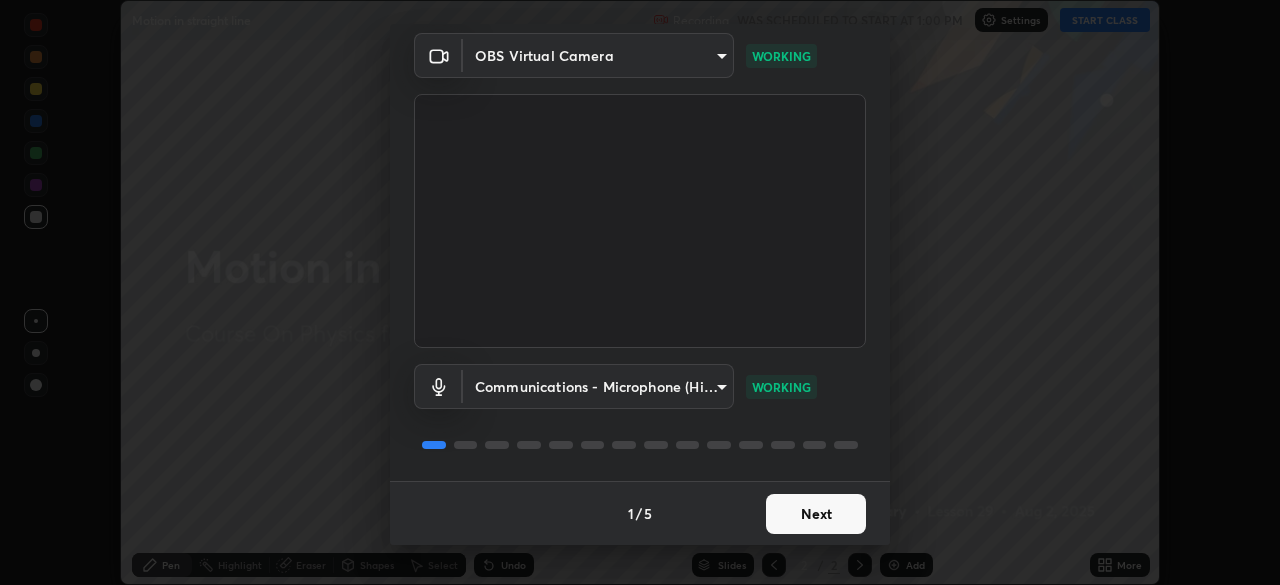 click on "Next" at bounding box center [816, 514] 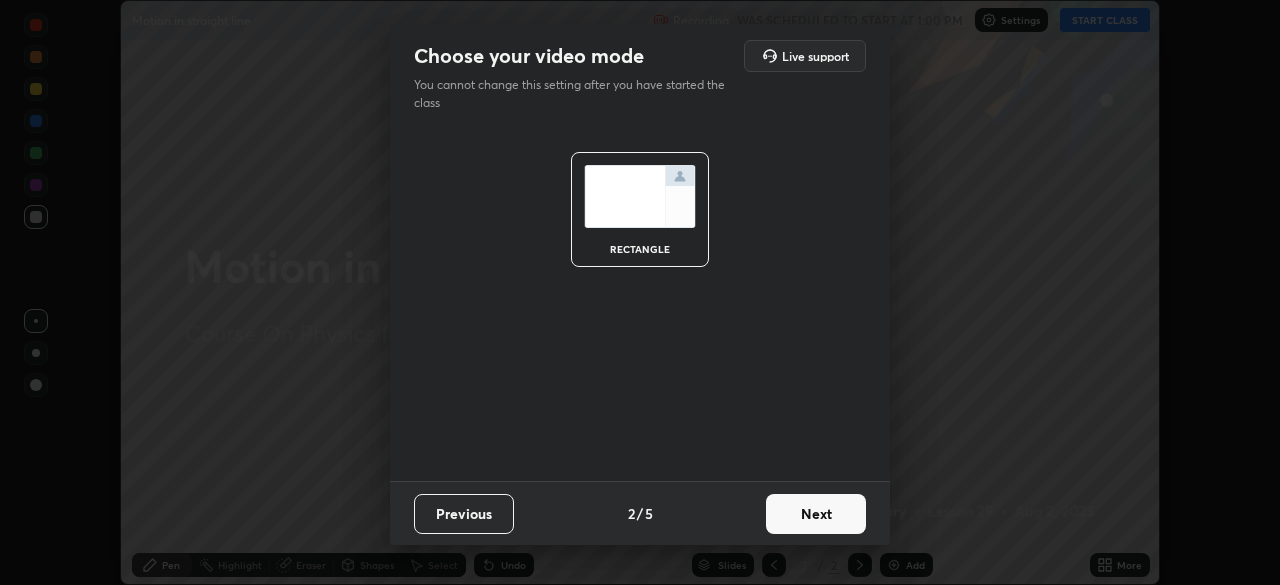 scroll, scrollTop: 0, scrollLeft: 0, axis: both 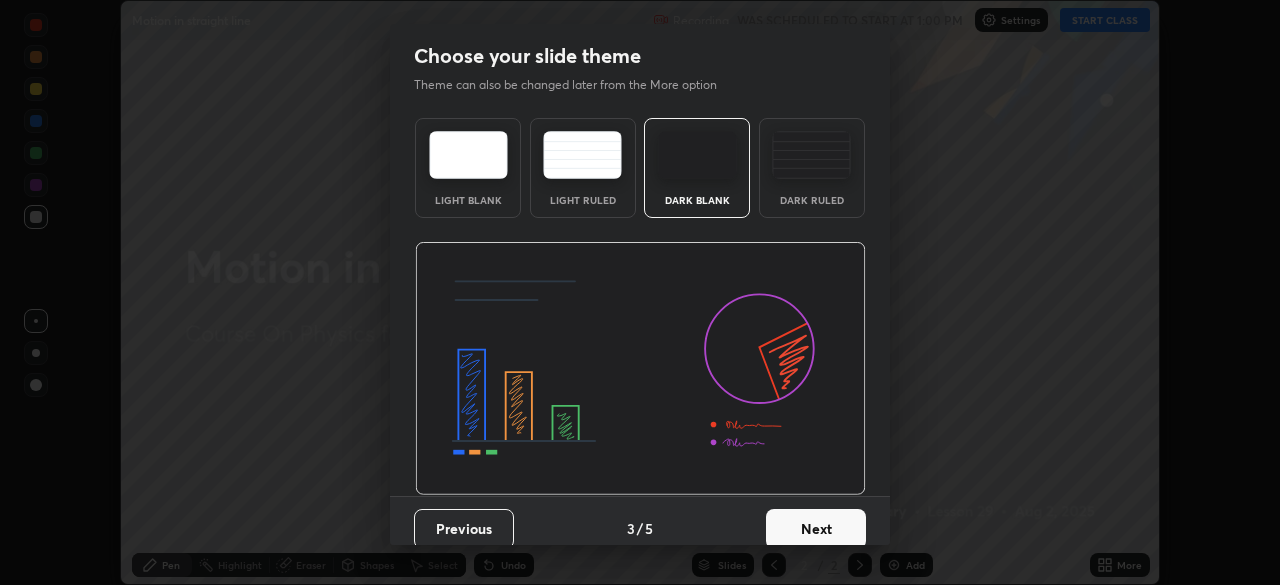 click on "Next" at bounding box center (816, 529) 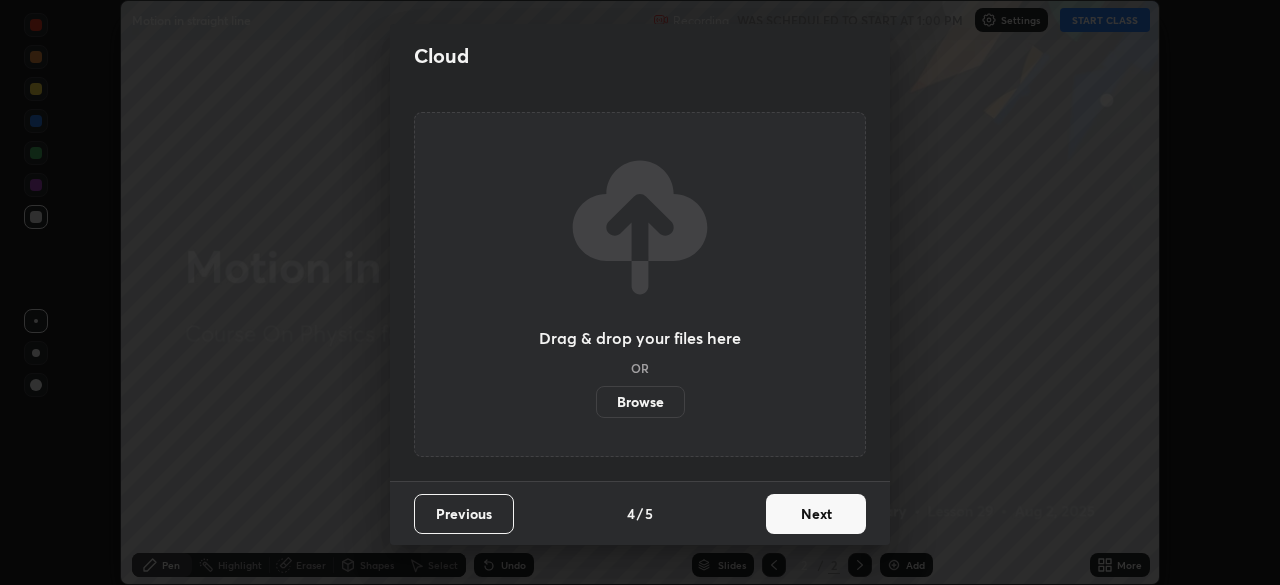 click on "Next" at bounding box center (816, 514) 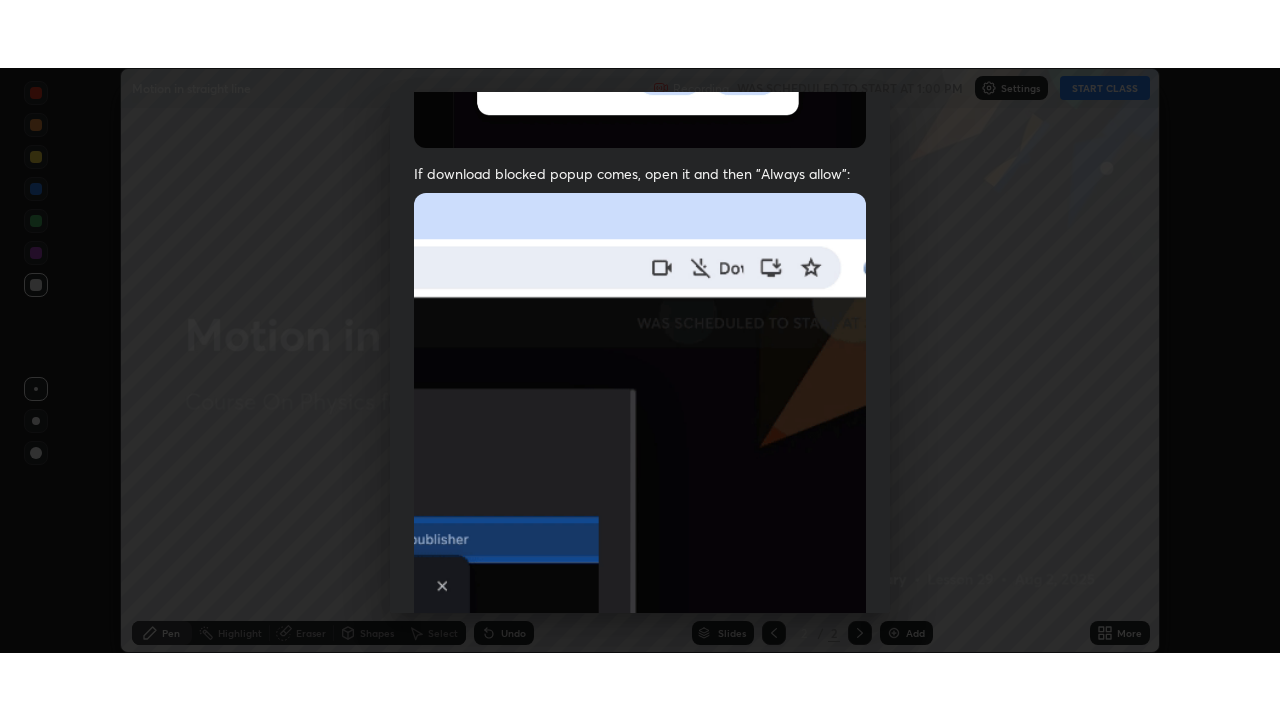 scroll, scrollTop: 479, scrollLeft: 0, axis: vertical 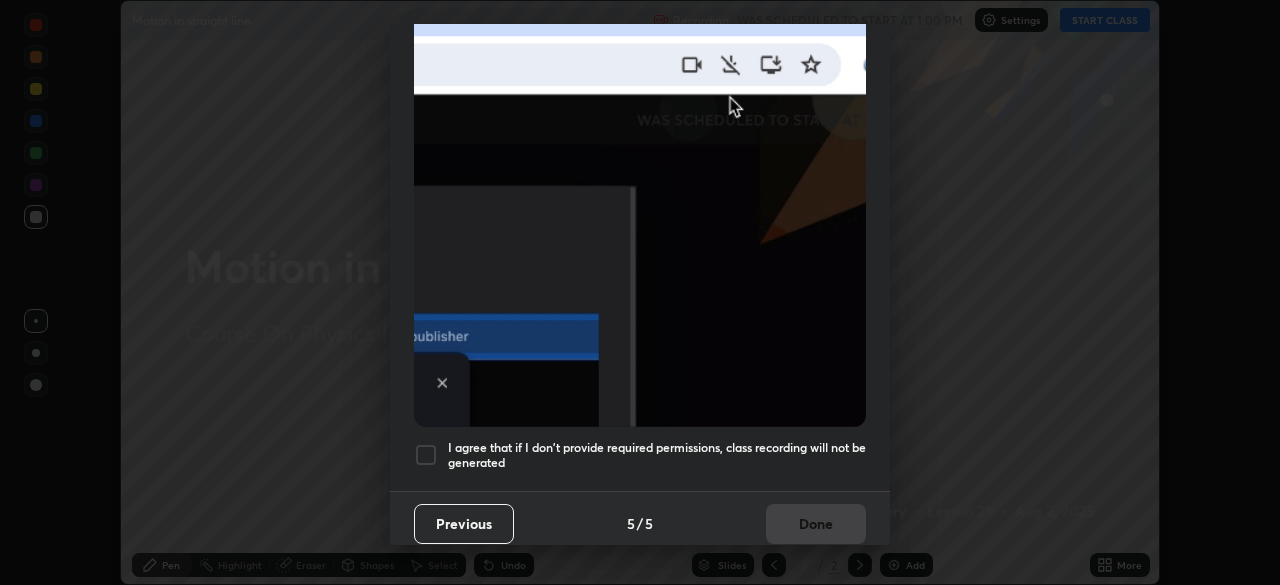 click at bounding box center [426, 455] 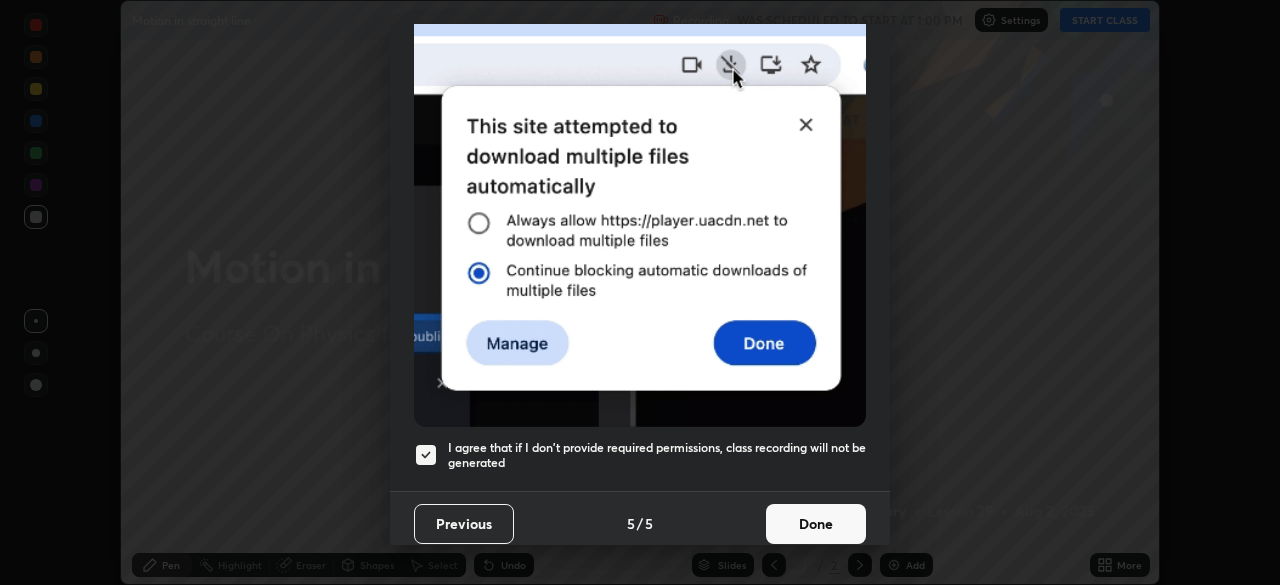 click on "Done" at bounding box center (816, 524) 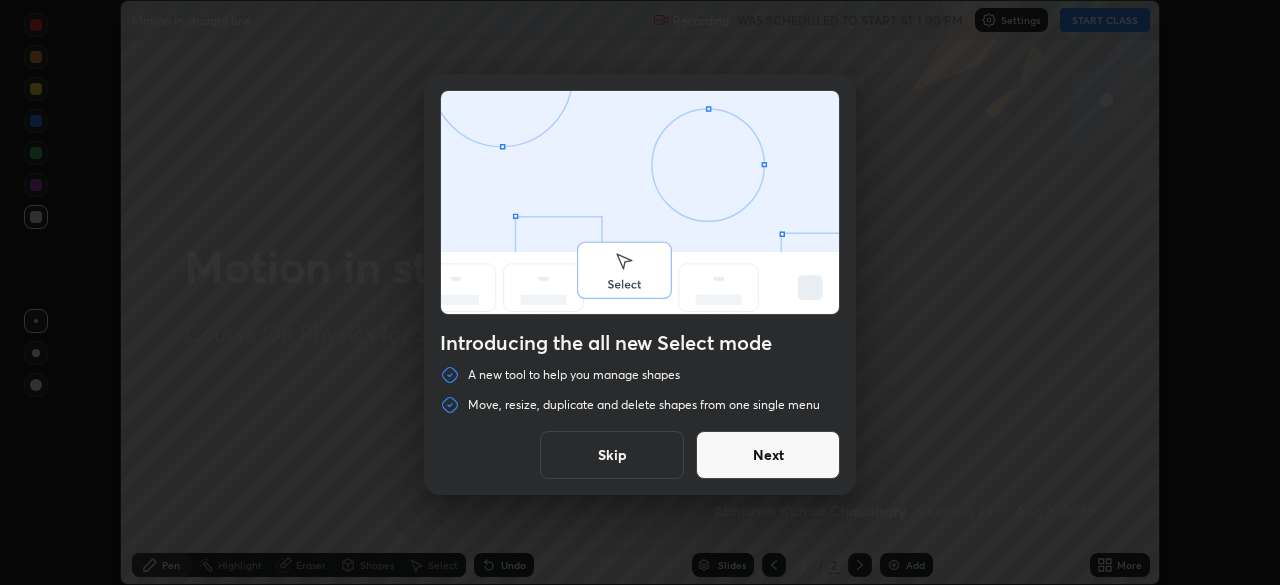 click on "Next" at bounding box center (768, 455) 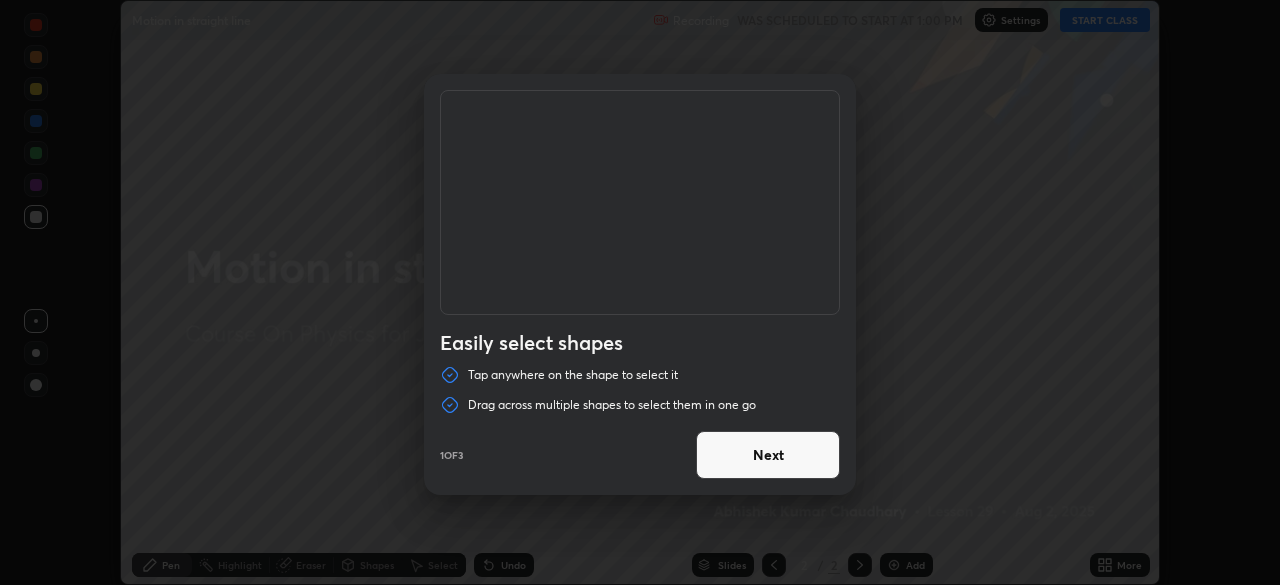 click on "Next" at bounding box center [768, 455] 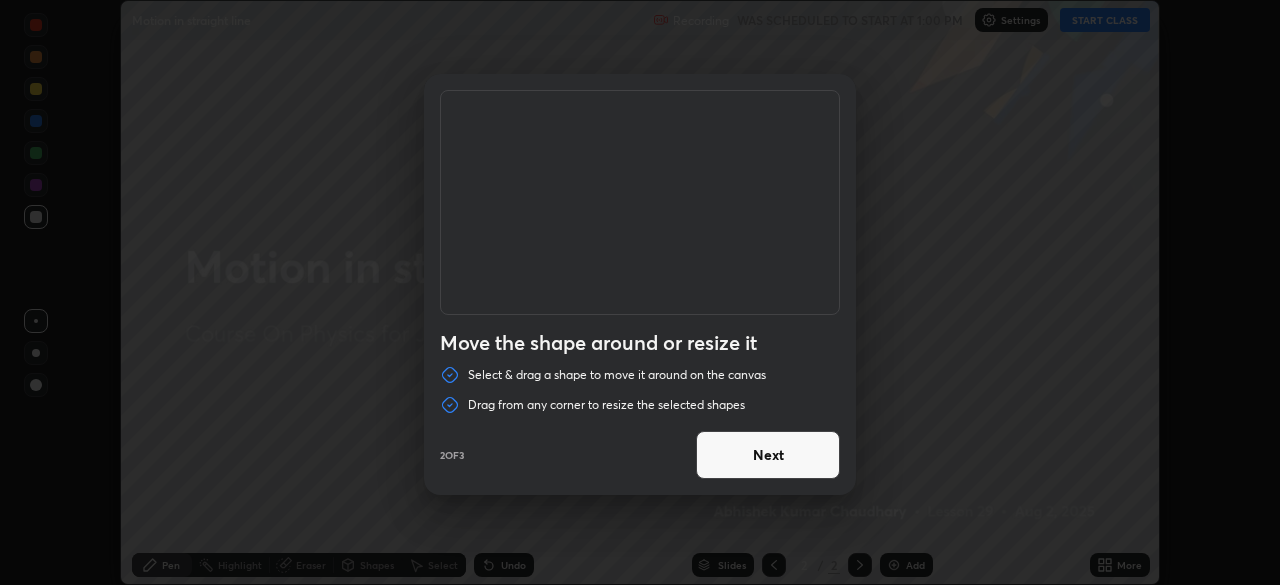 click on "Next" at bounding box center (768, 455) 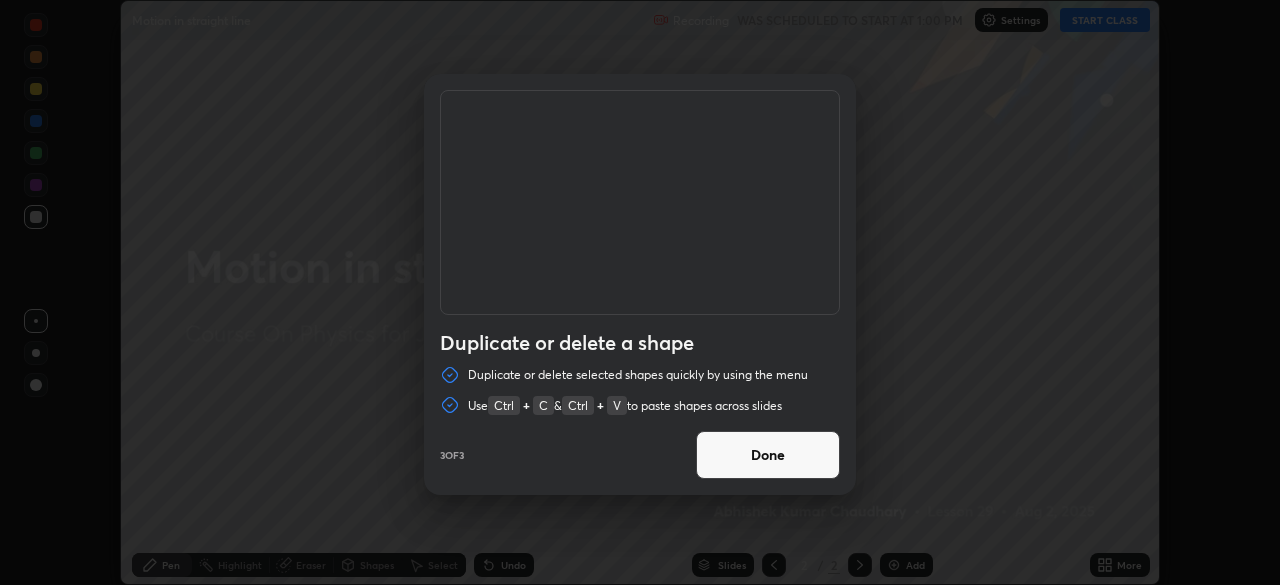 click on "Done" at bounding box center (768, 455) 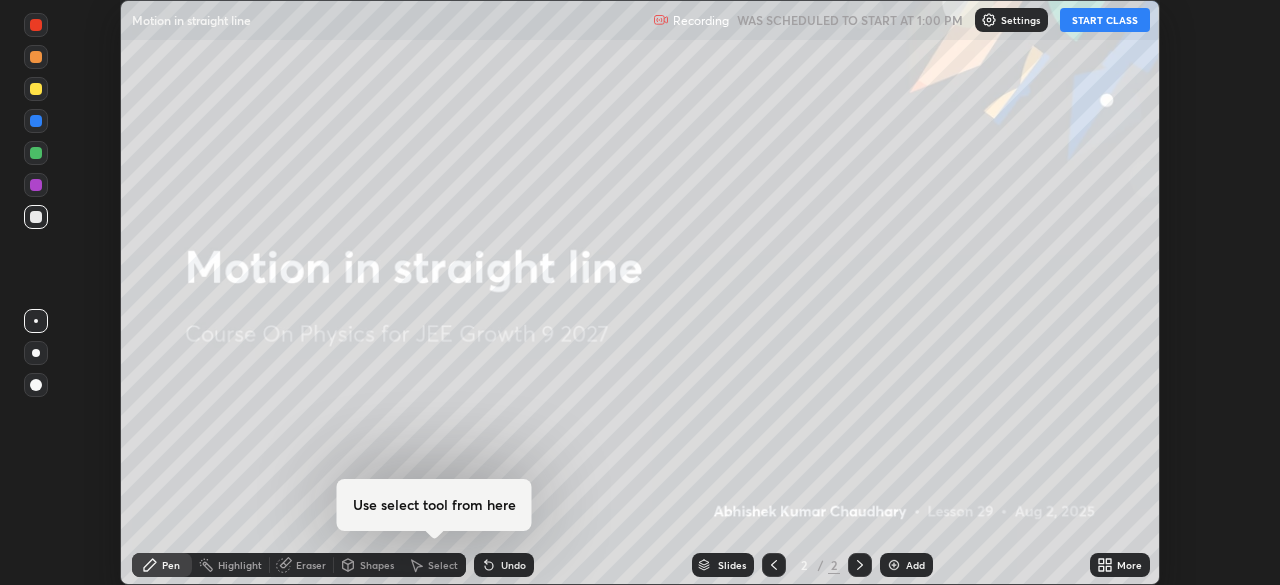 click at bounding box center [894, 565] 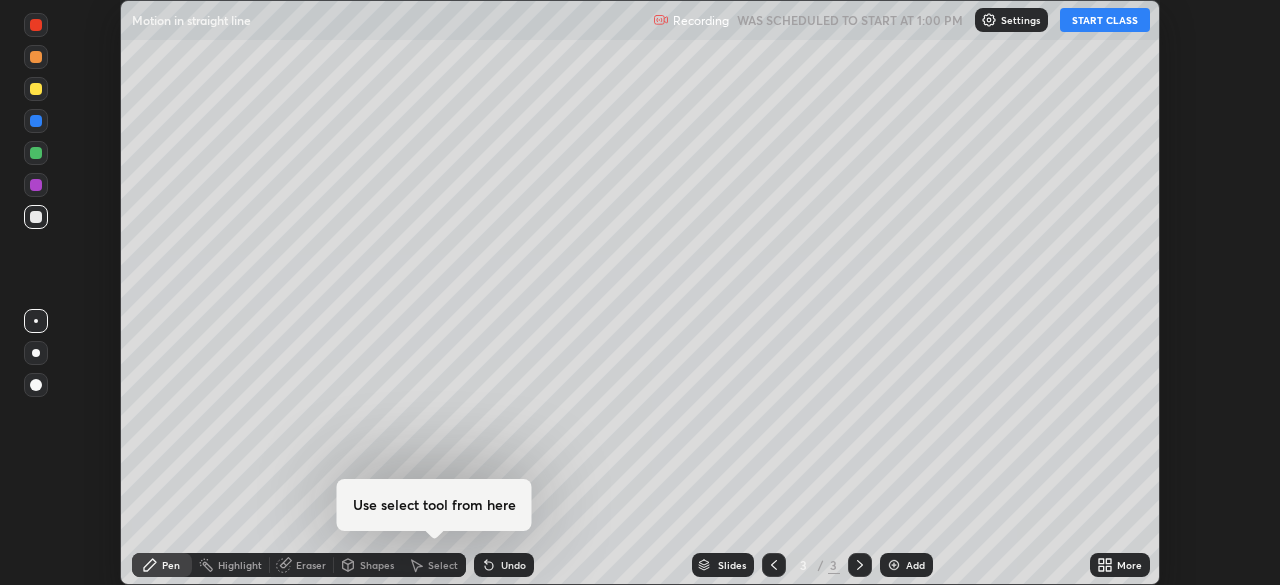 click 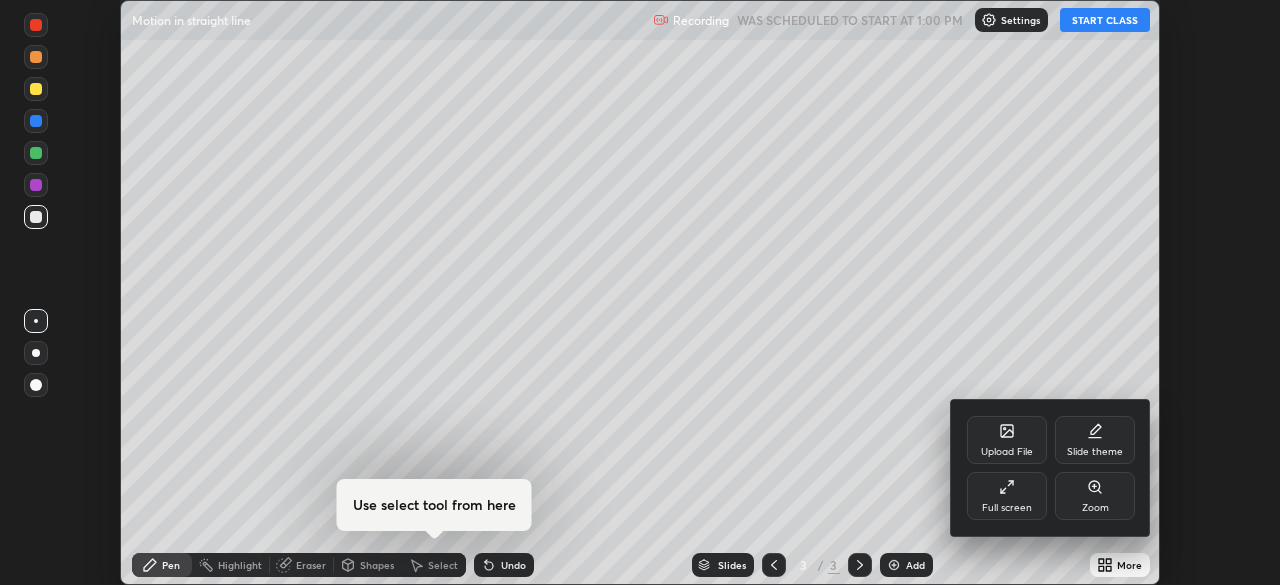 click on "Full screen" at bounding box center [1007, 508] 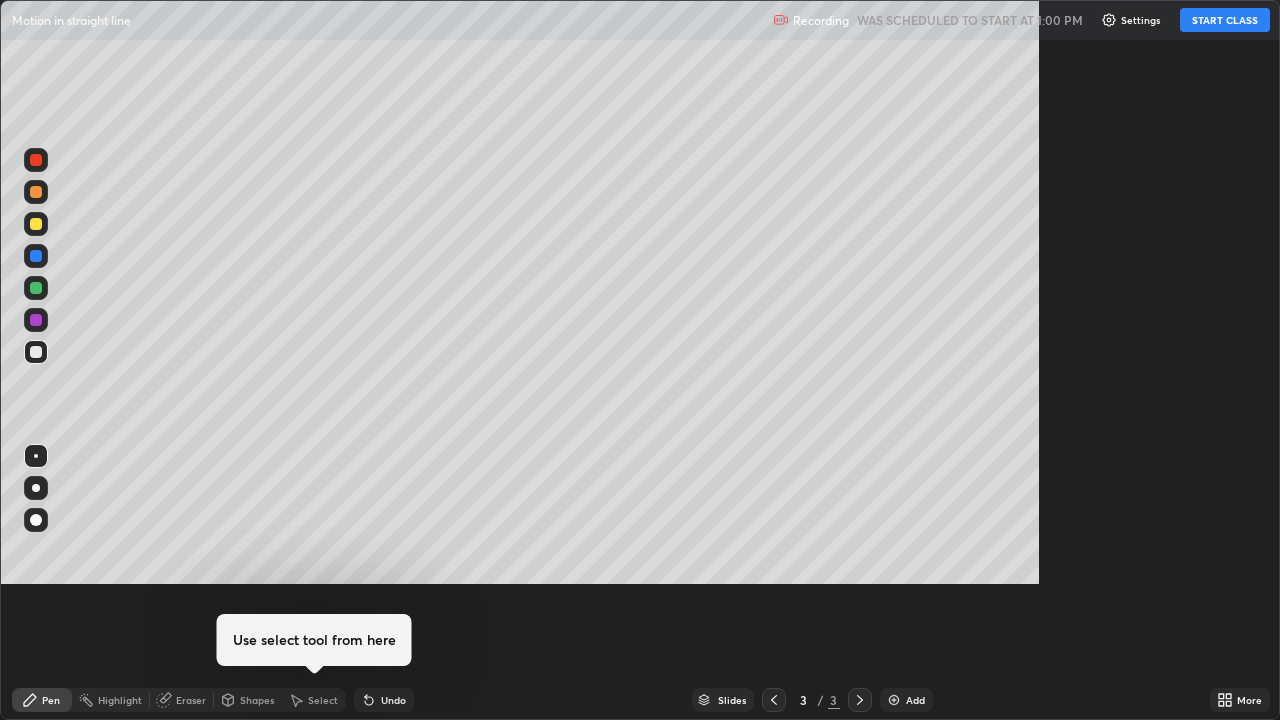 scroll, scrollTop: 99280, scrollLeft: 98720, axis: both 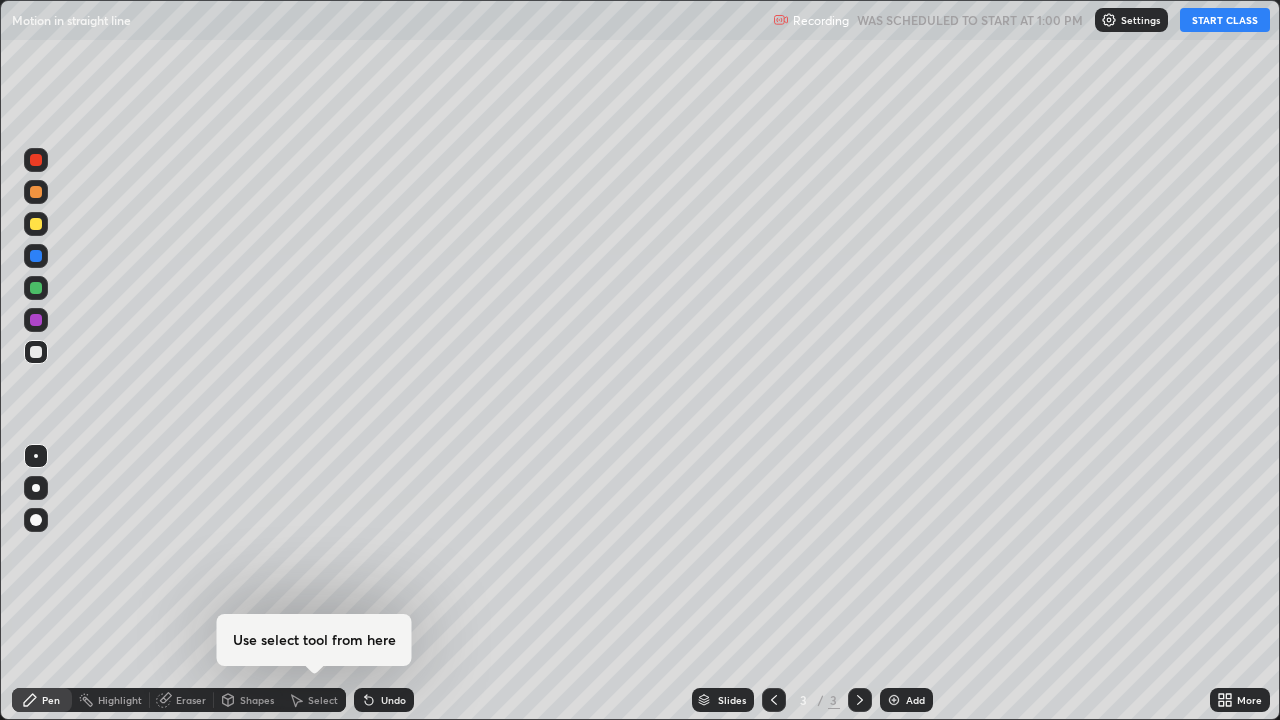 click on "START CLASS" at bounding box center [1225, 20] 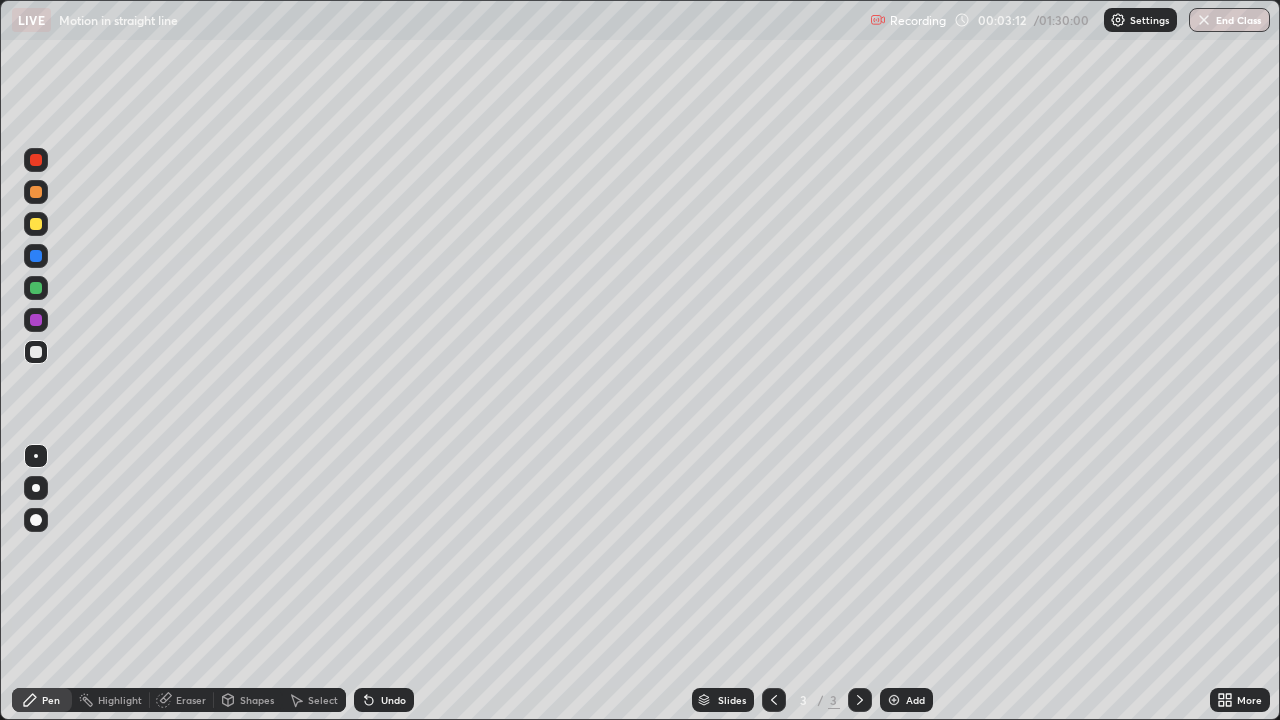 click at bounding box center (36, 520) 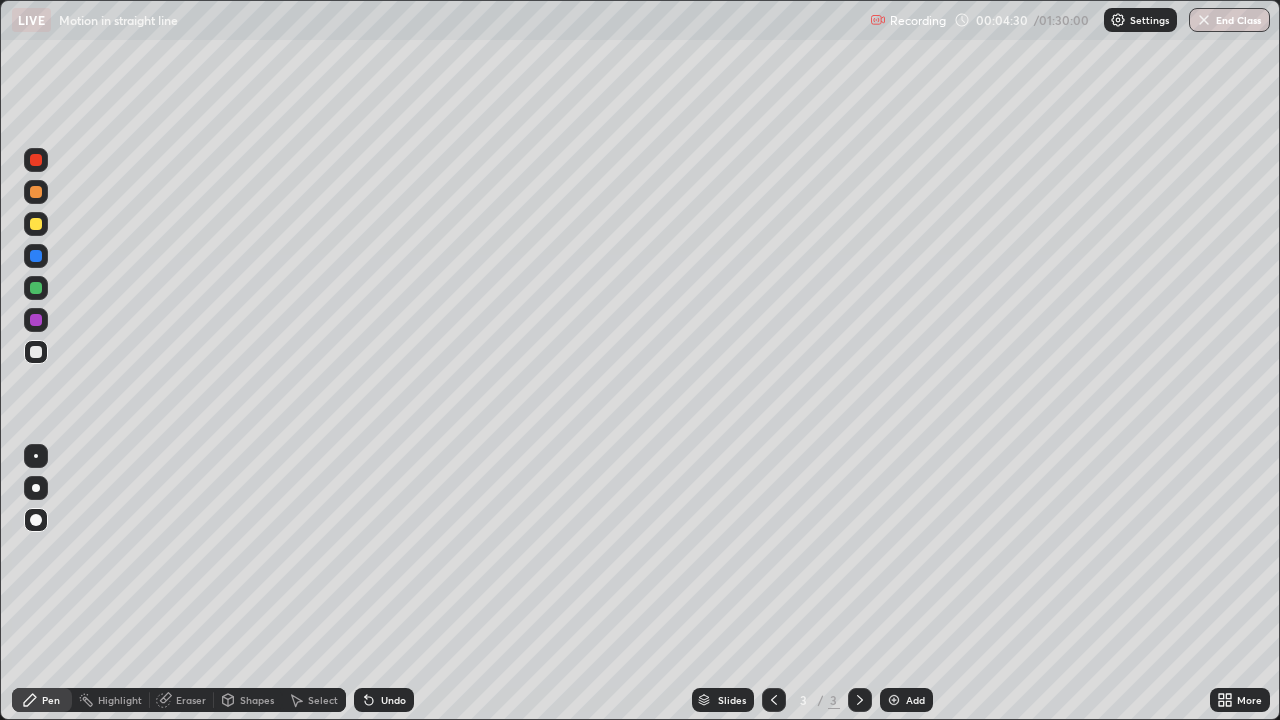 click at bounding box center [36, 160] 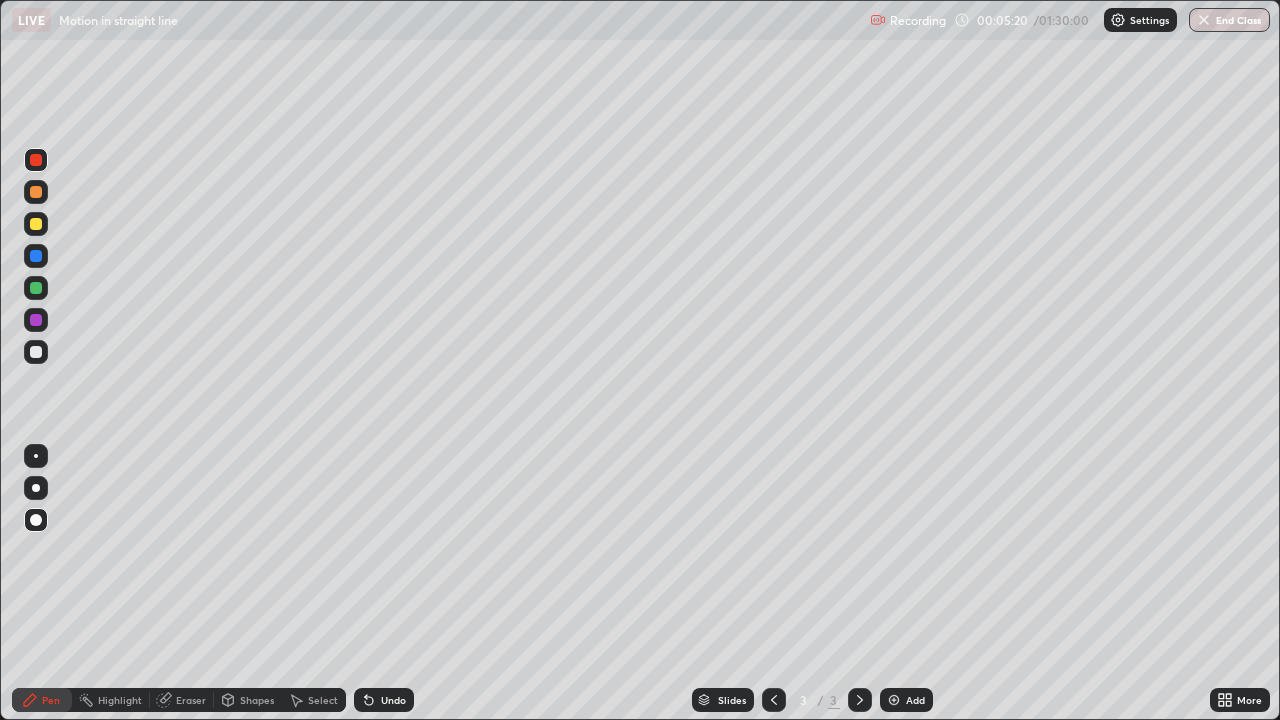 click at bounding box center [36, 224] 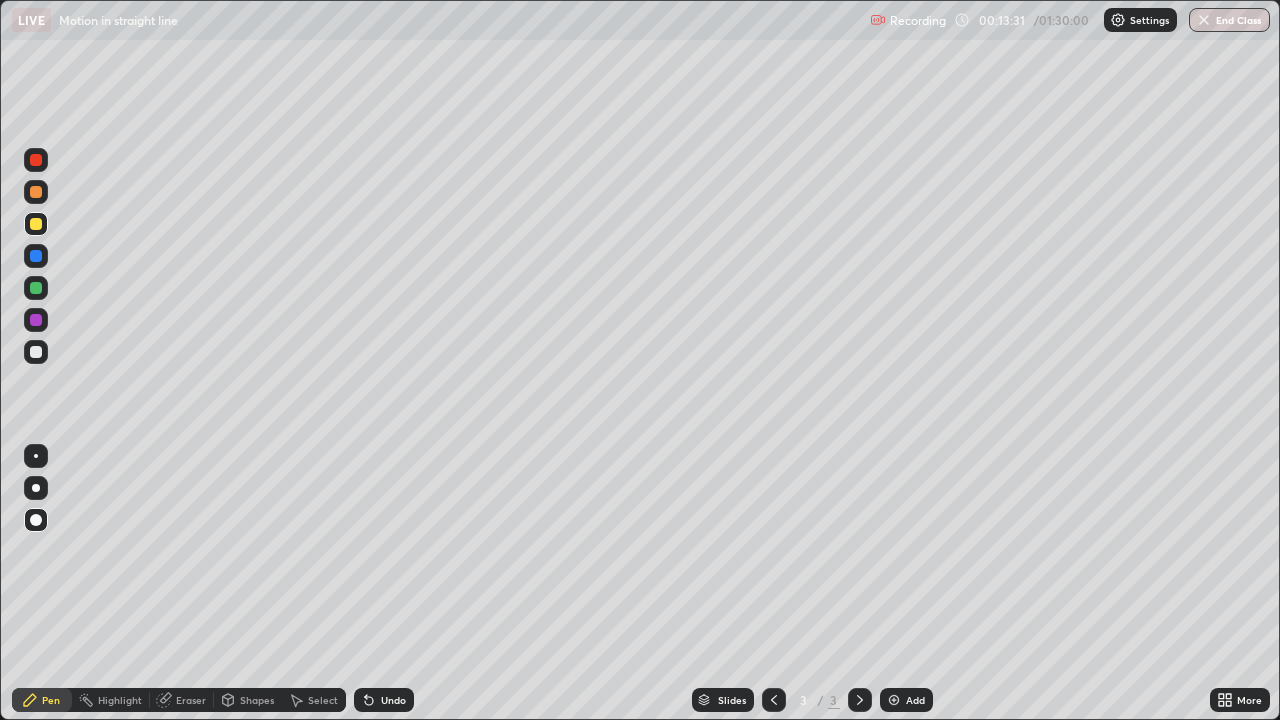 click at bounding box center (894, 700) 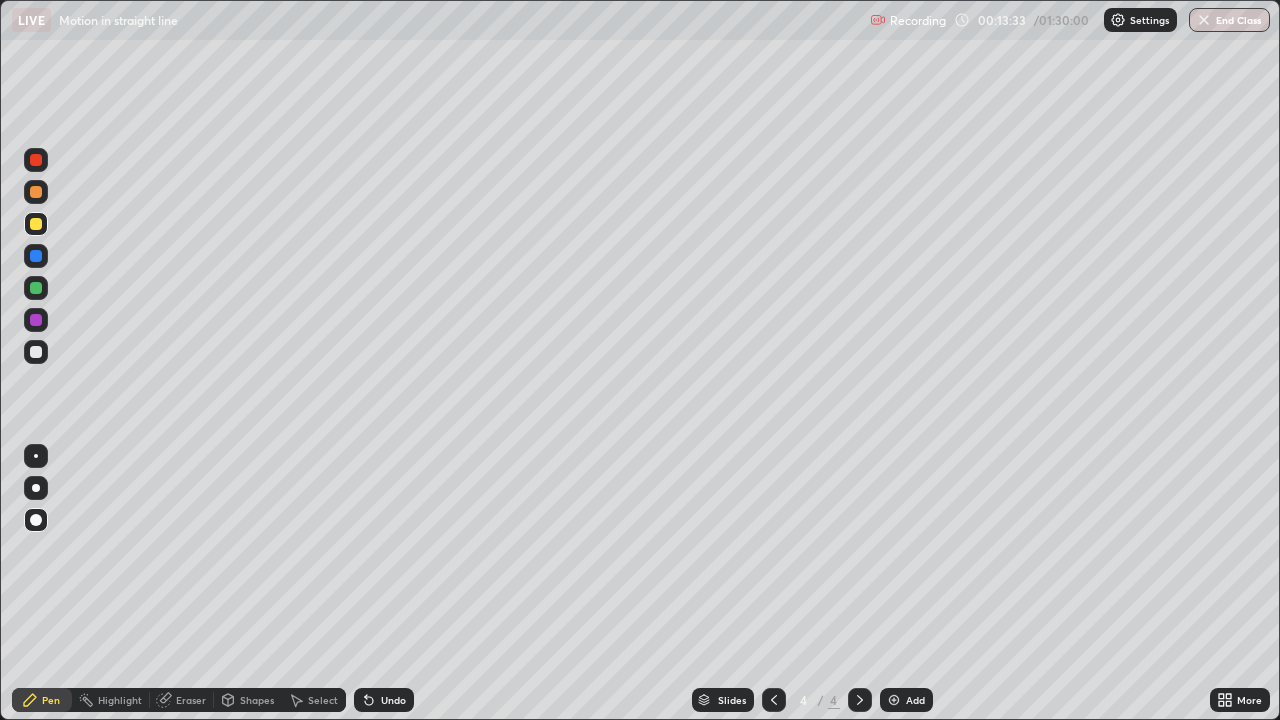click at bounding box center [36, 160] 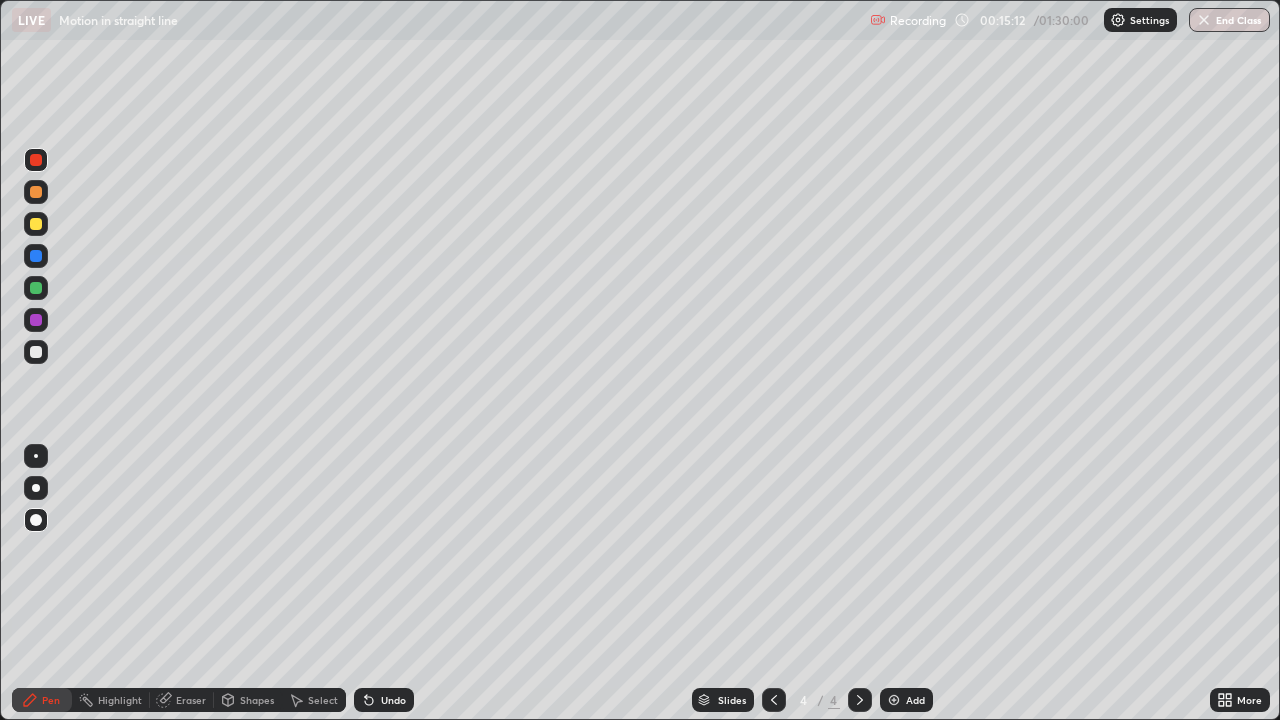 click at bounding box center (36, 224) 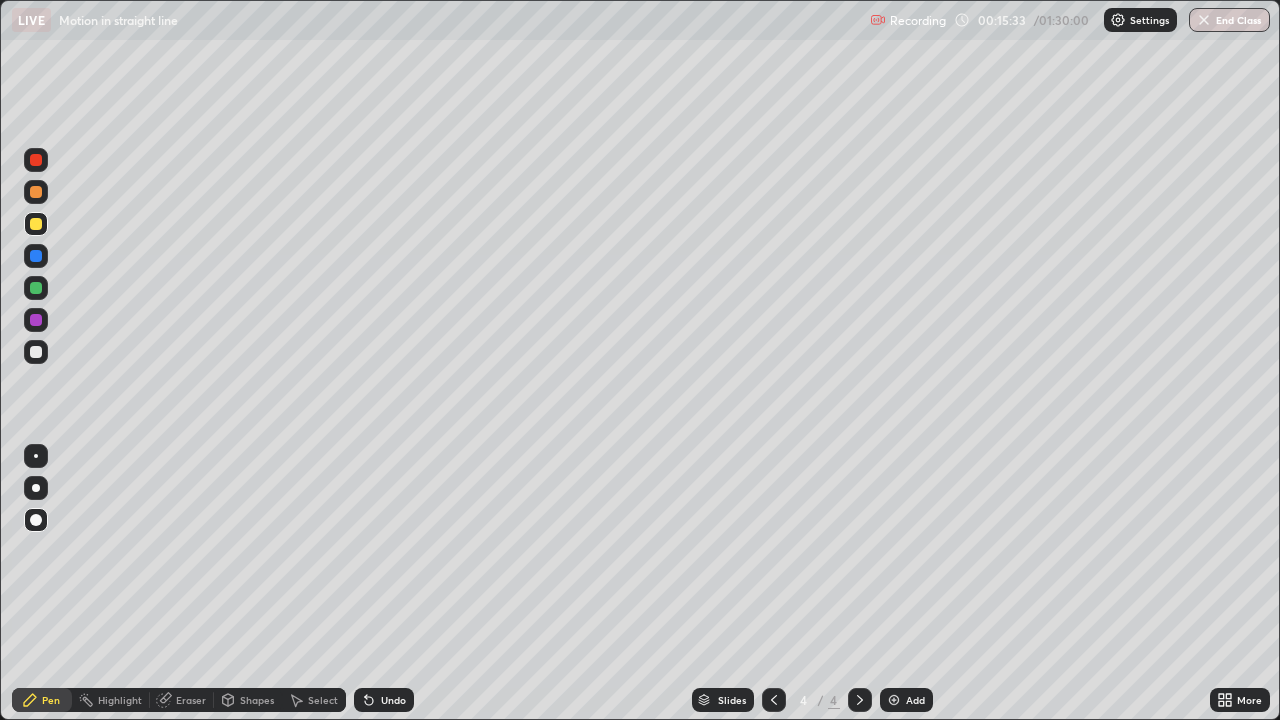 click at bounding box center (36, 160) 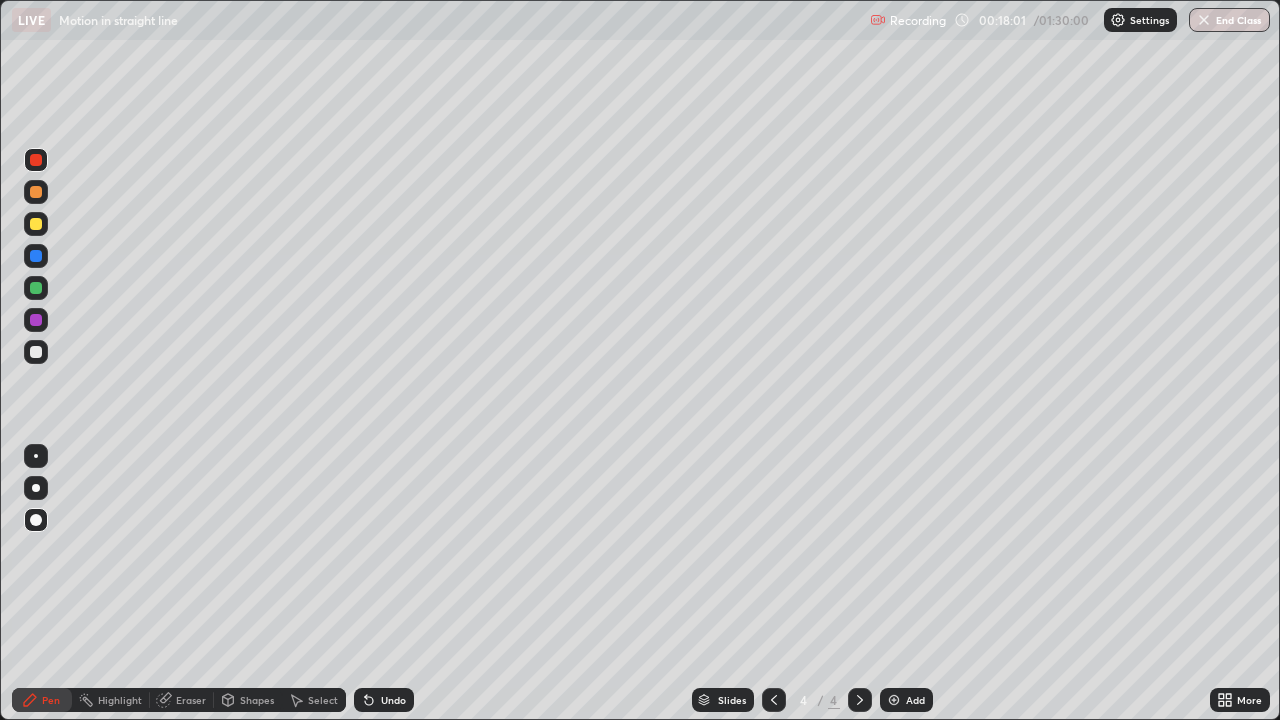 click on "Select" at bounding box center [323, 700] 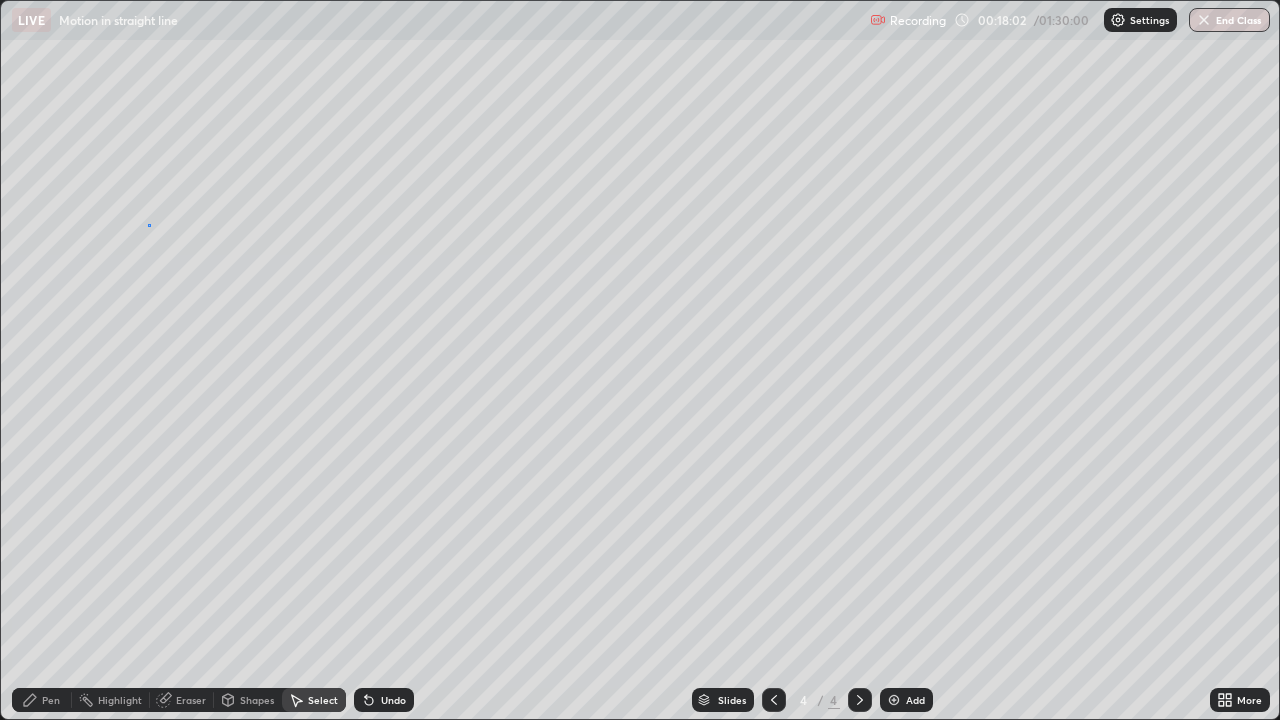 click on "0 ° Undo Copy Duplicate Duplicate to new slide Delete" at bounding box center [640, 360] 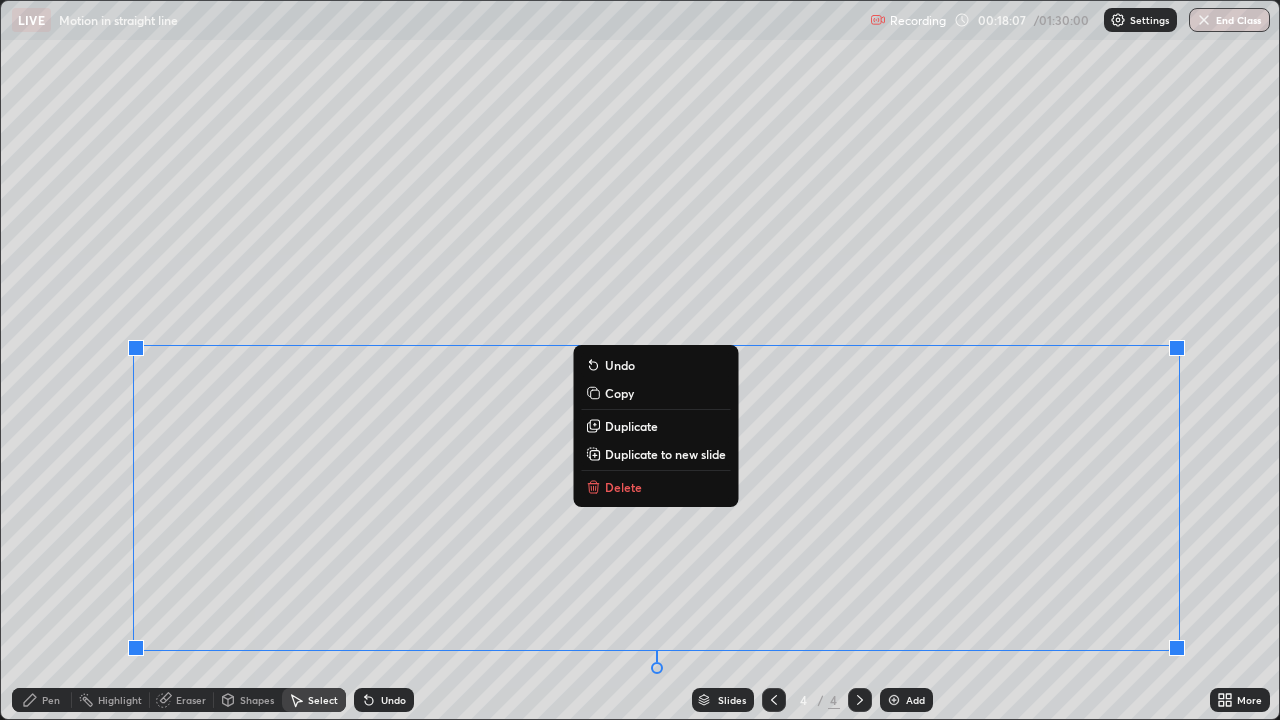 click on "Delete" at bounding box center [655, 487] 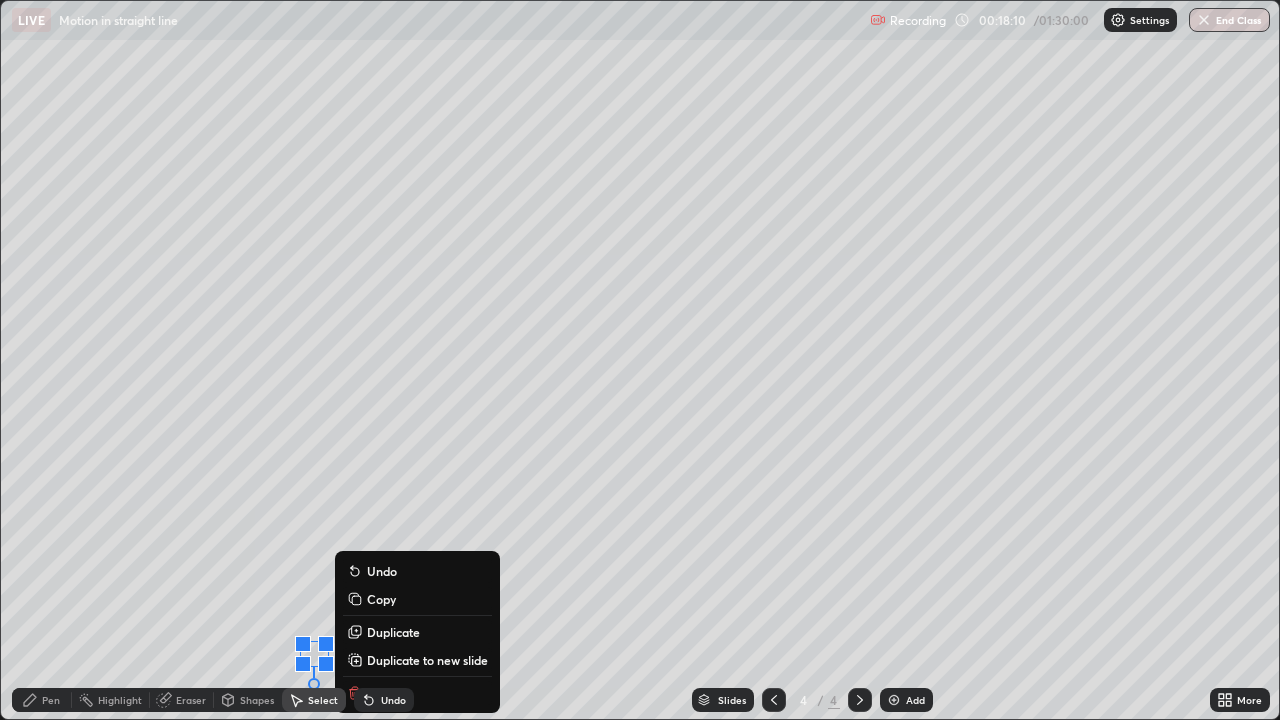 click on "Undo" at bounding box center (380, 700) 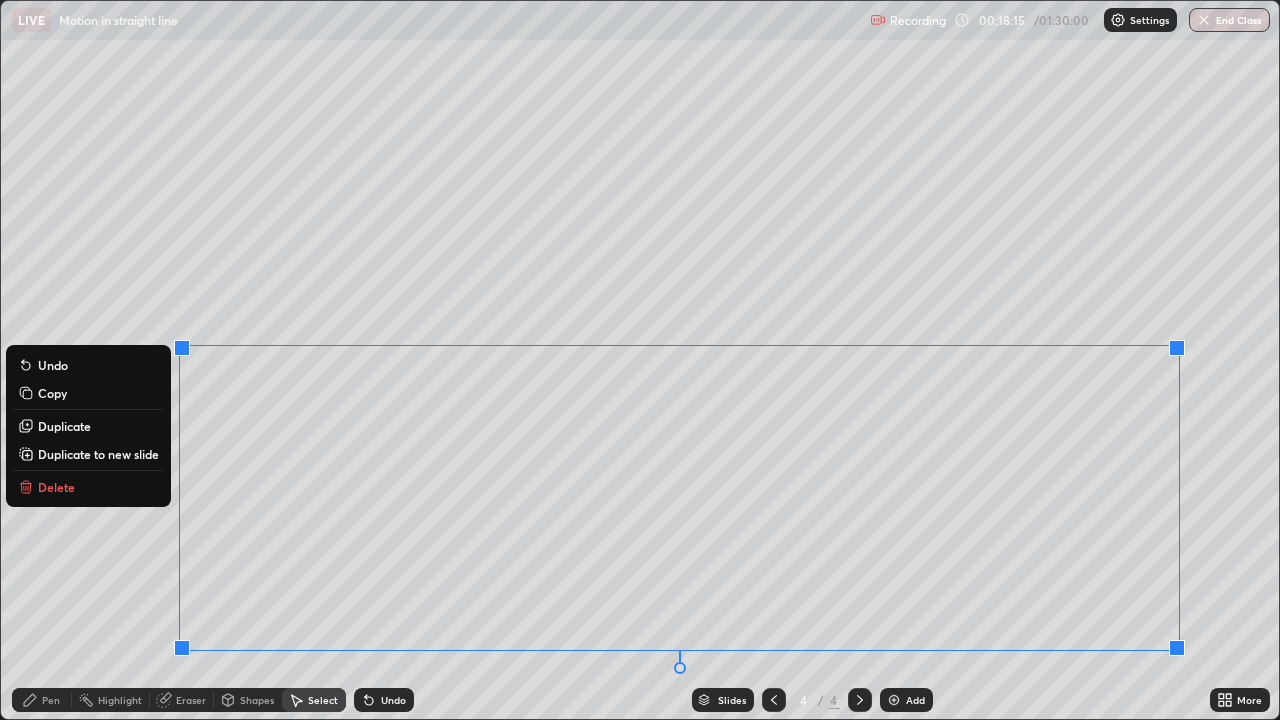 click on "Delete" at bounding box center (56, 487) 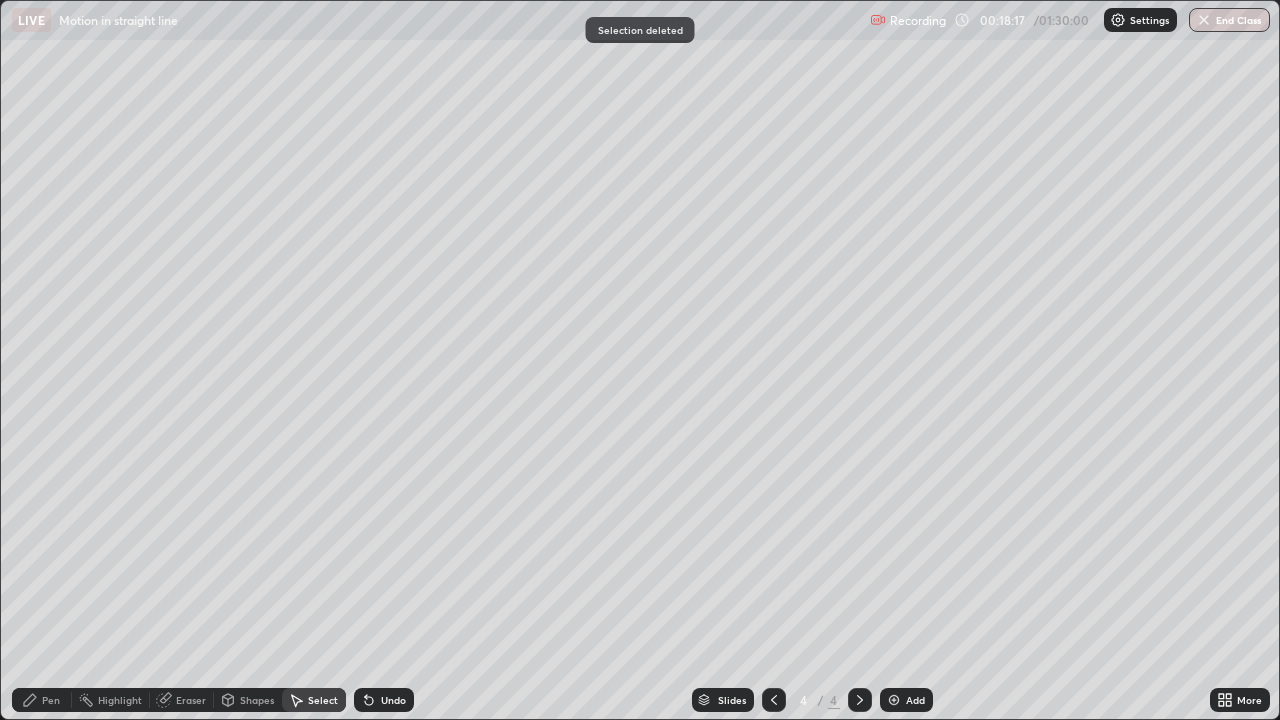 click on "Eraser" at bounding box center [191, 700] 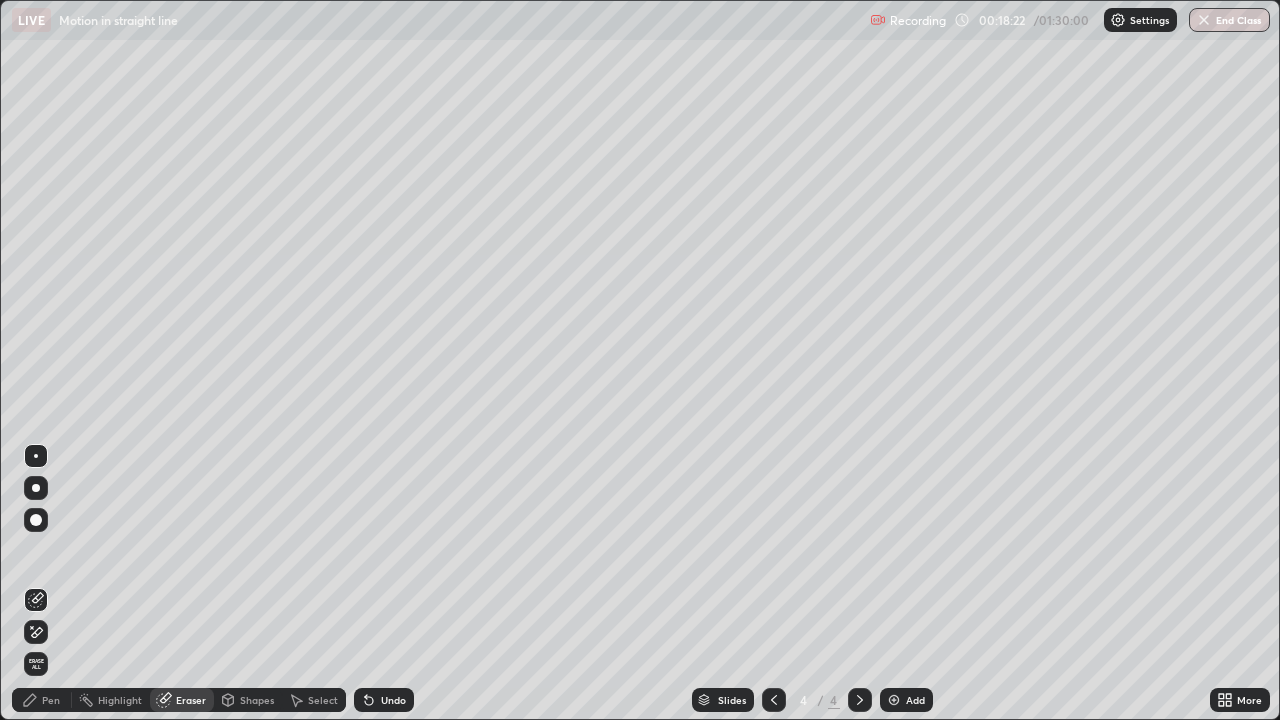 click on "Pen" at bounding box center [42, 700] 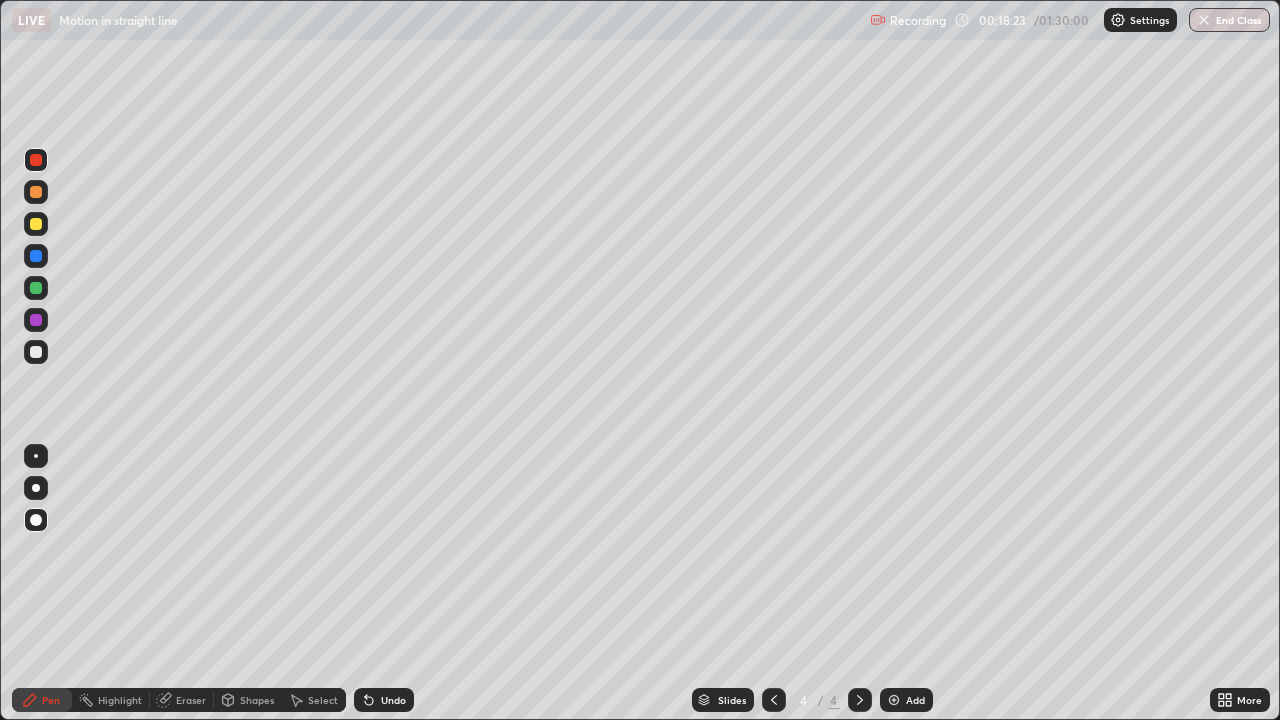 click at bounding box center (36, 320) 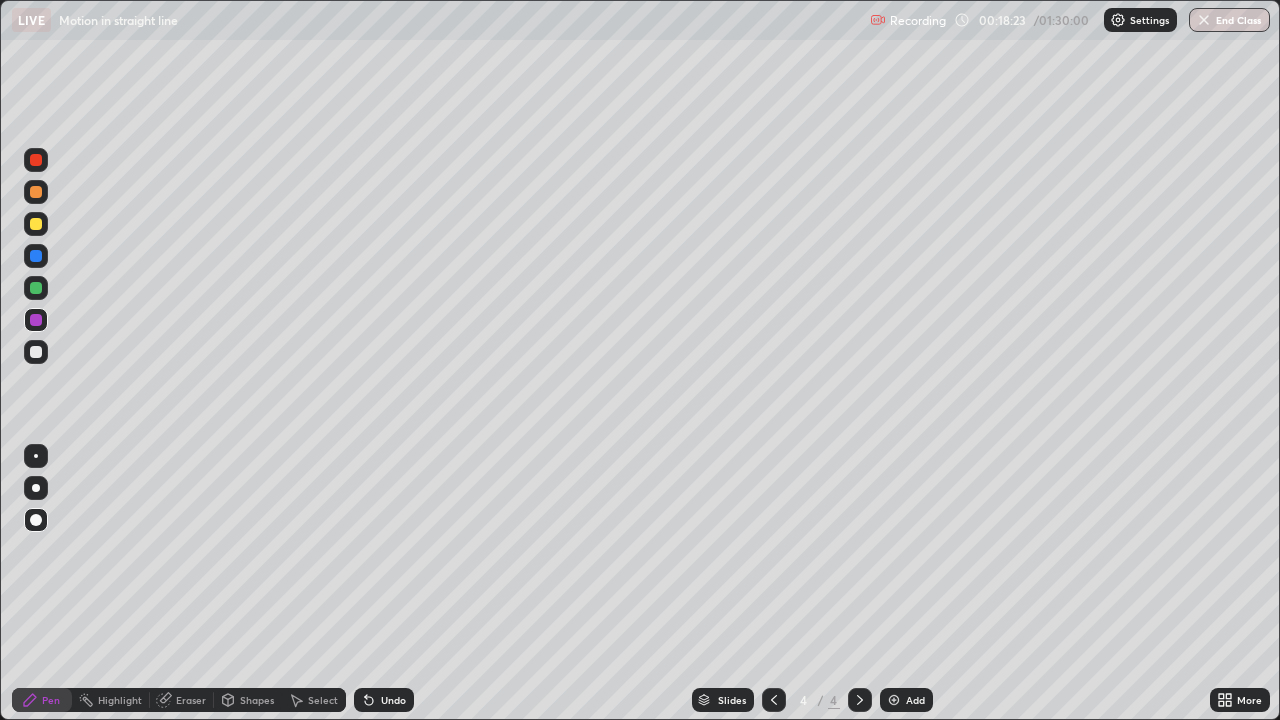 click at bounding box center [36, 288] 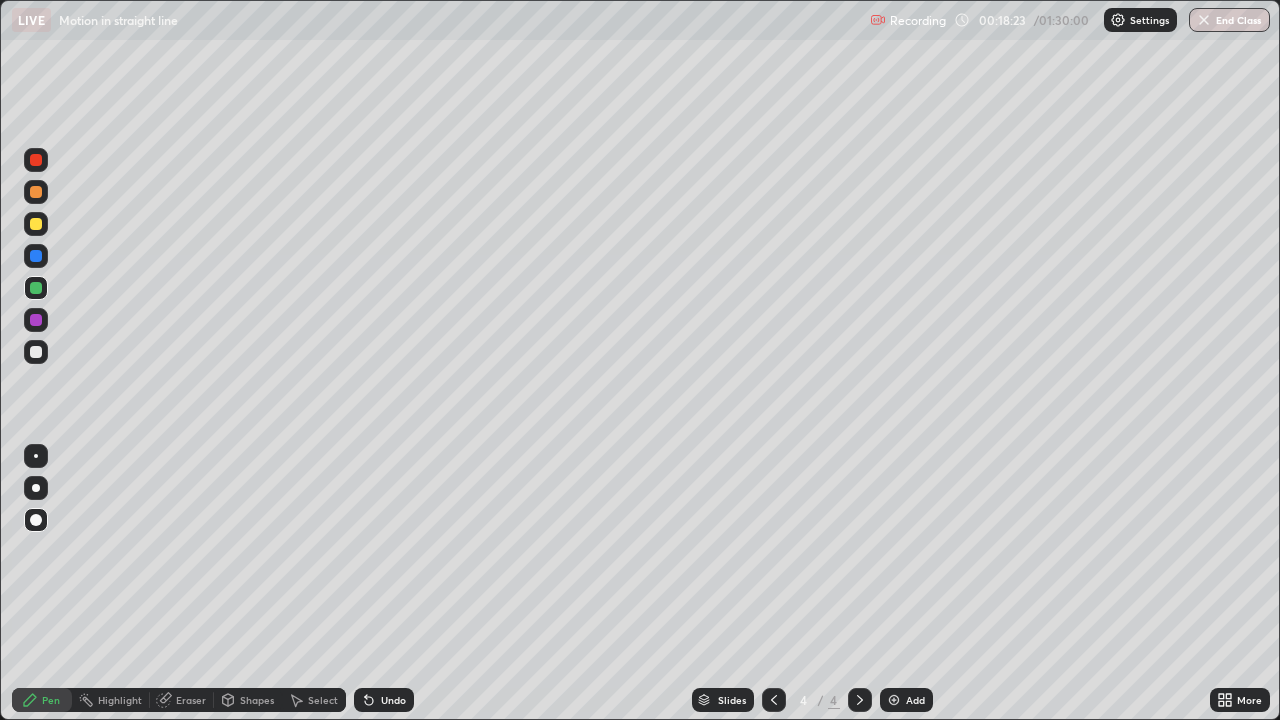 click at bounding box center [36, 192] 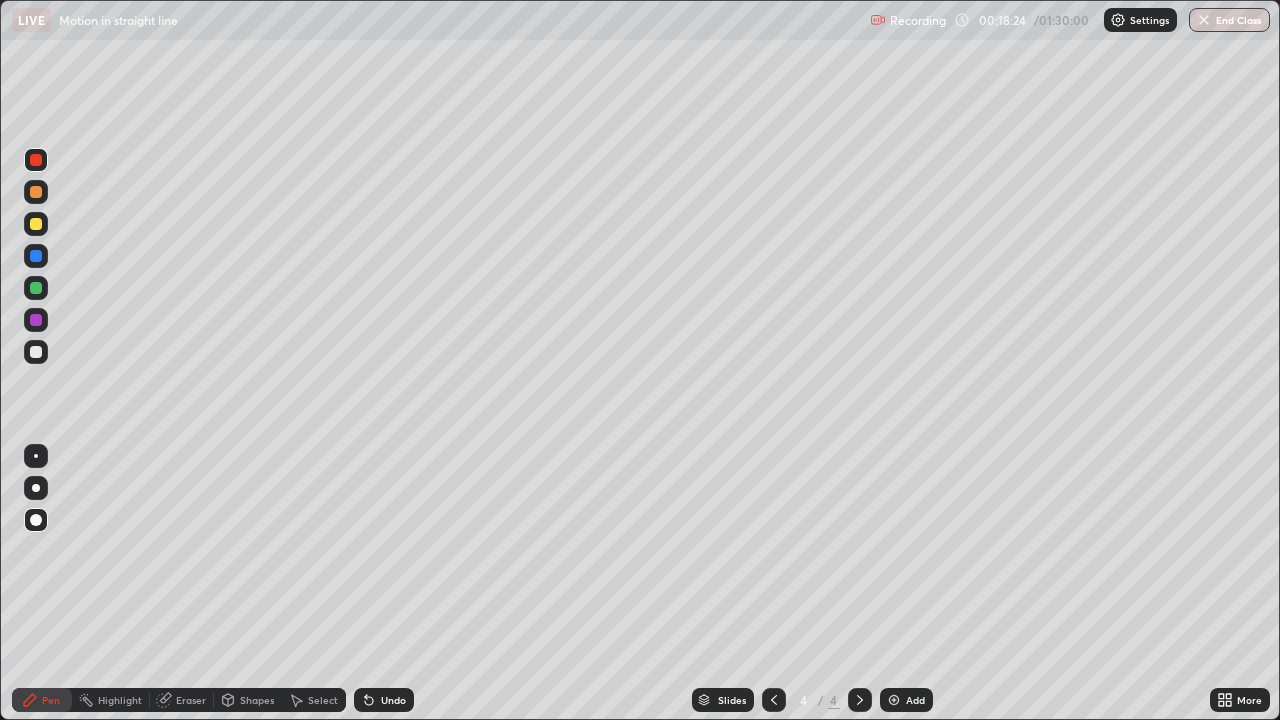 click at bounding box center (36, 224) 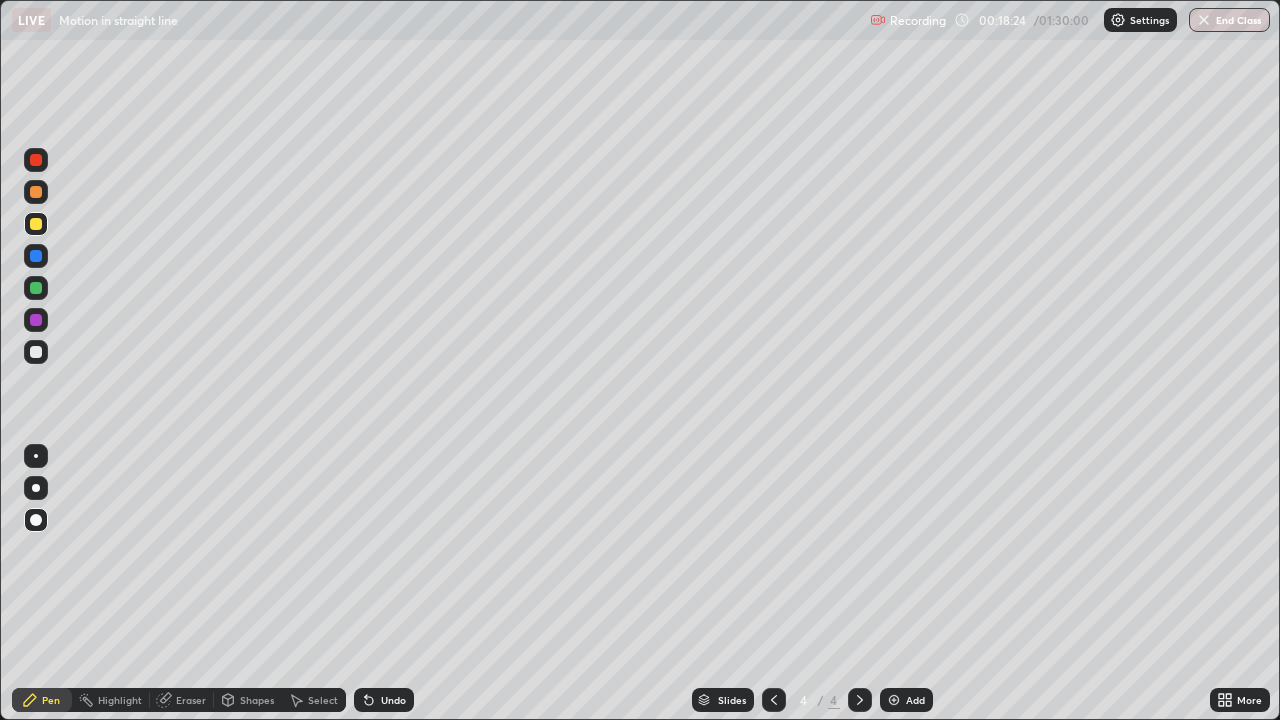 click at bounding box center [36, 160] 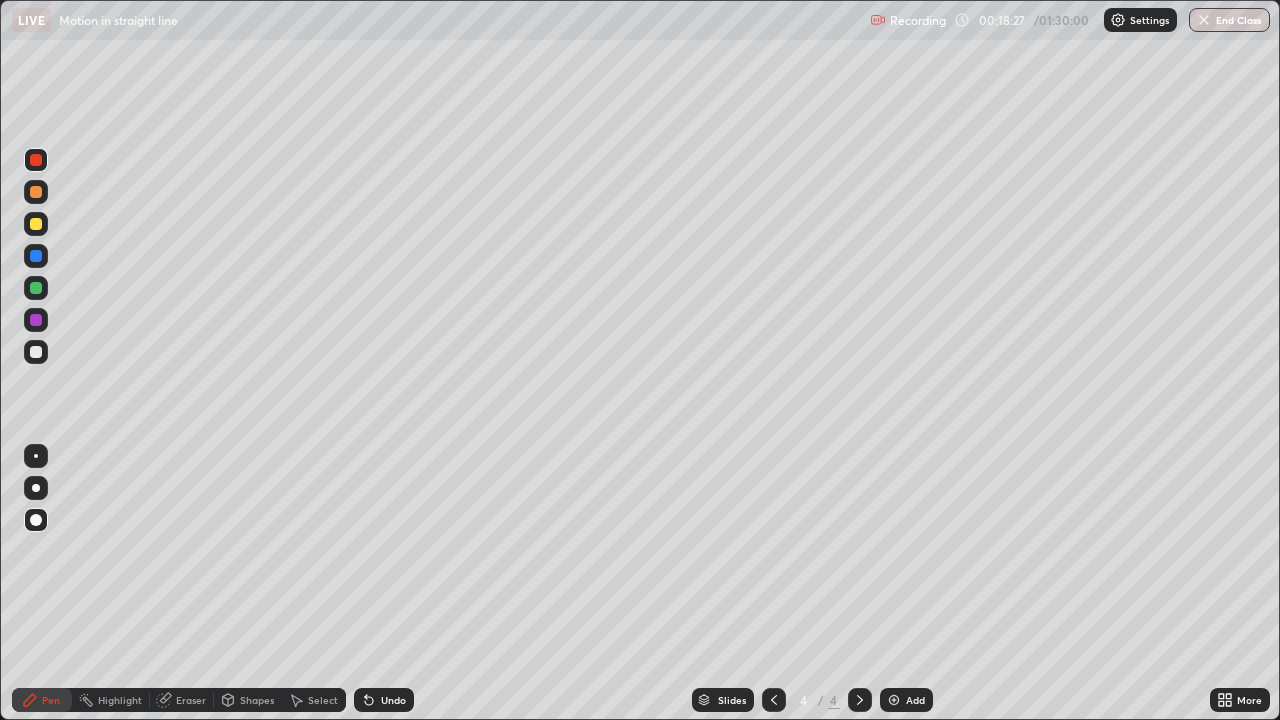 click on "Select" at bounding box center (314, 700) 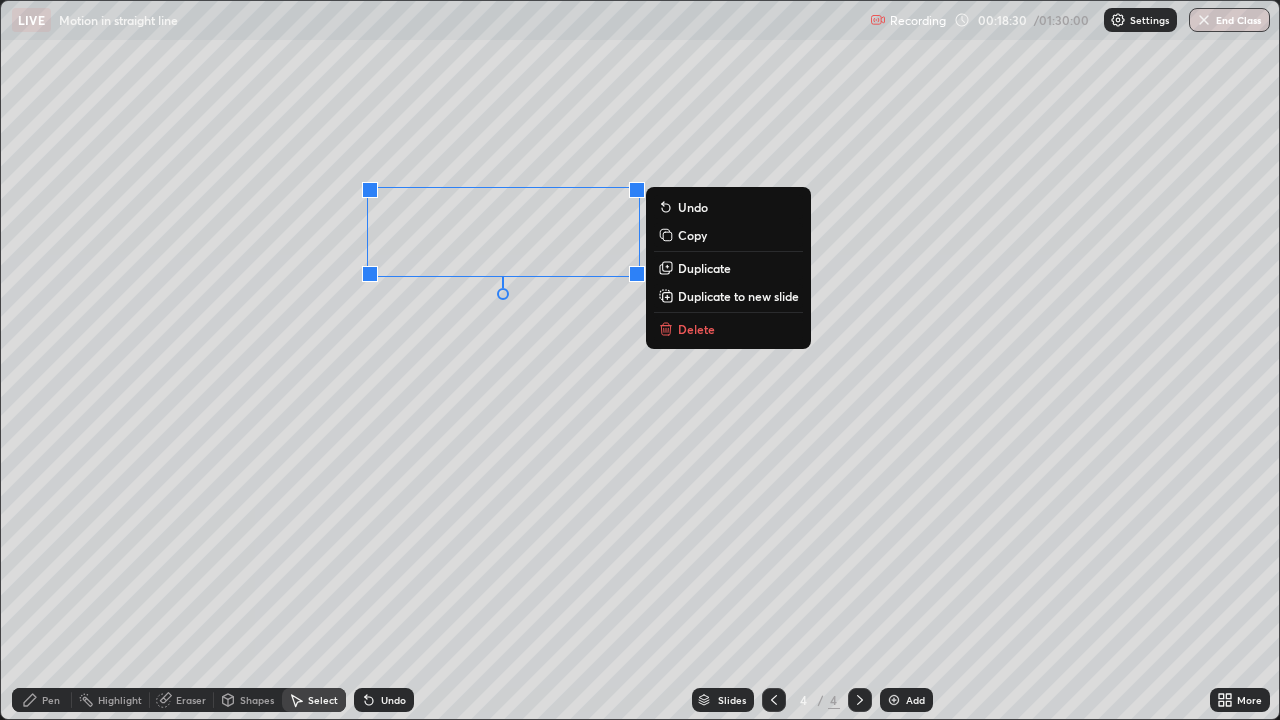 click on "Delete" at bounding box center [696, 329] 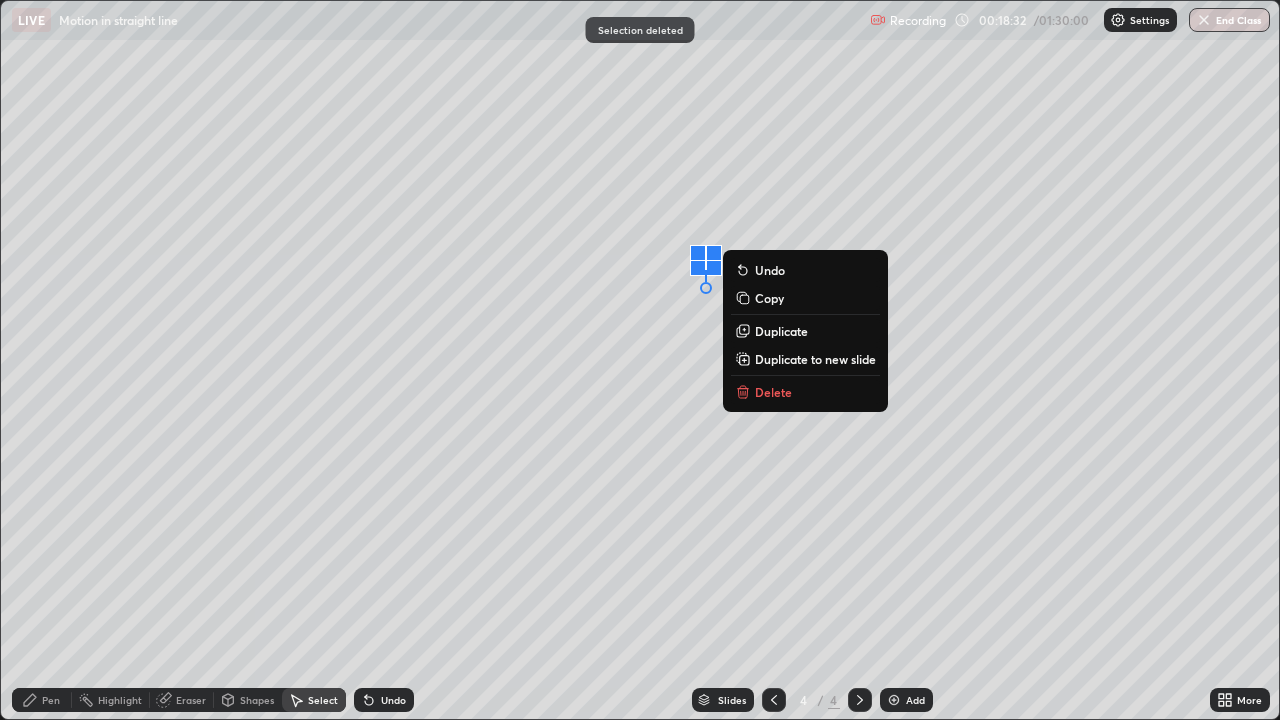 click on "Delete" at bounding box center [773, 392] 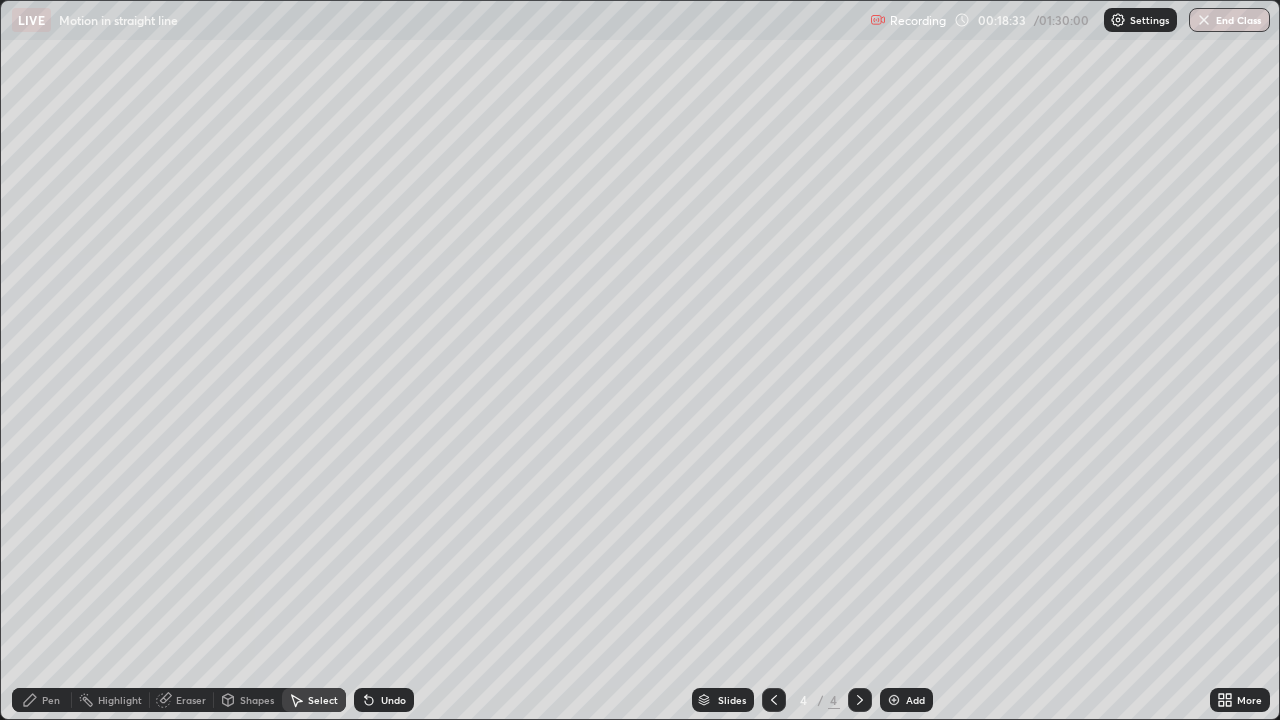 click on "Pen" at bounding box center [42, 700] 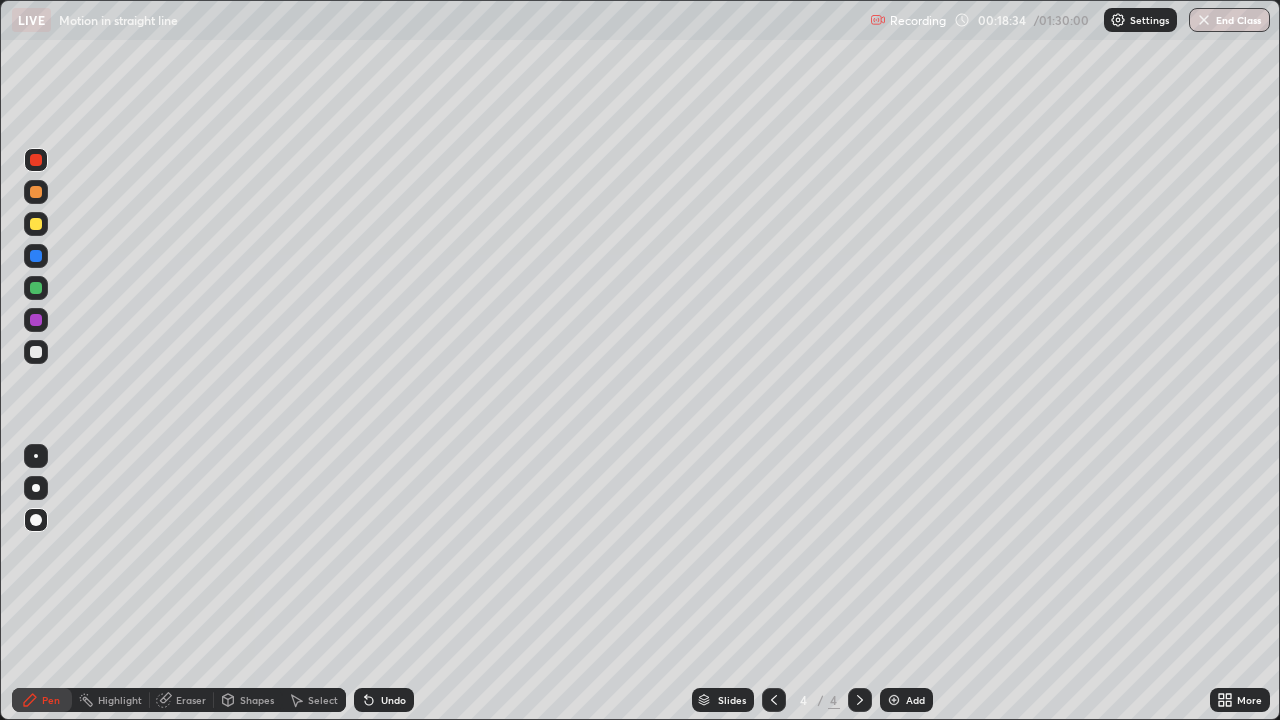 click at bounding box center [36, 160] 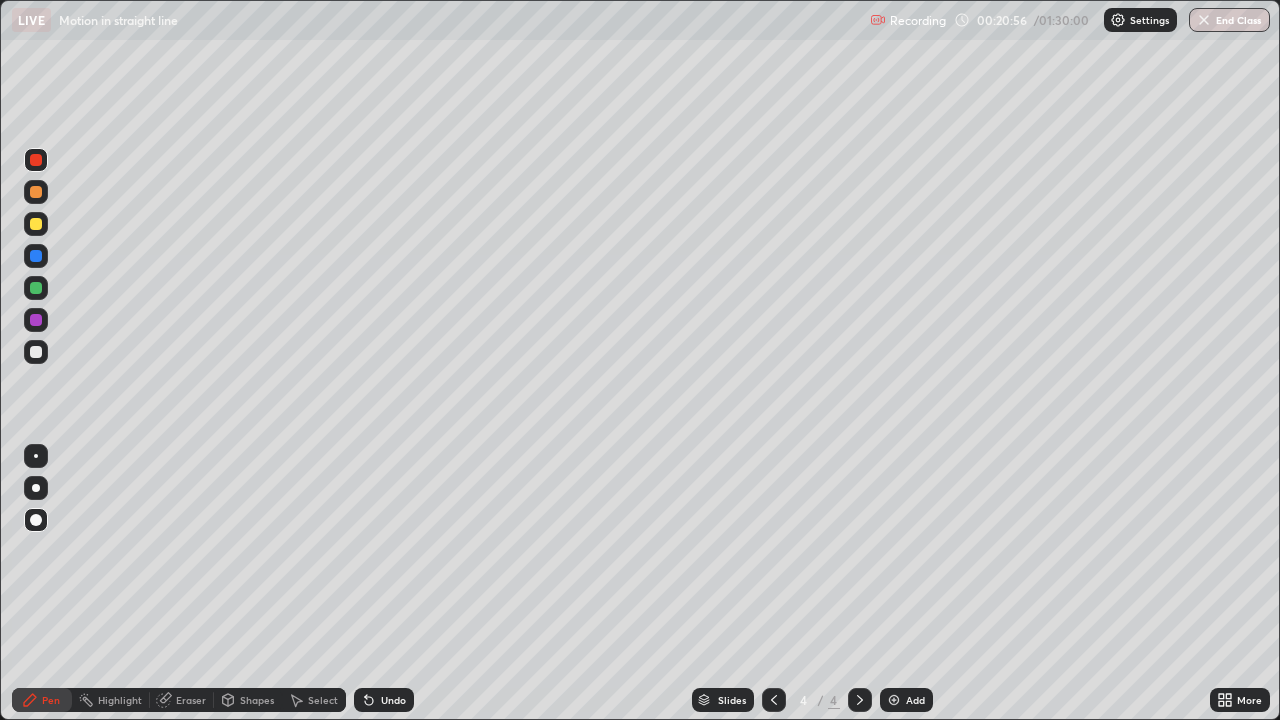 click at bounding box center (894, 700) 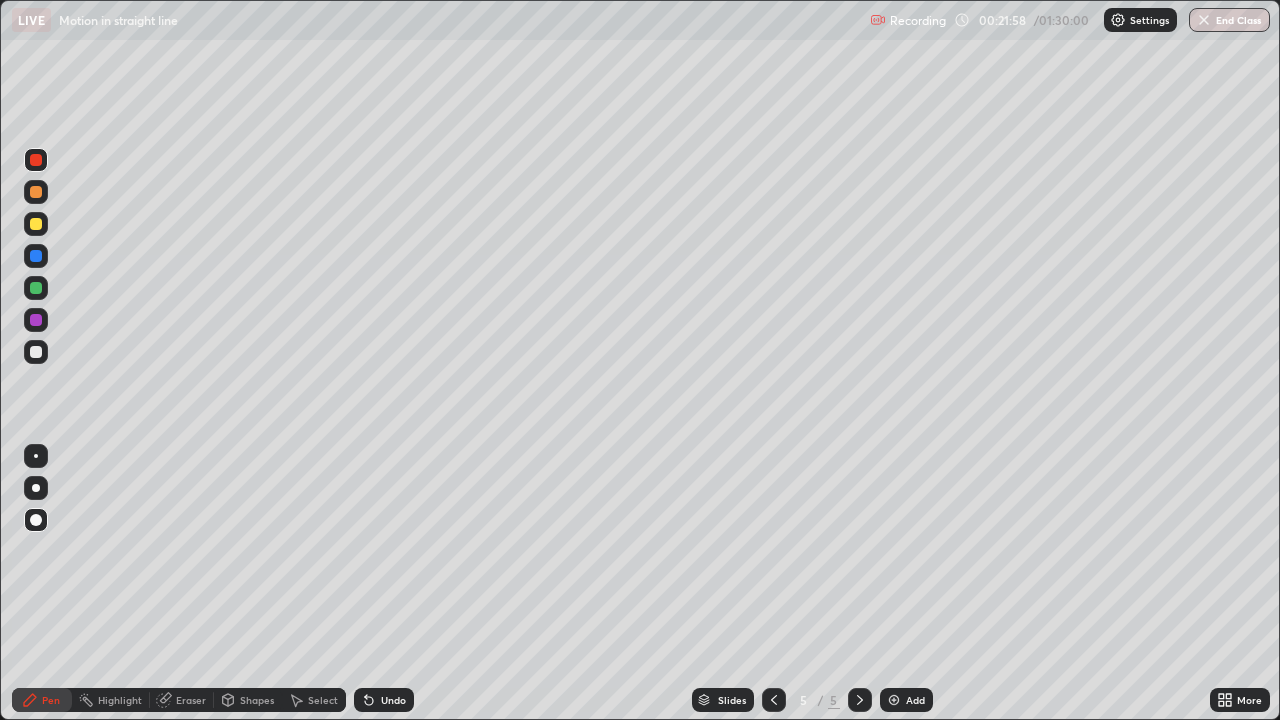 click 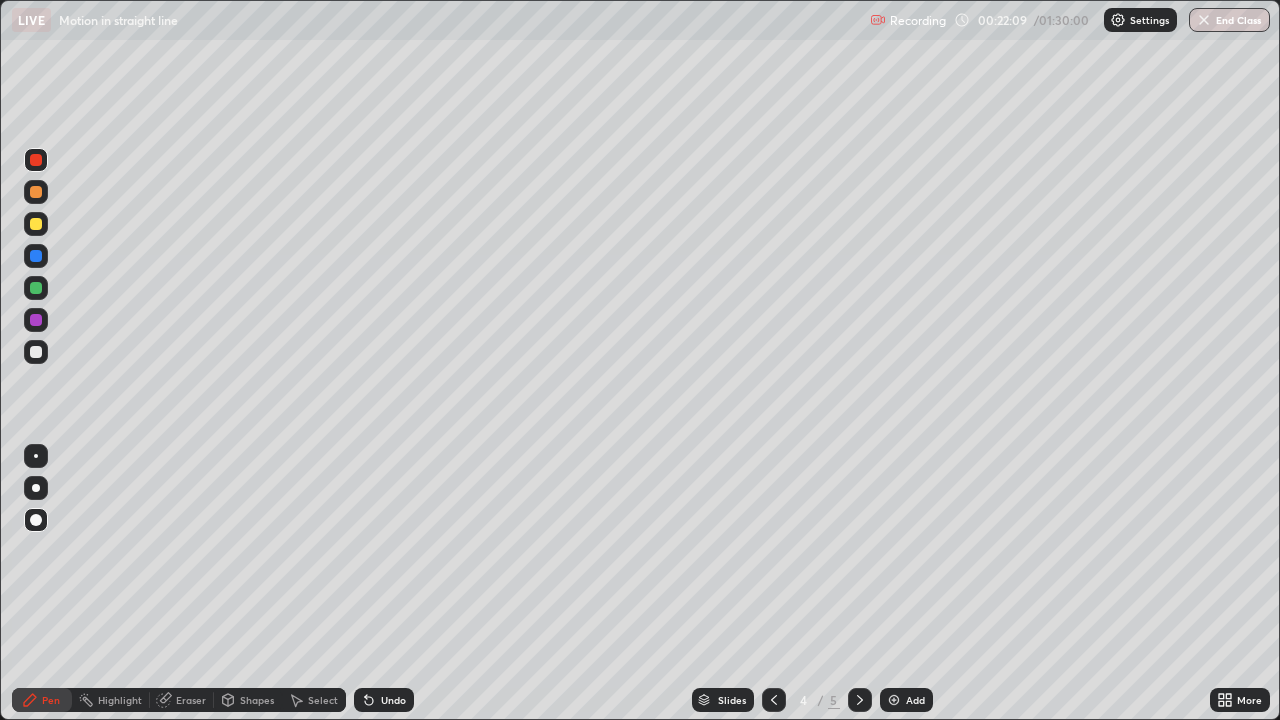click at bounding box center [860, 700] 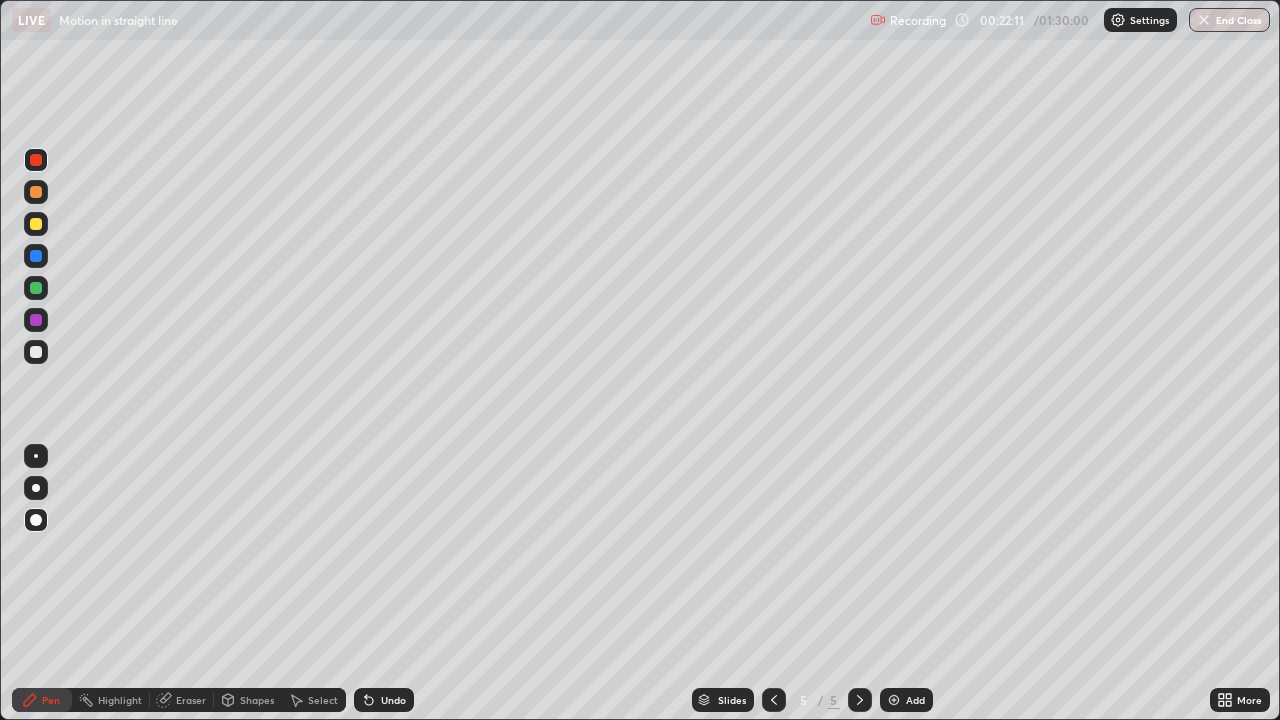 click at bounding box center (36, 288) 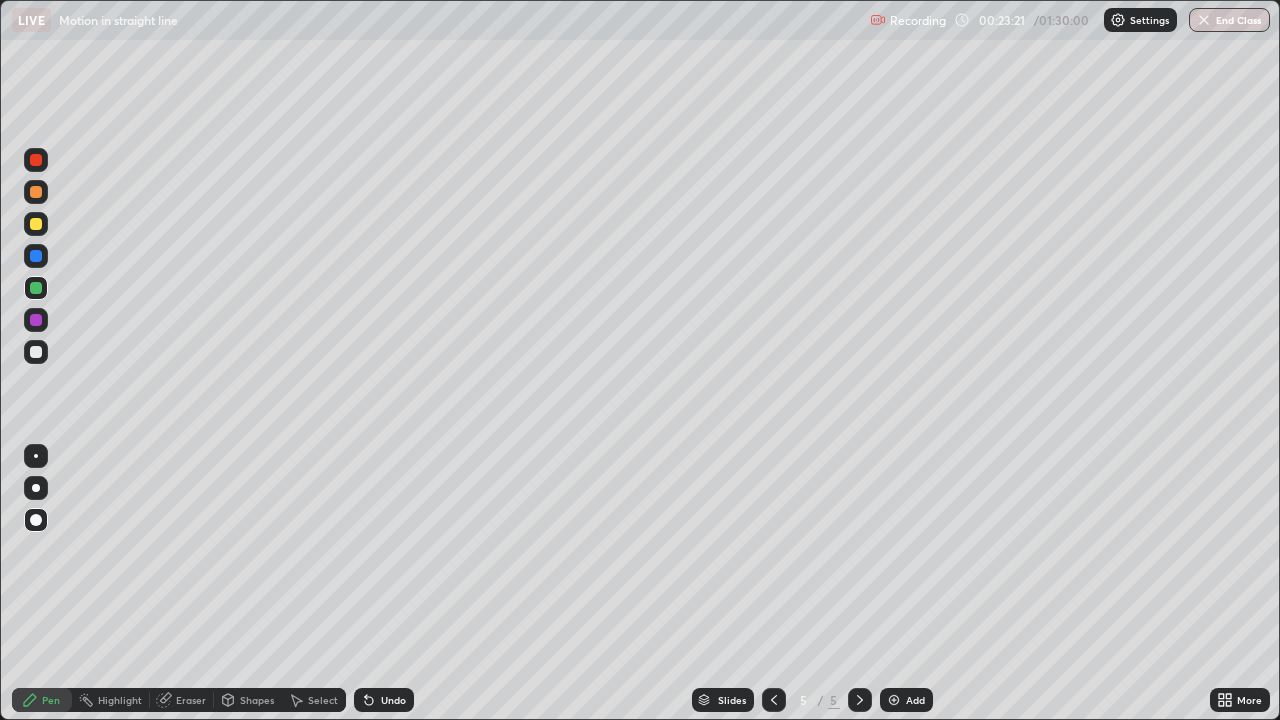 click 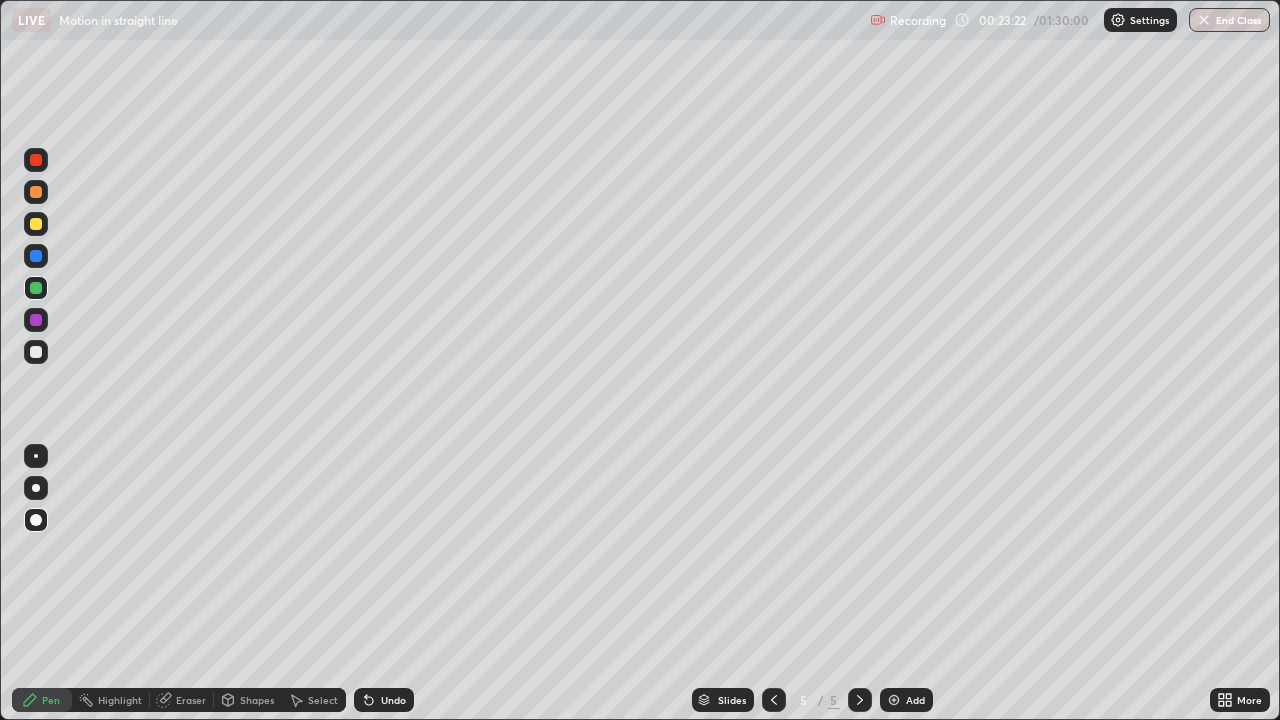 click at bounding box center [894, 700] 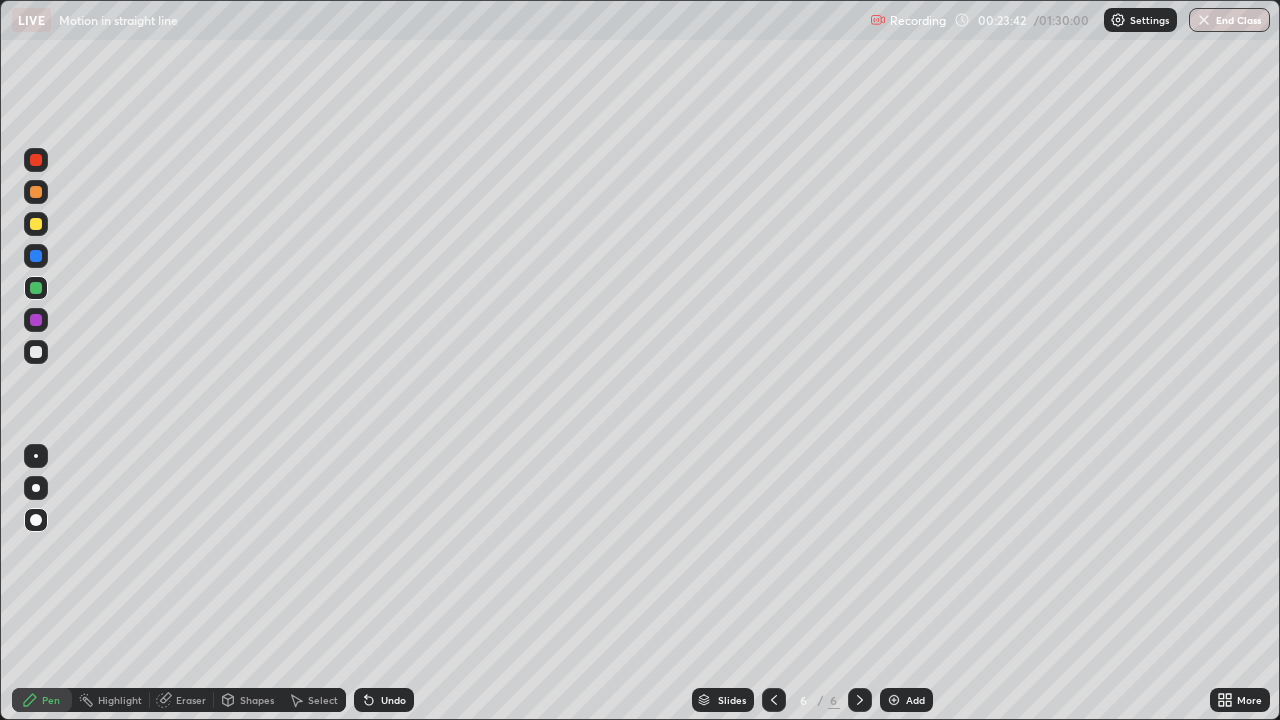 click on "Undo" at bounding box center (384, 700) 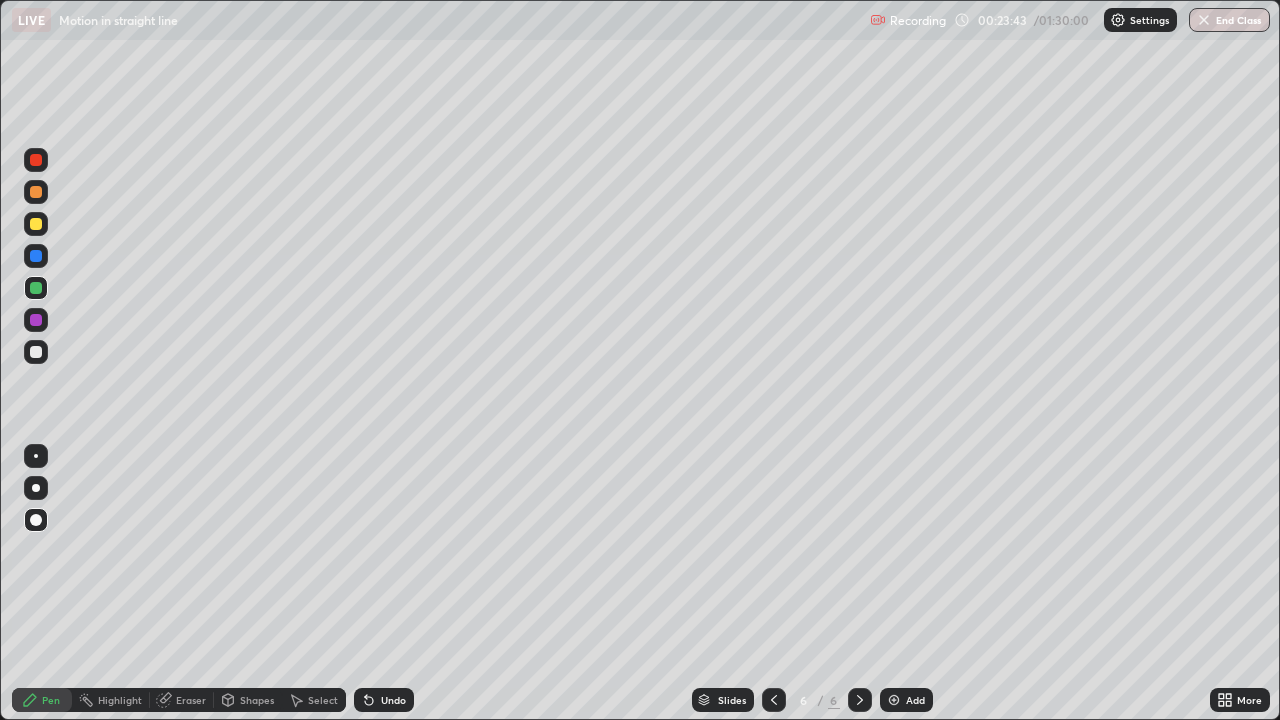 click on "Select" at bounding box center (314, 700) 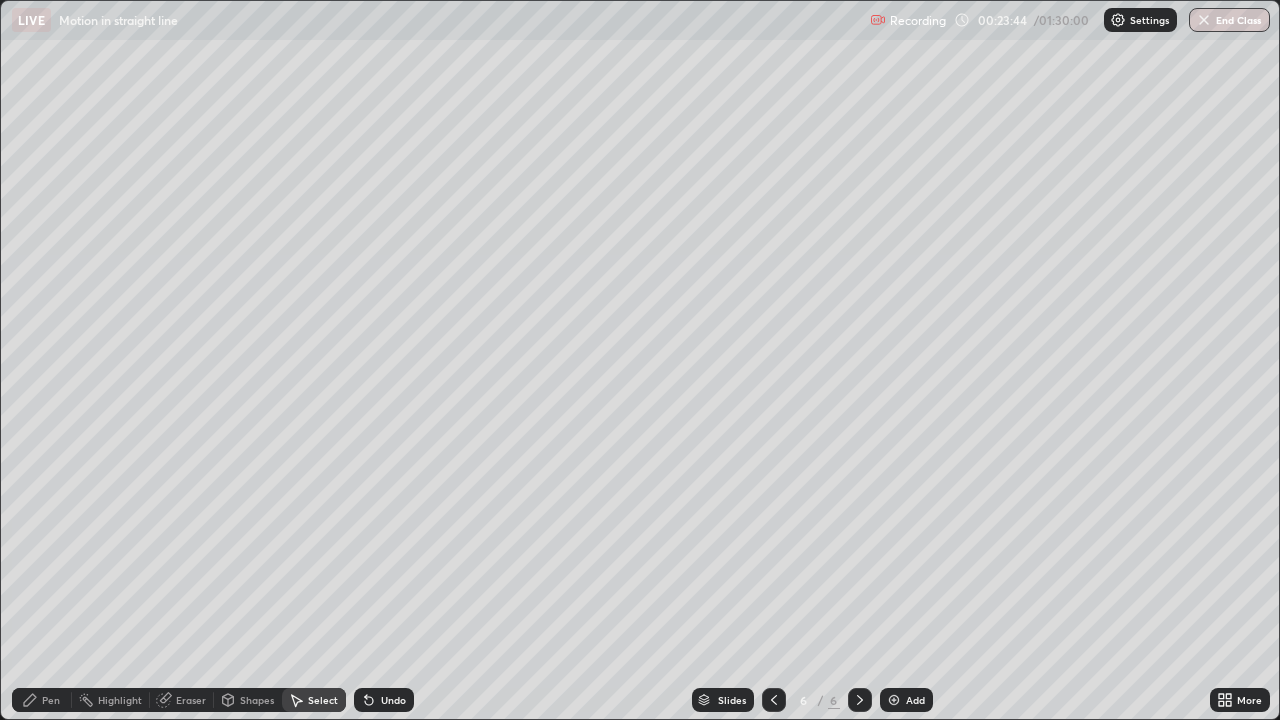 click 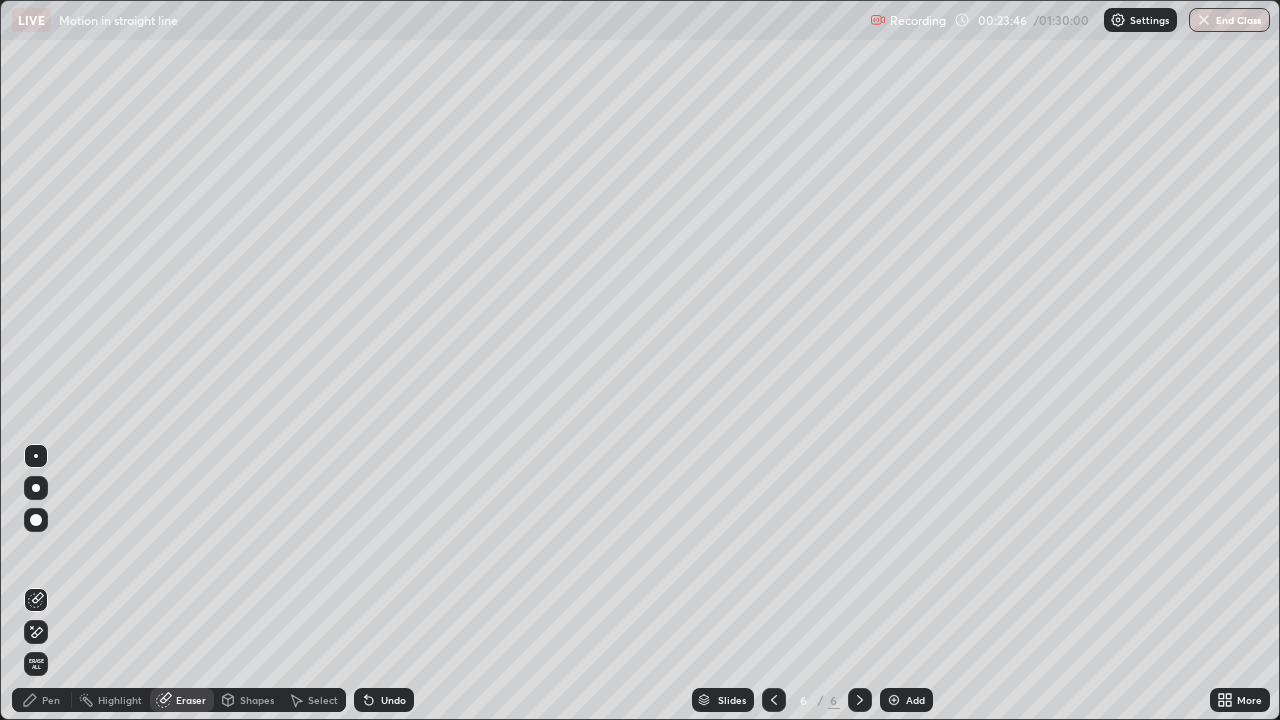click on "Pen" at bounding box center [42, 700] 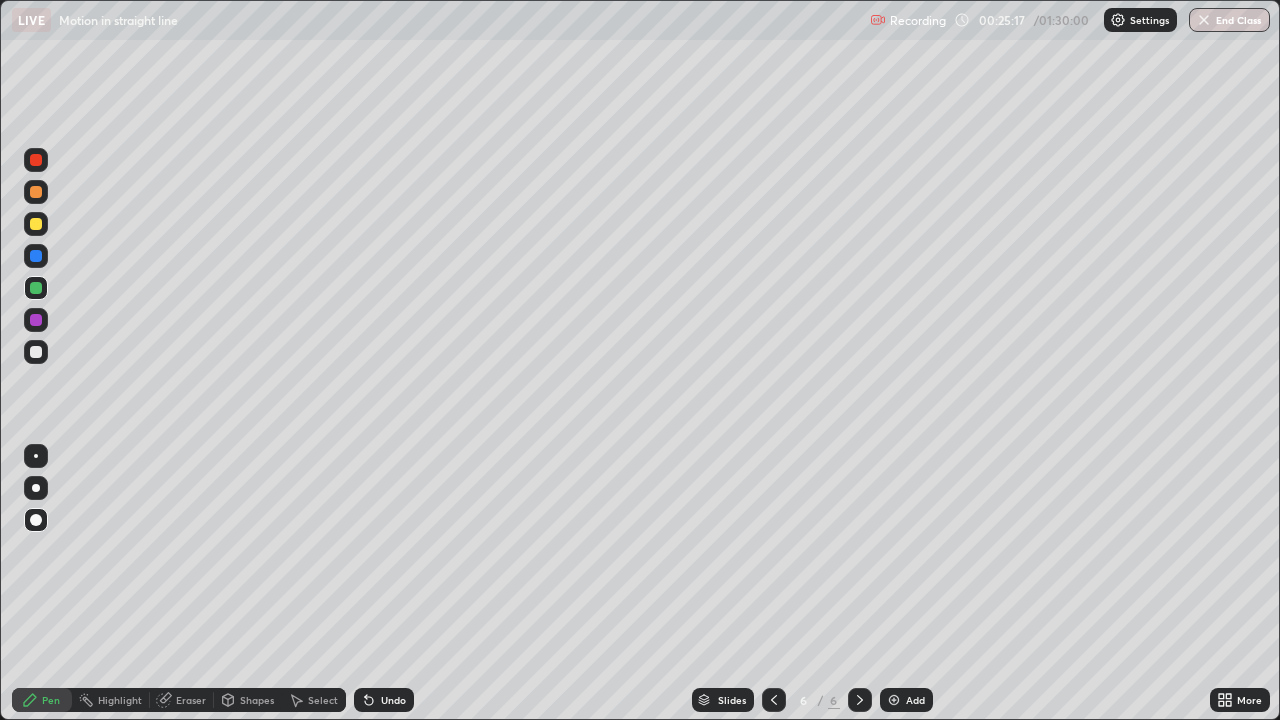 click 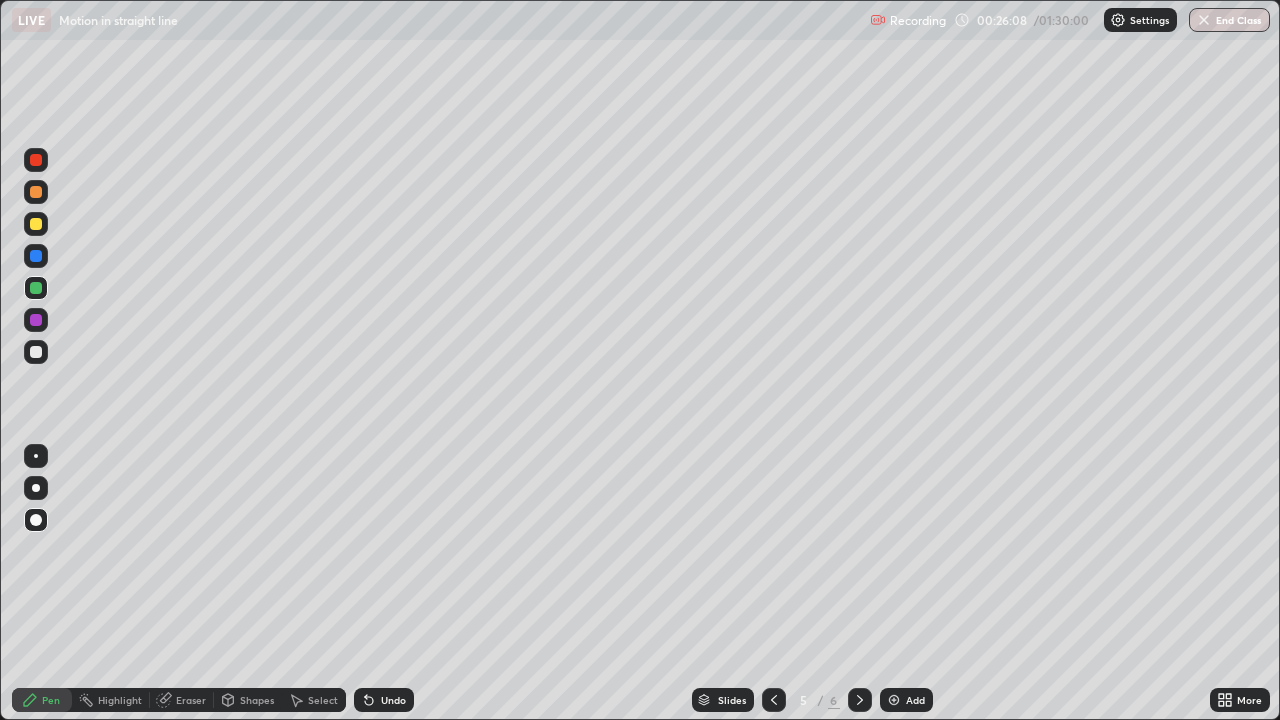 click on "Pen" at bounding box center (51, 700) 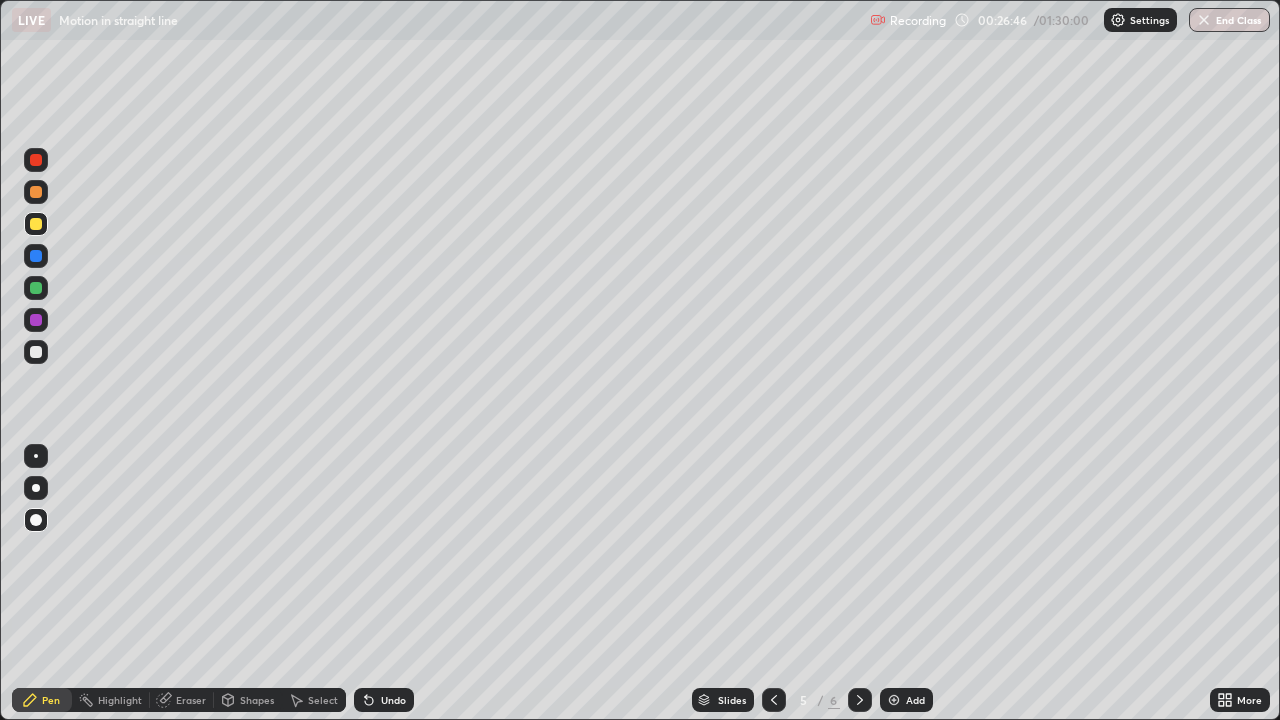 click 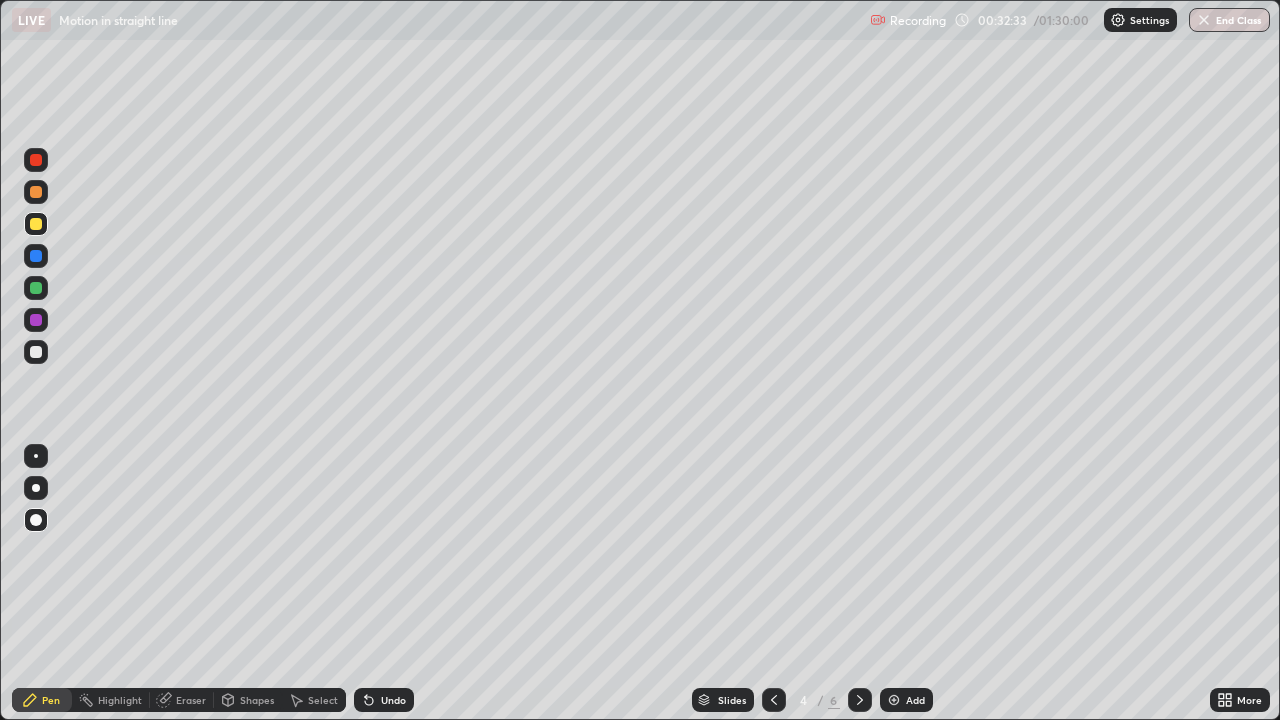 click at bounding box center (894, 700) 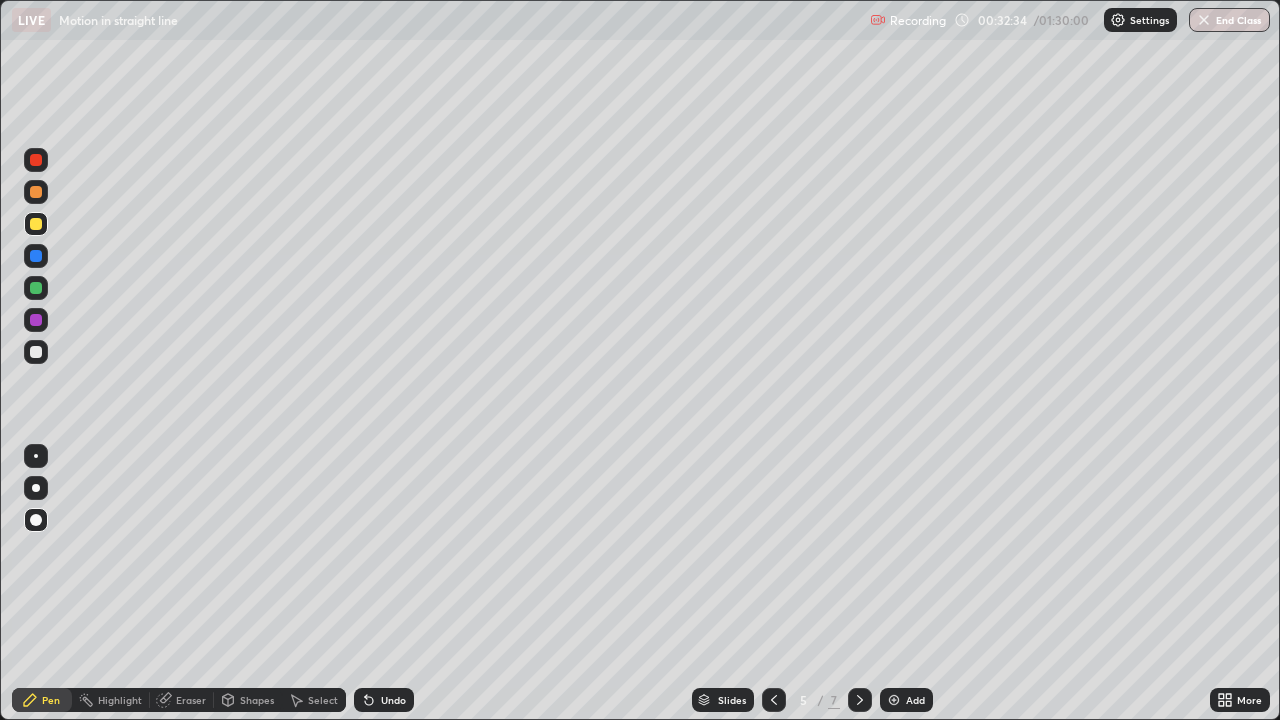 click on "Pen" at bounding box center (42, 700) 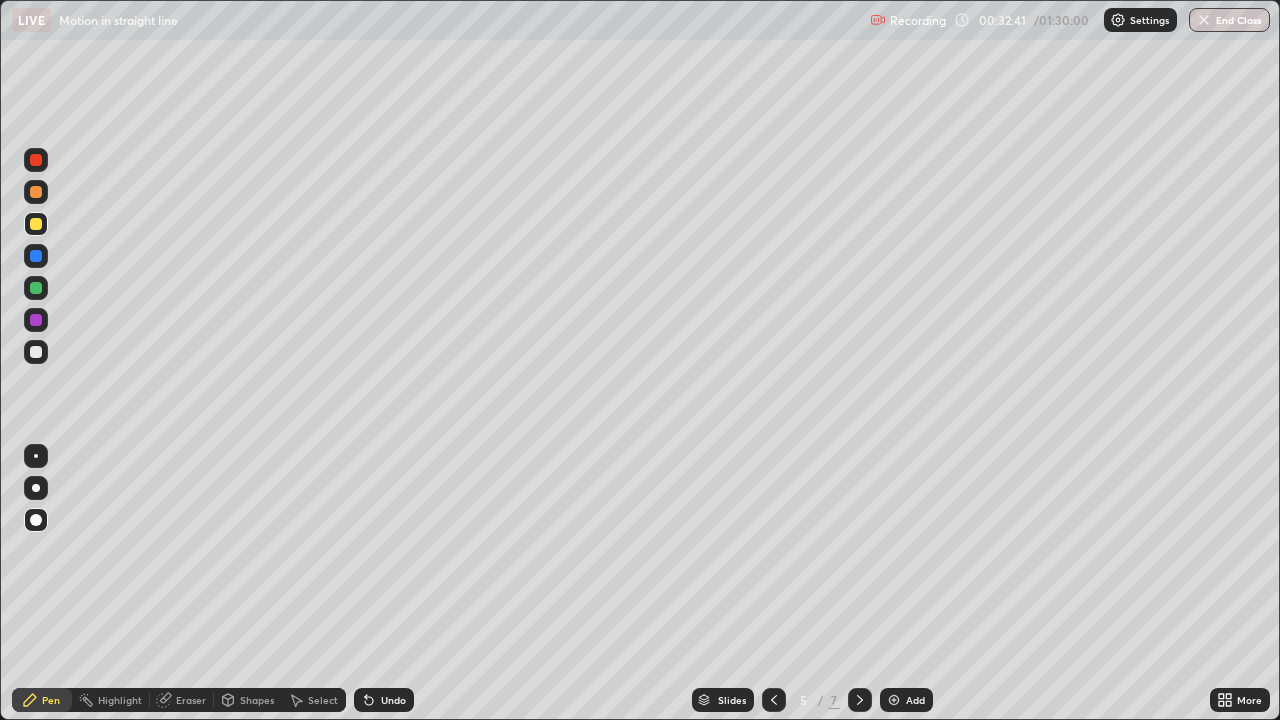 click at bounding box center (36, 224) 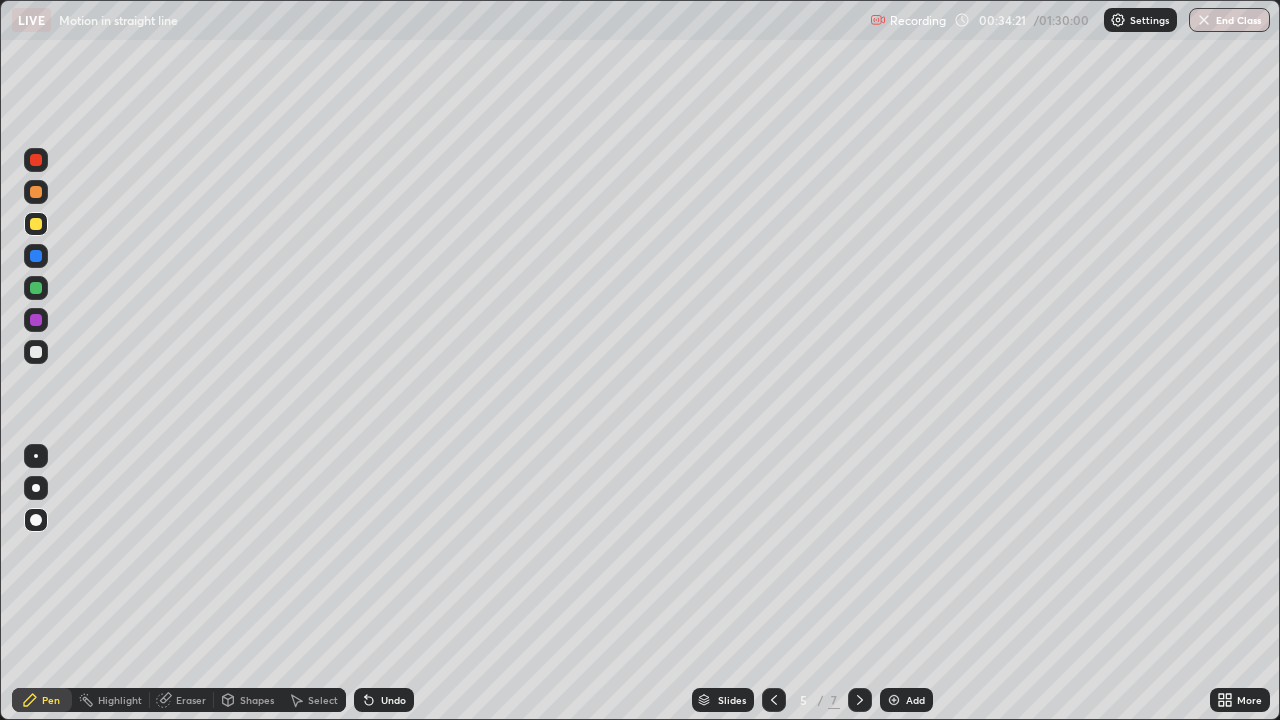 click on "Select" at bounding box center [314, 700] 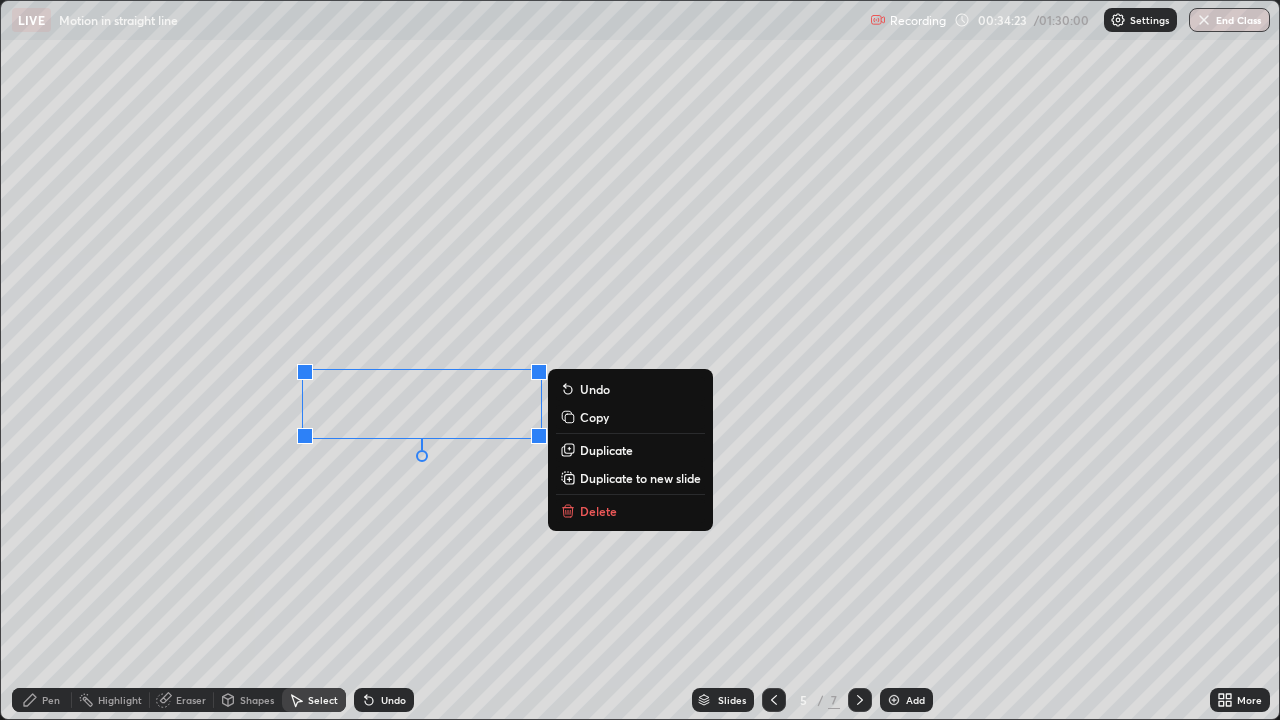 click on "Delete" at bounding box center (598, 511) 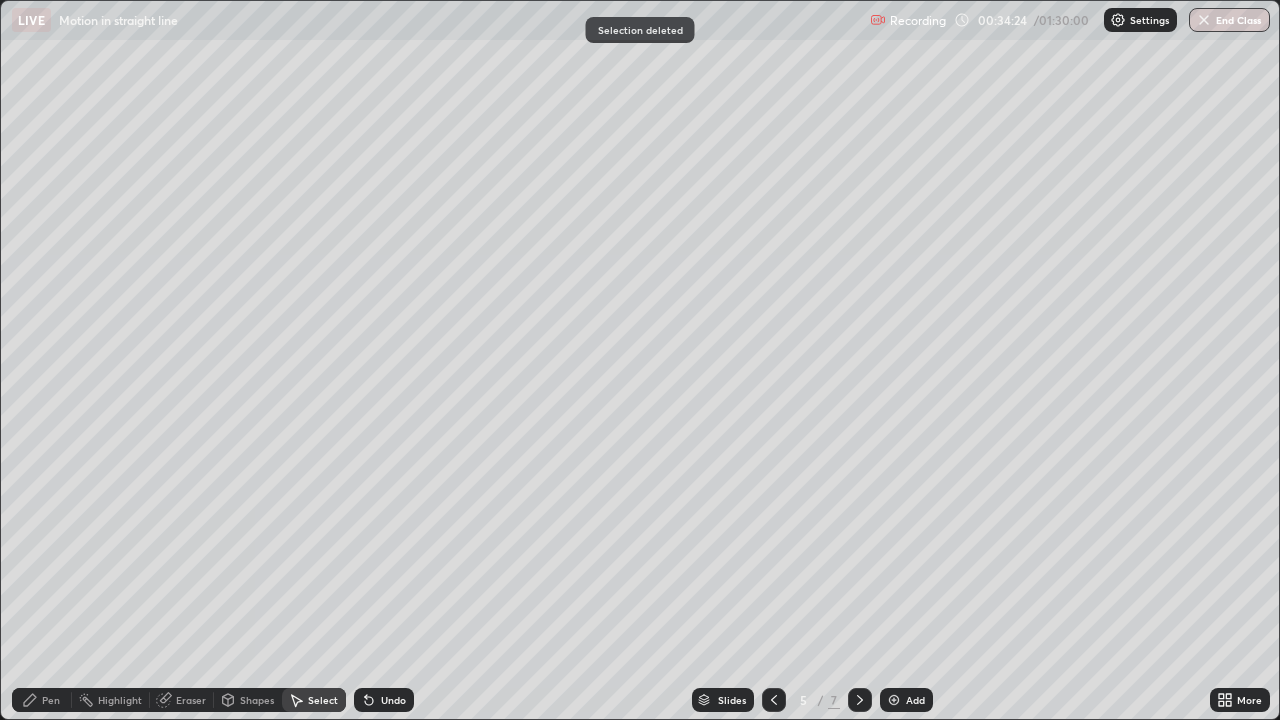 click on "Pen" at bounding box center [51, 700] 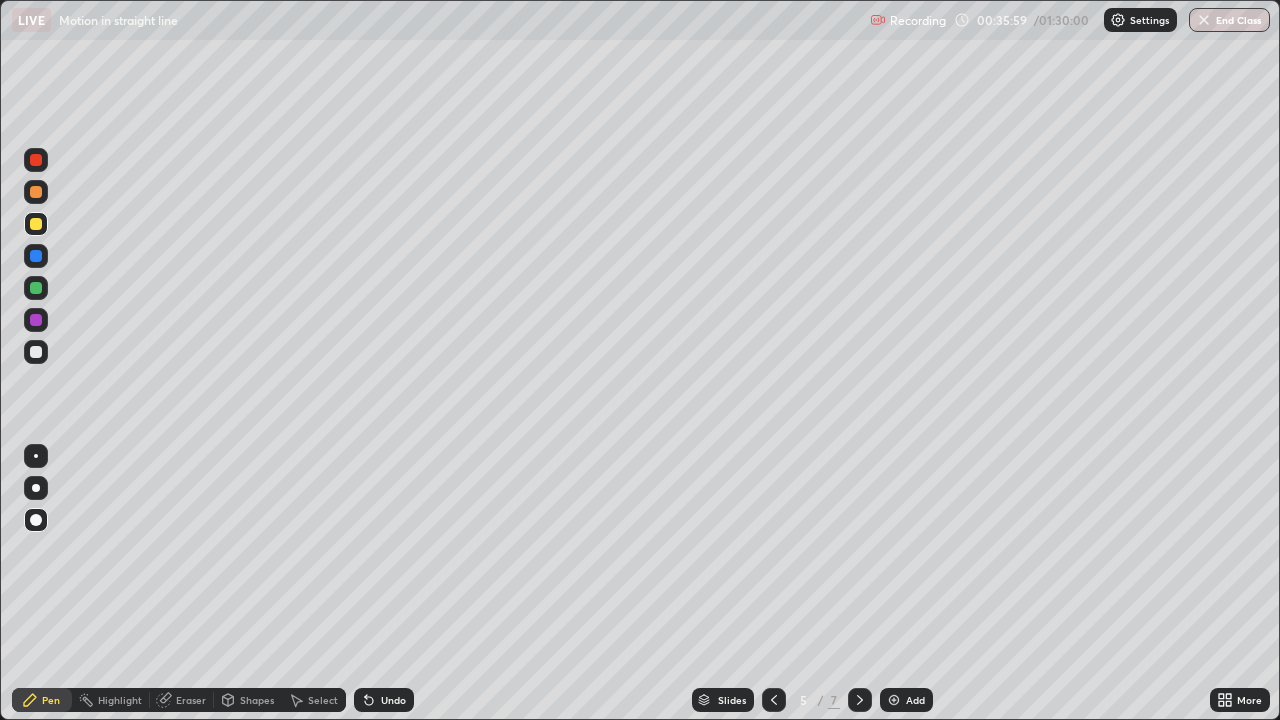 click at bounding box center (36, 288) 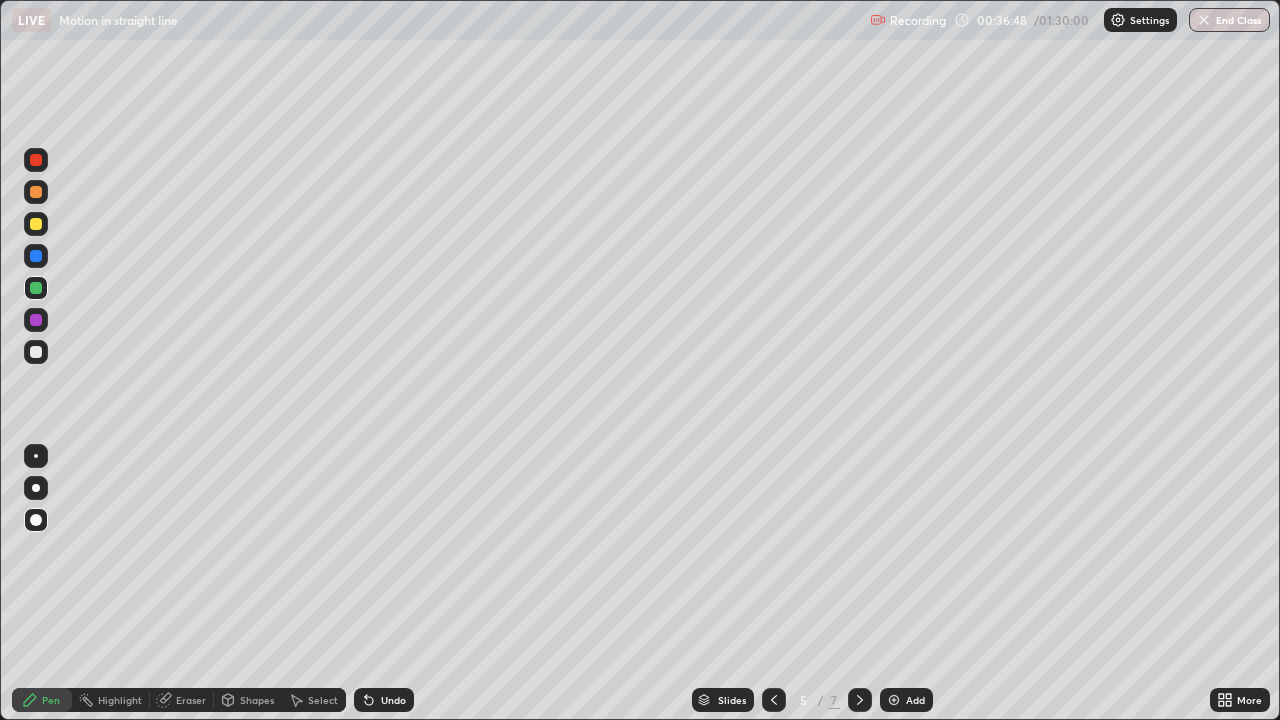 click at bounding box center [894, 700] 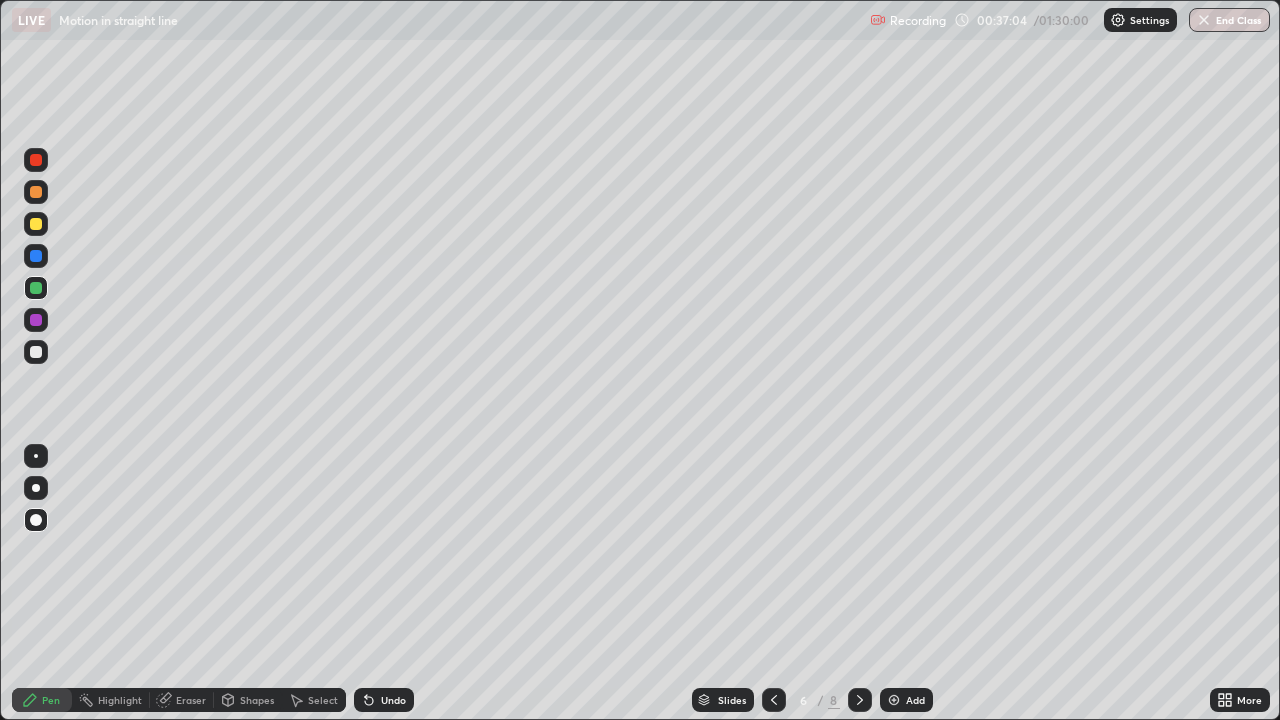 click 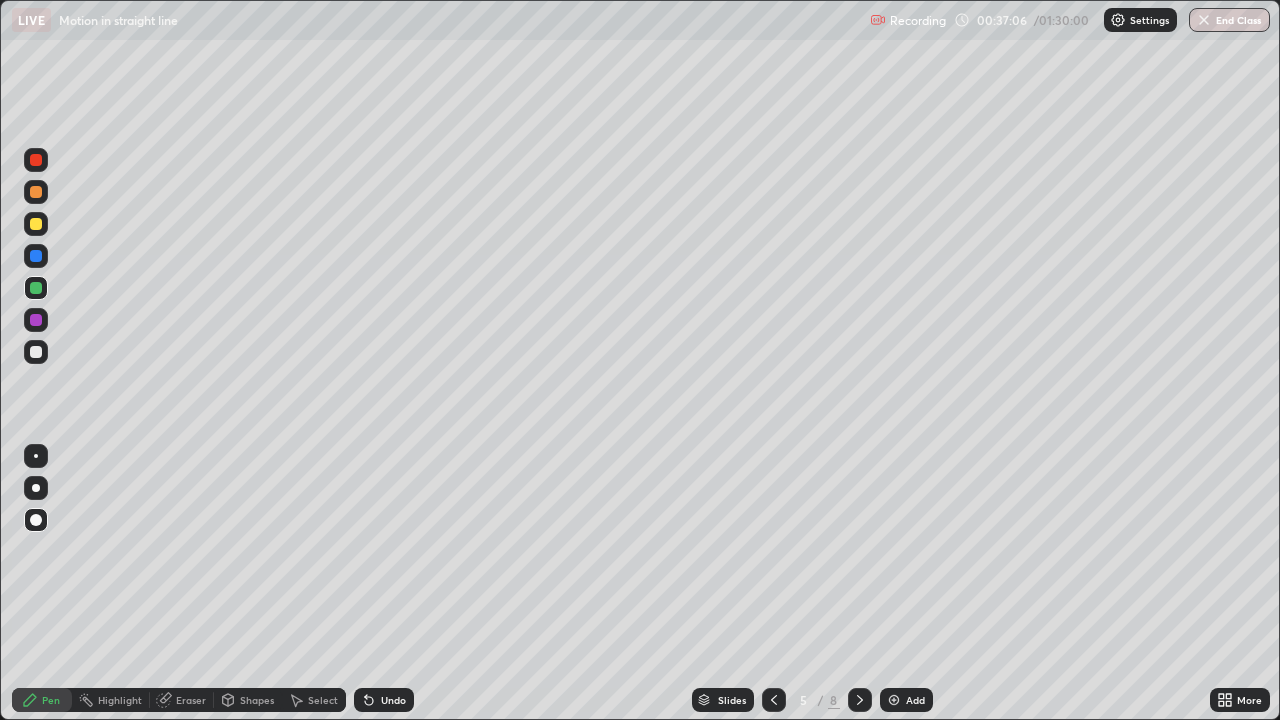 click 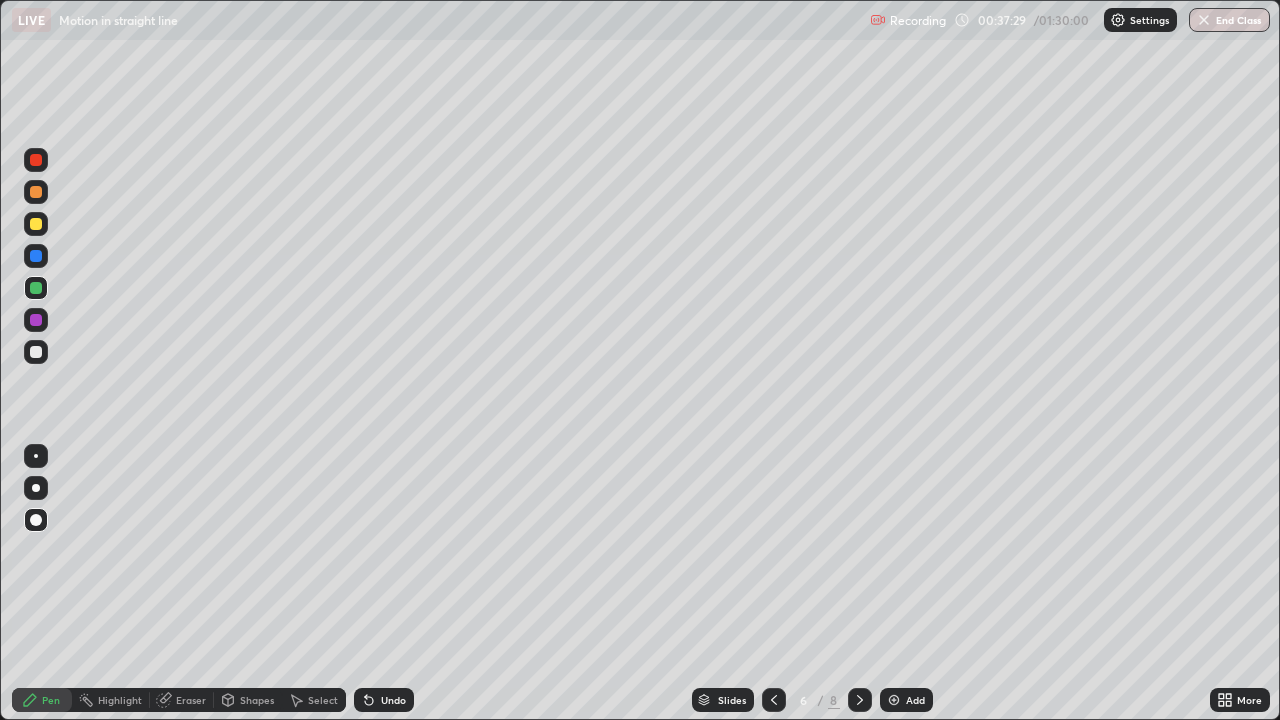click on "Shapes" at bounding box center [257, 700] 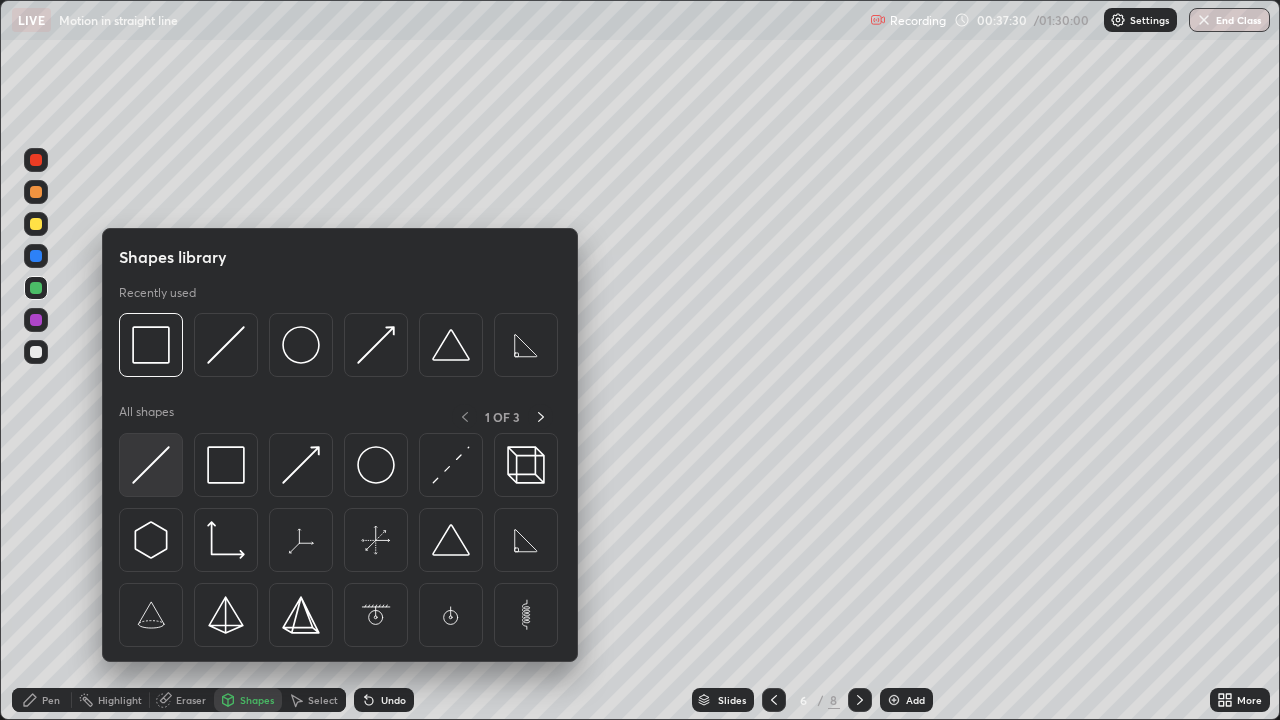 click at bounding box center (151, 465) 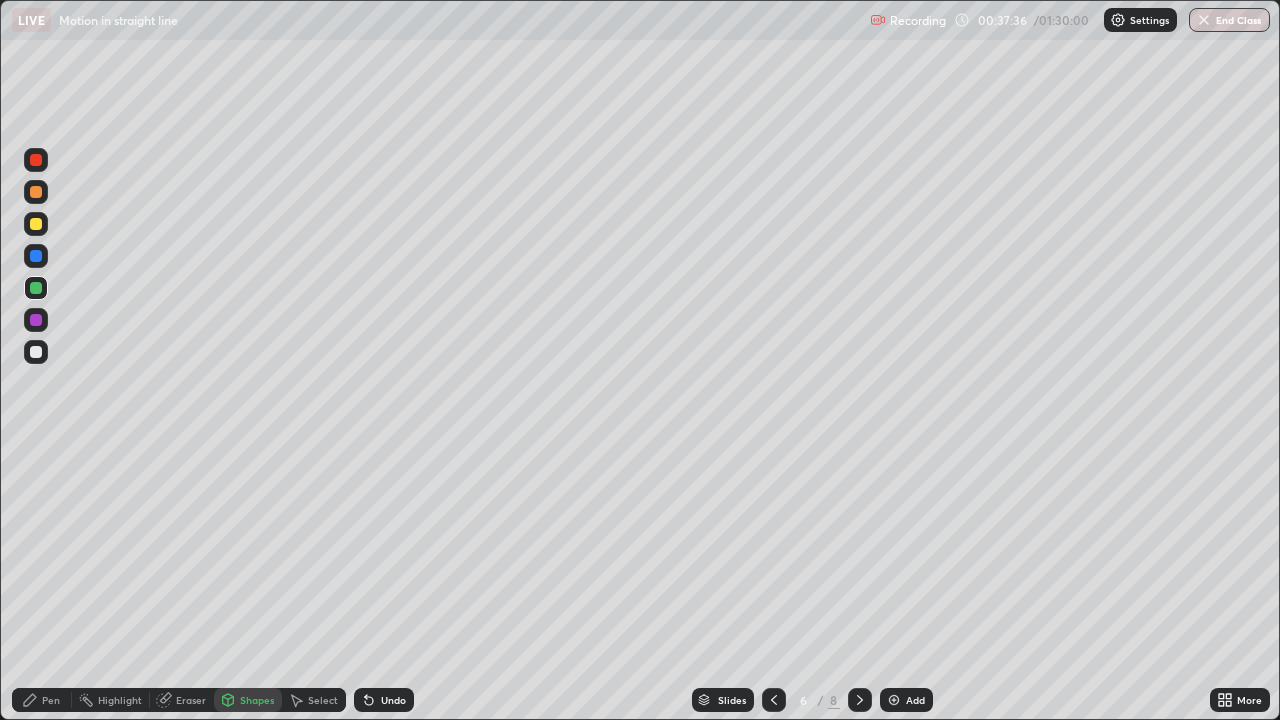 click on "Pen" at bounding box center [51, 700] 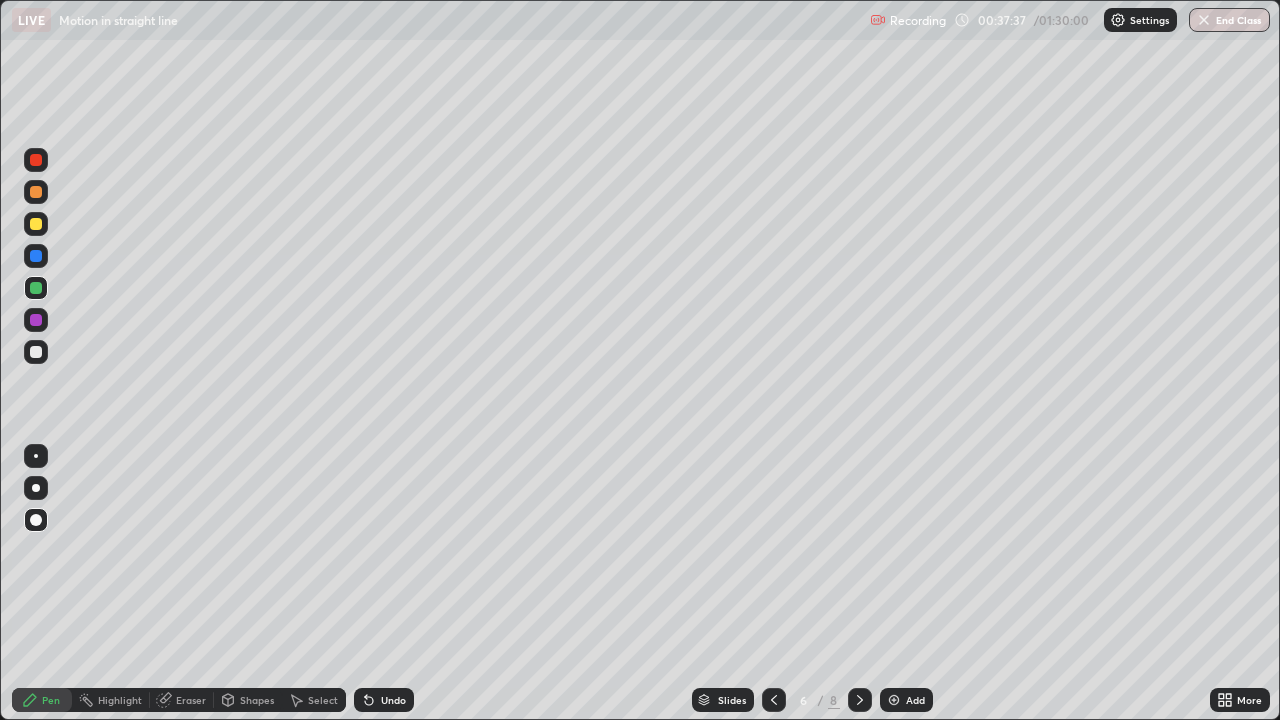 click at bounding box center [36, 224] 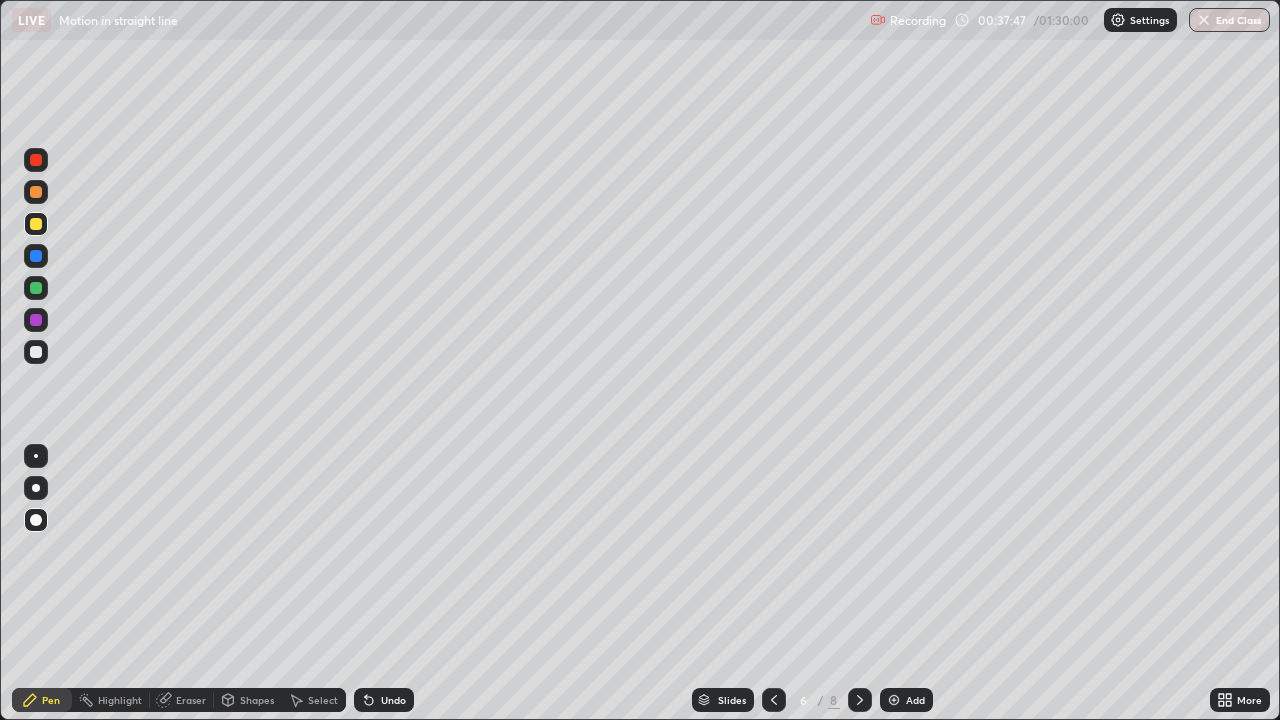click on "Pen" at bounding box center [51, 700] 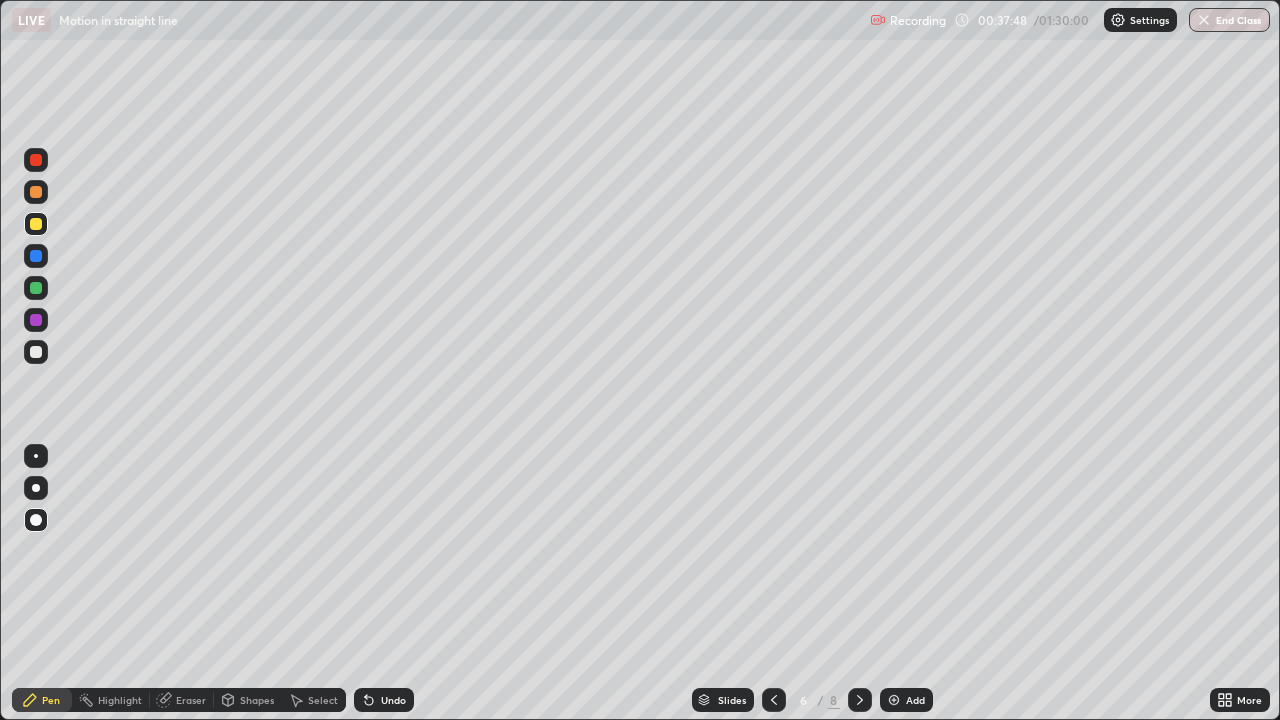 click on "Select" at bounding box center [323, 700] 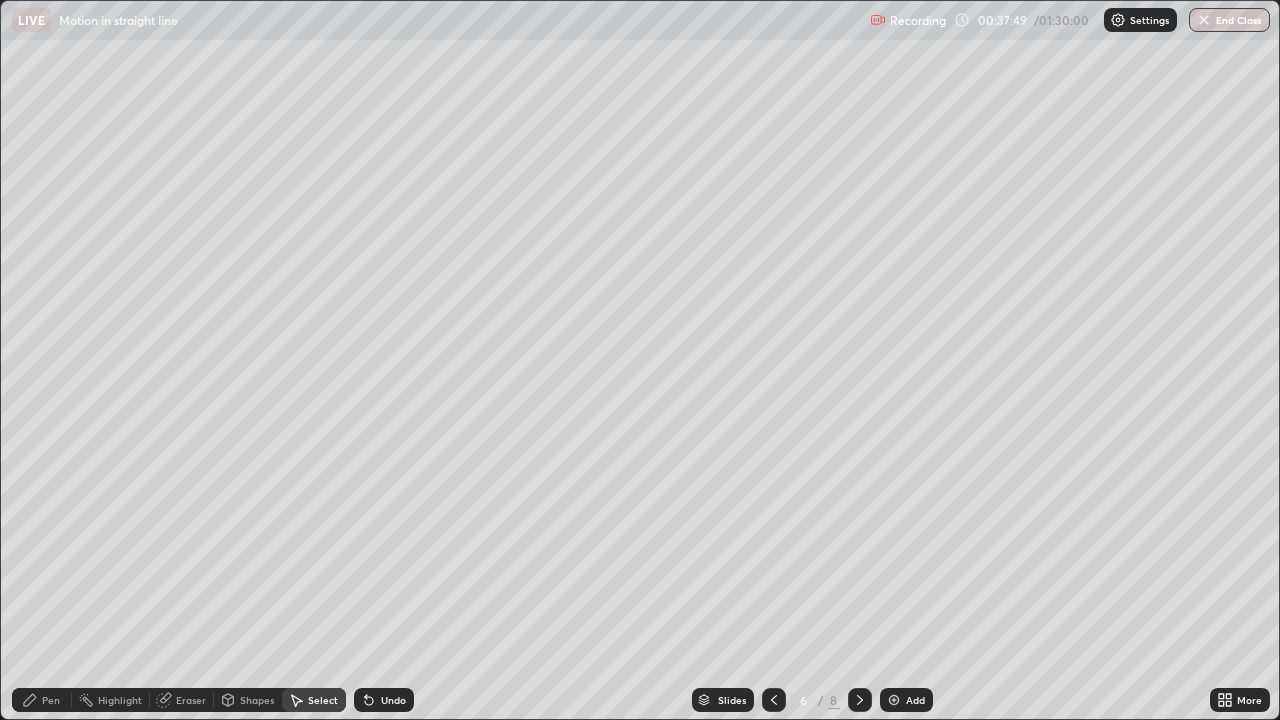 click on "Eraser" at bounding box center (191, 700) 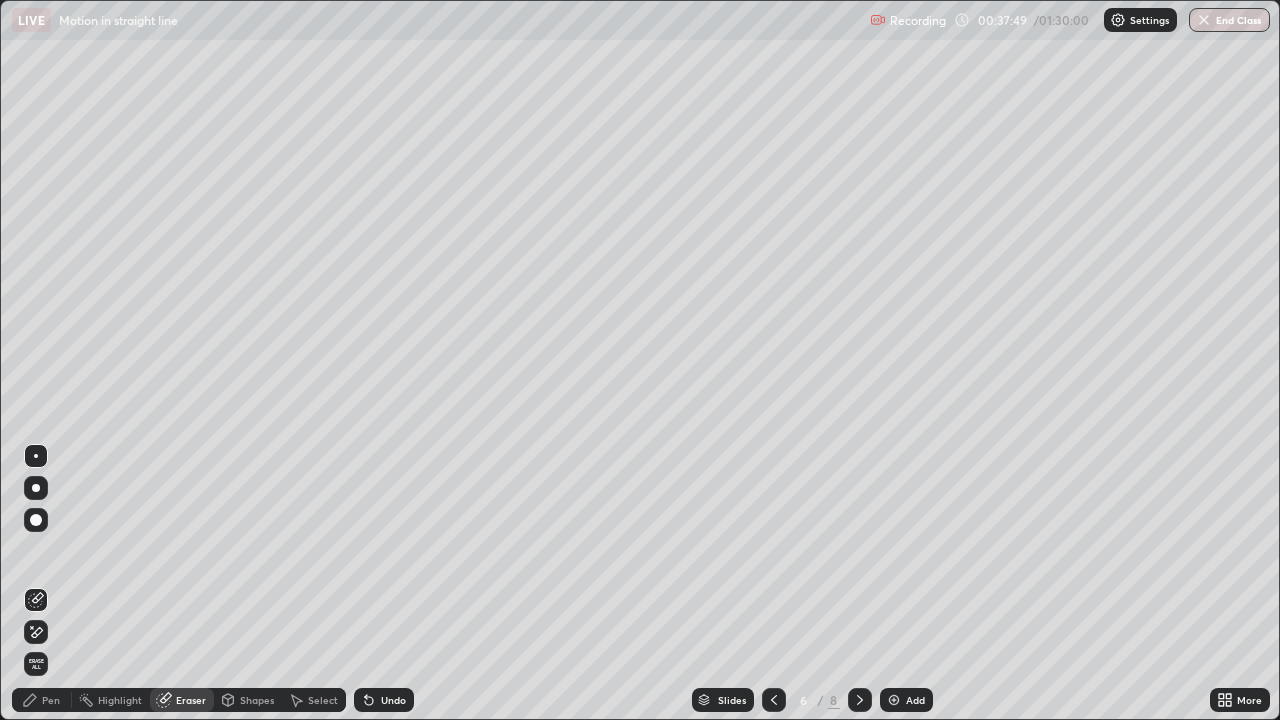click on "Highlight" at bounding box center (120, 700) 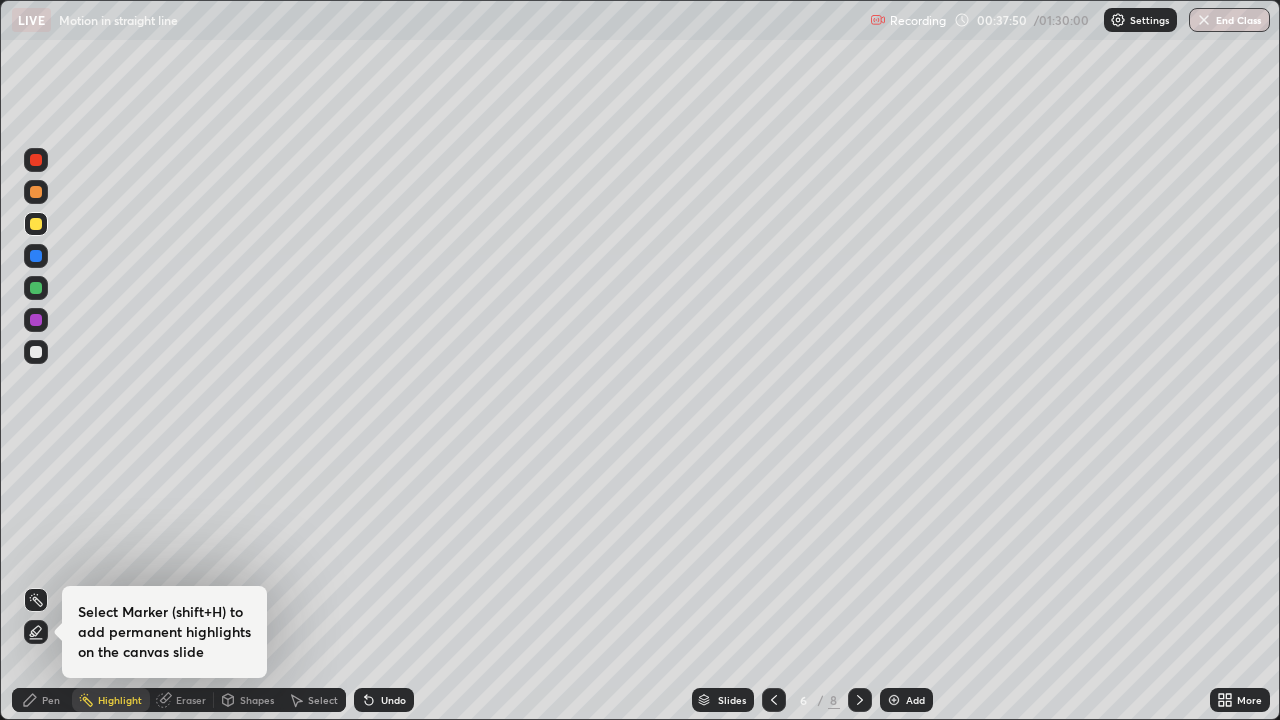 click 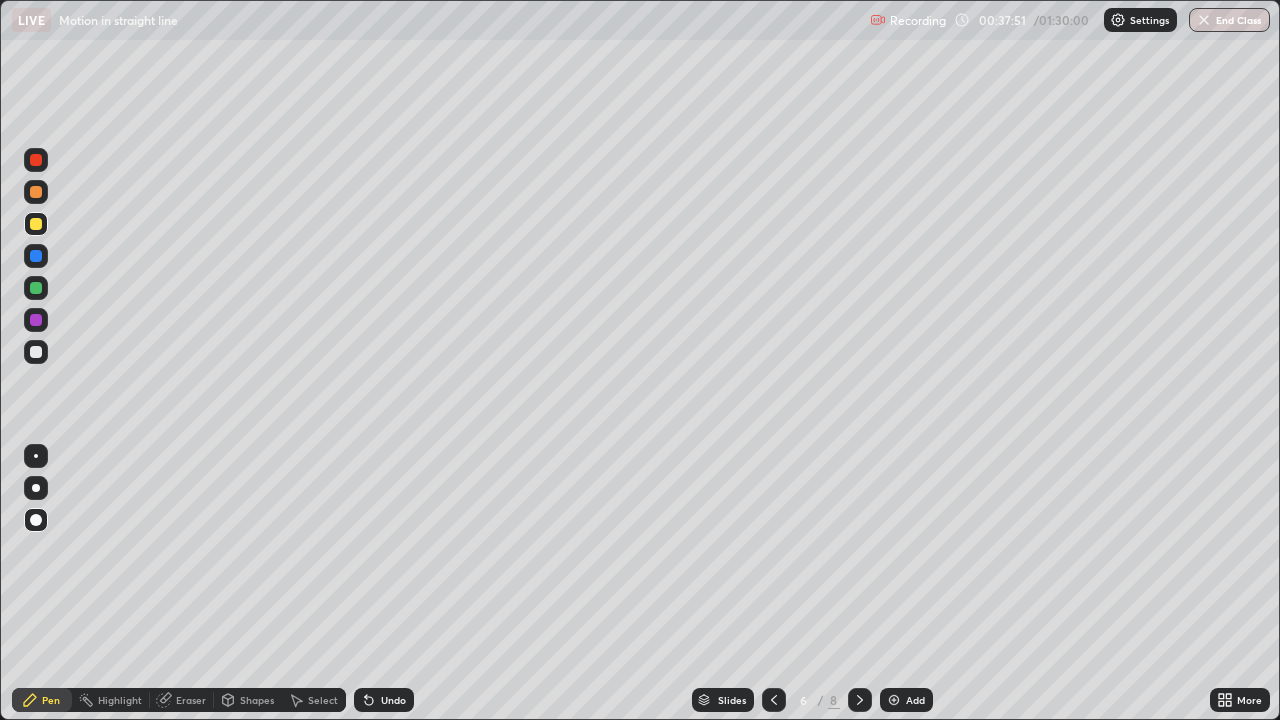 click at bounding box center (36, 288) 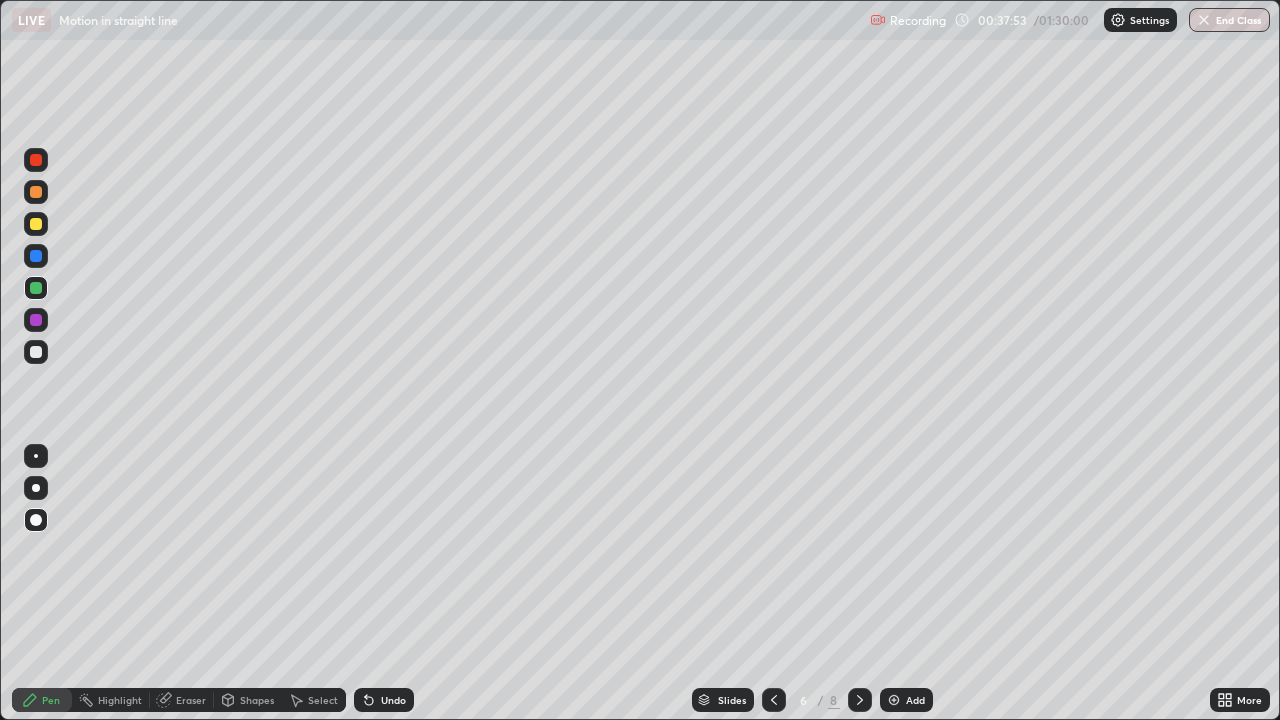 click 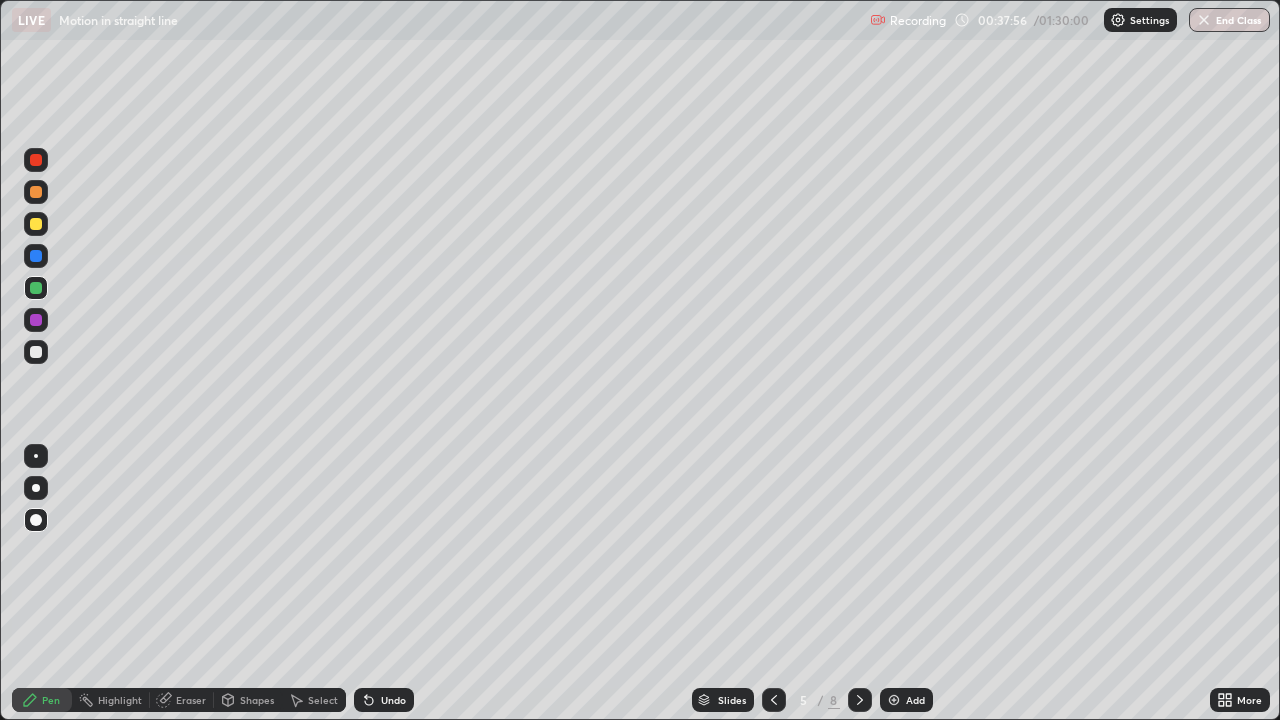 click 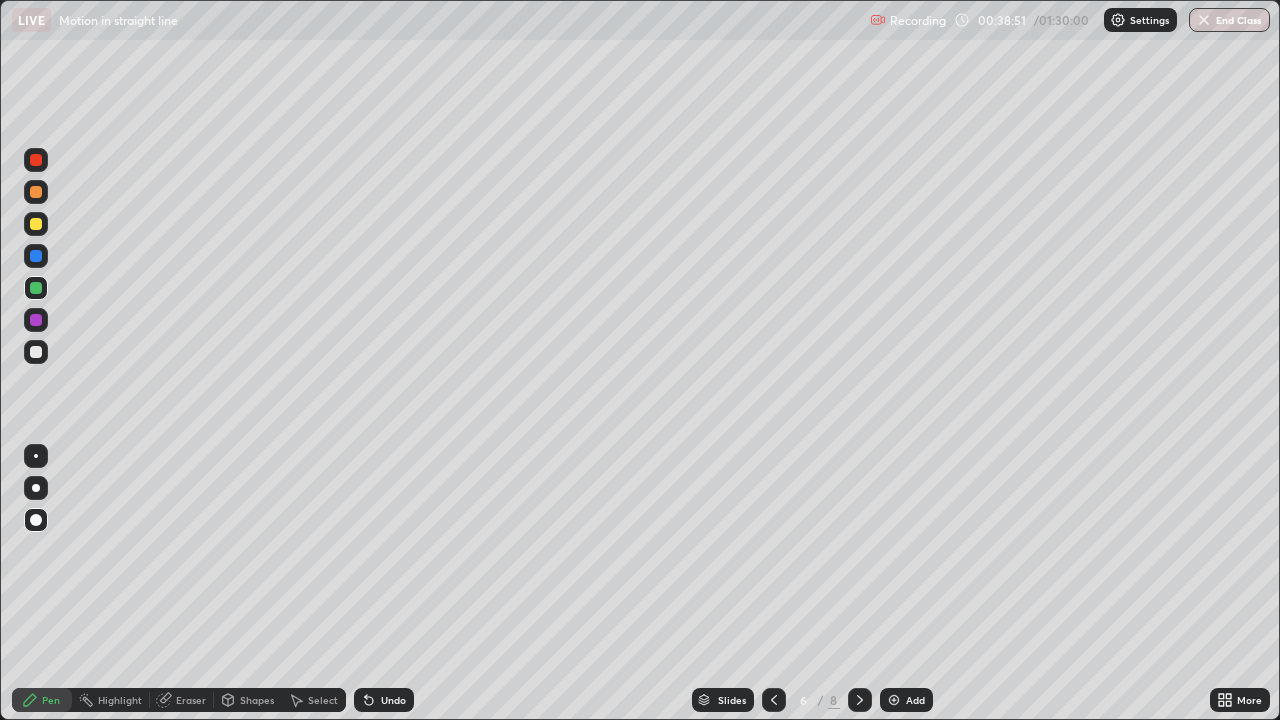 click at bounding box center [36, 160] 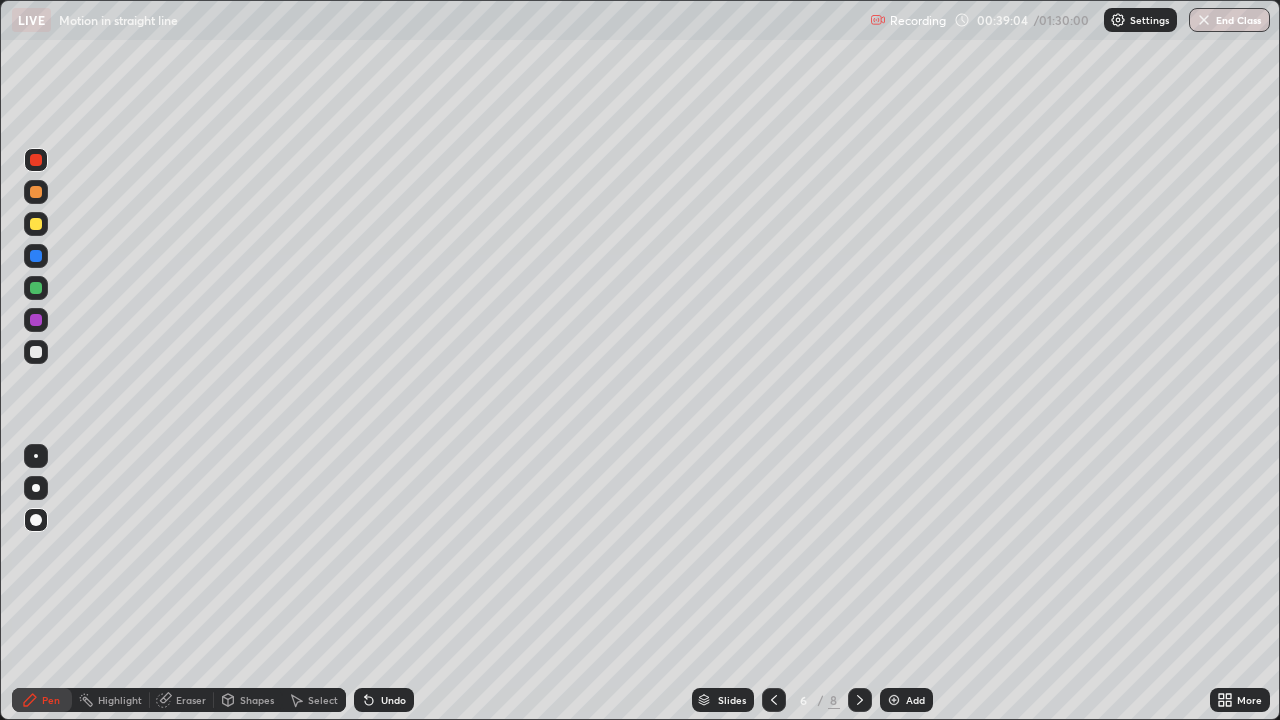 click on "Pen" at bounding box center [42, 700] 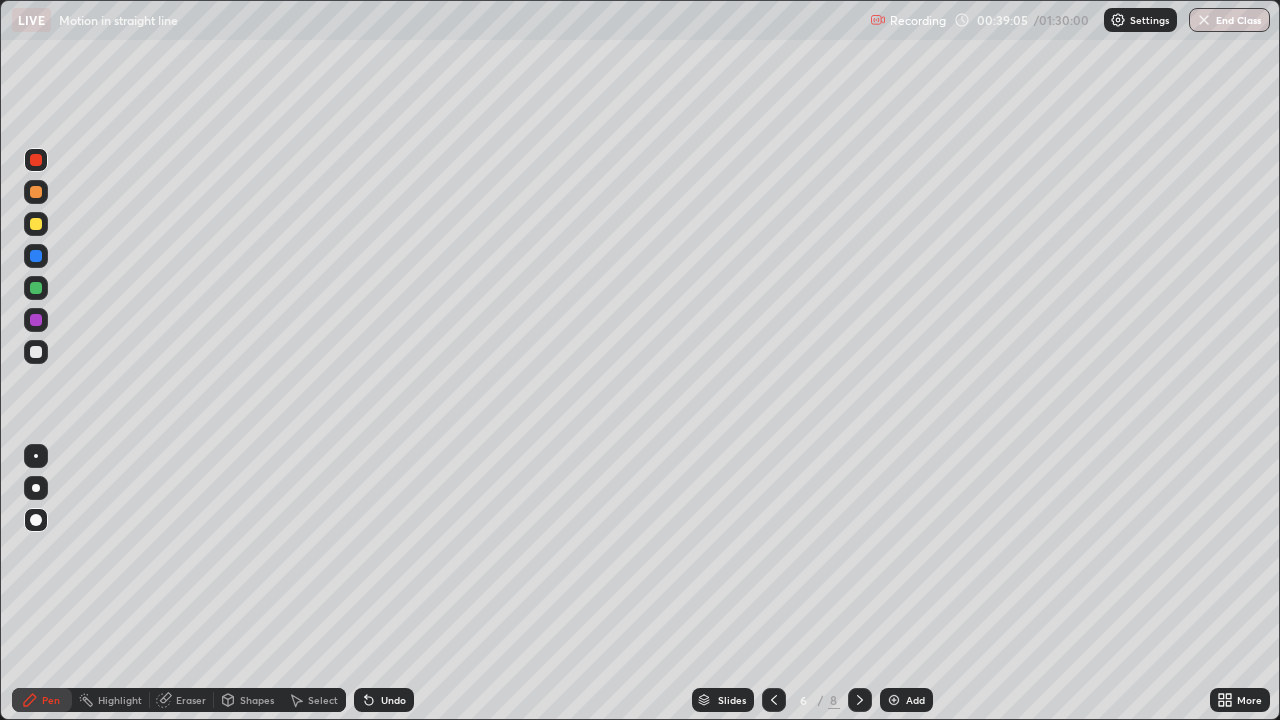 click at bounding box center (36, 224) 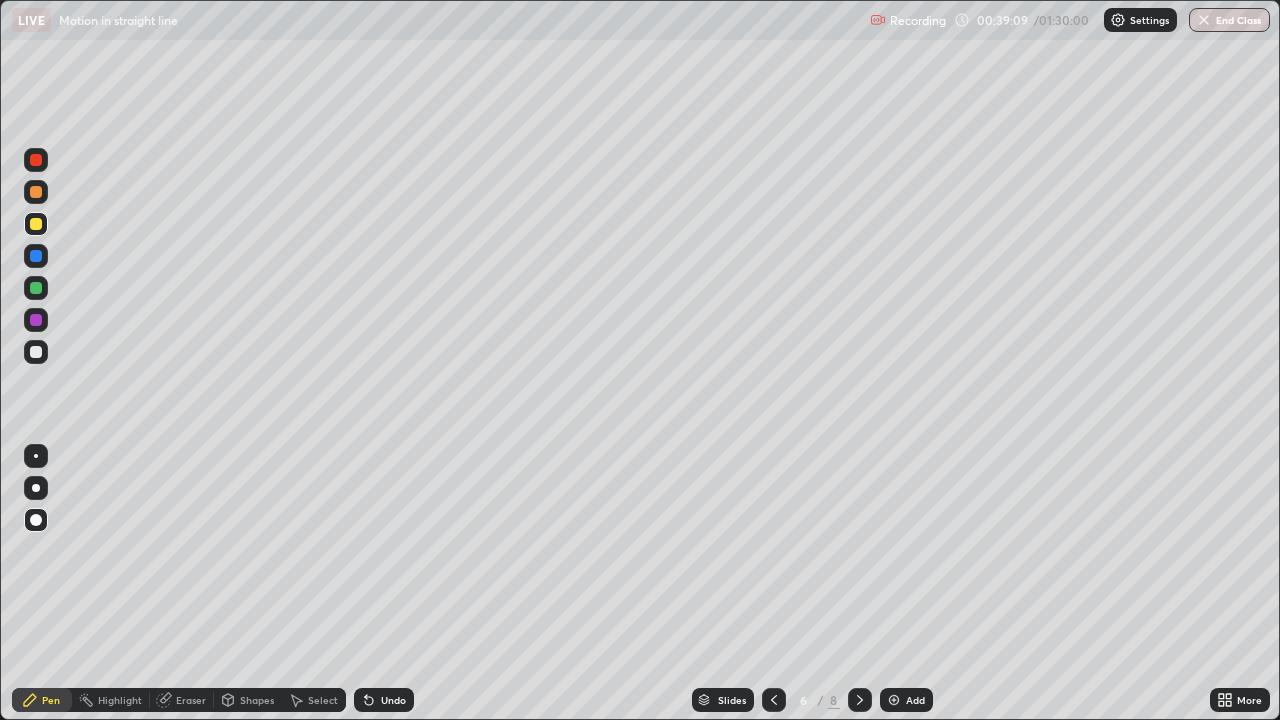click at bounding box center (36, 160) 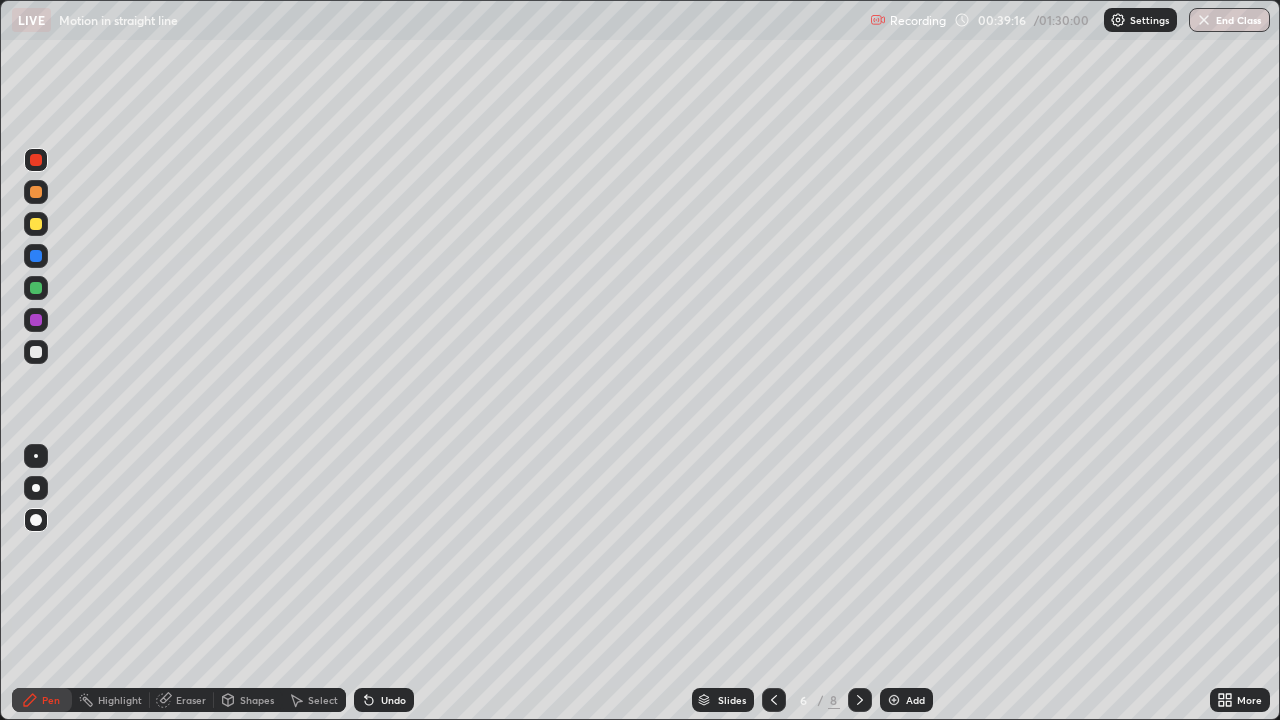 click at bounding box center (36, 288) 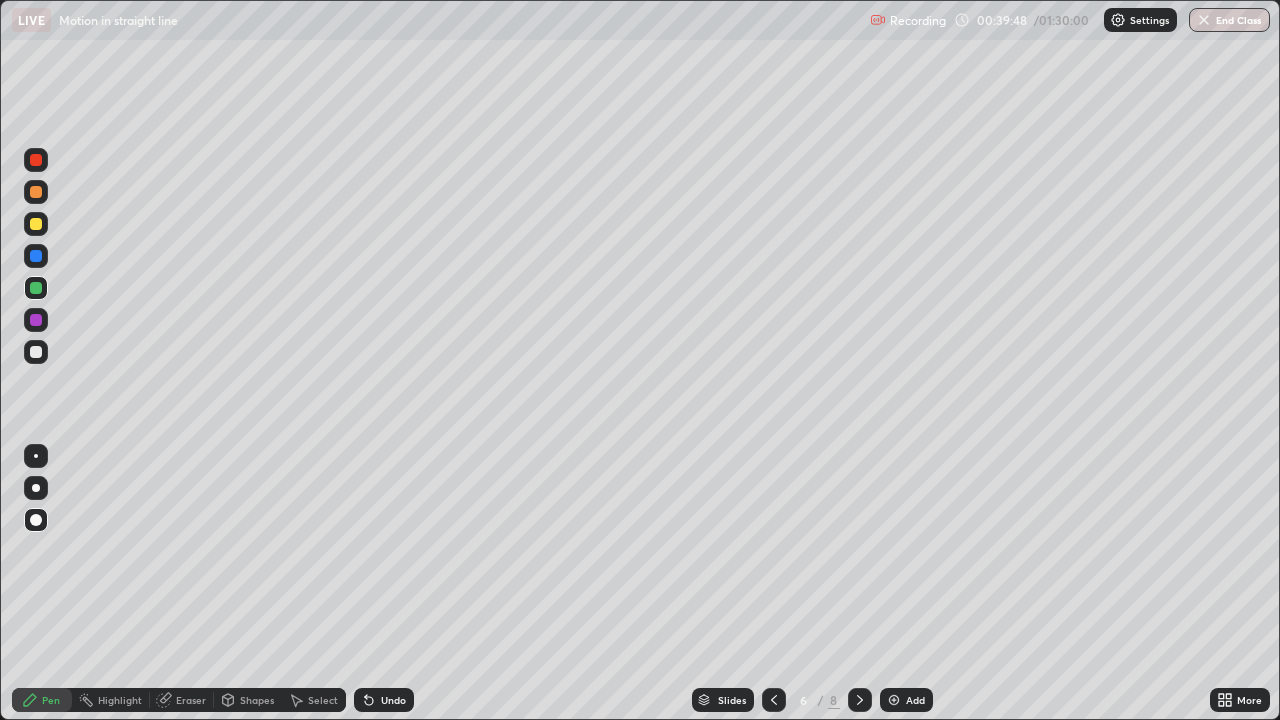 click 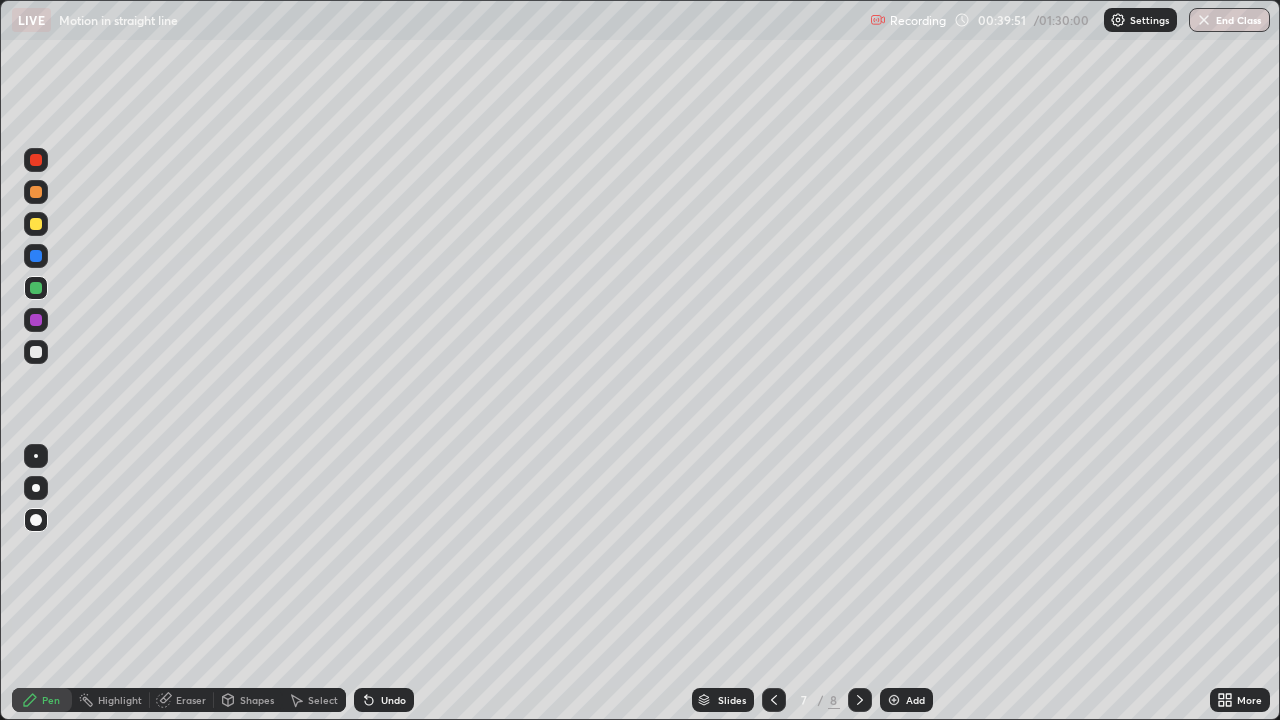 click 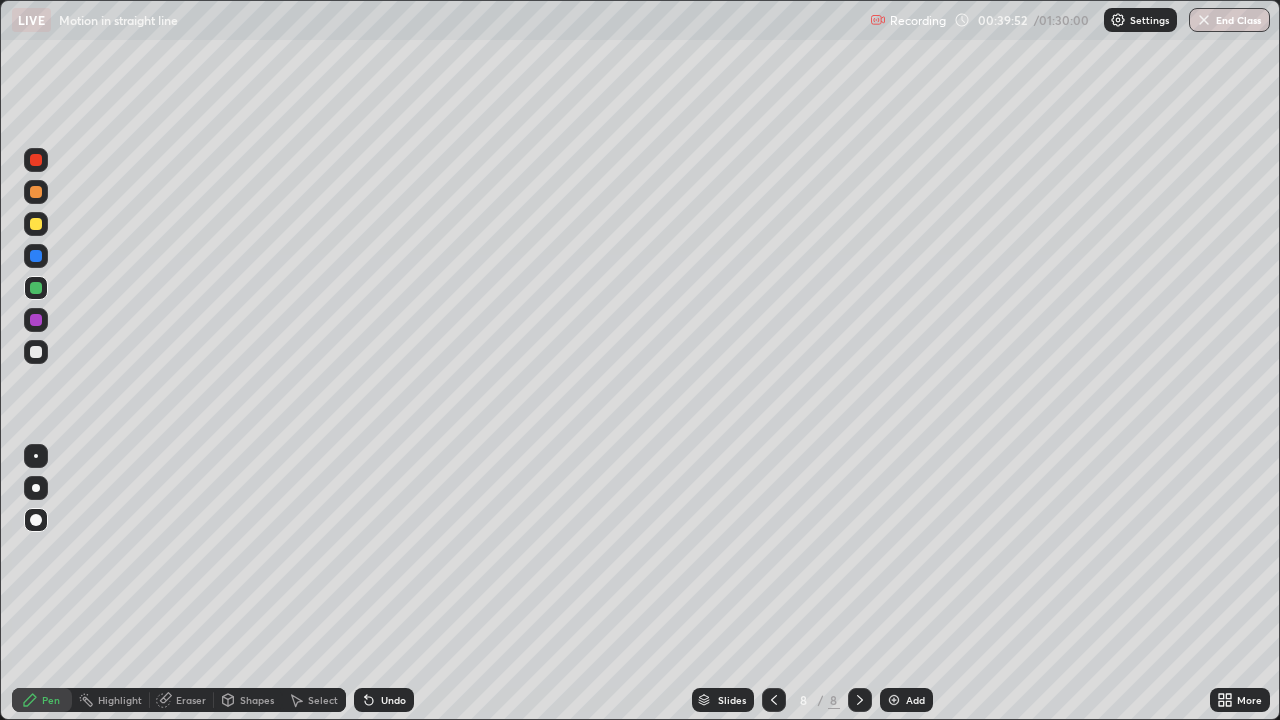 click 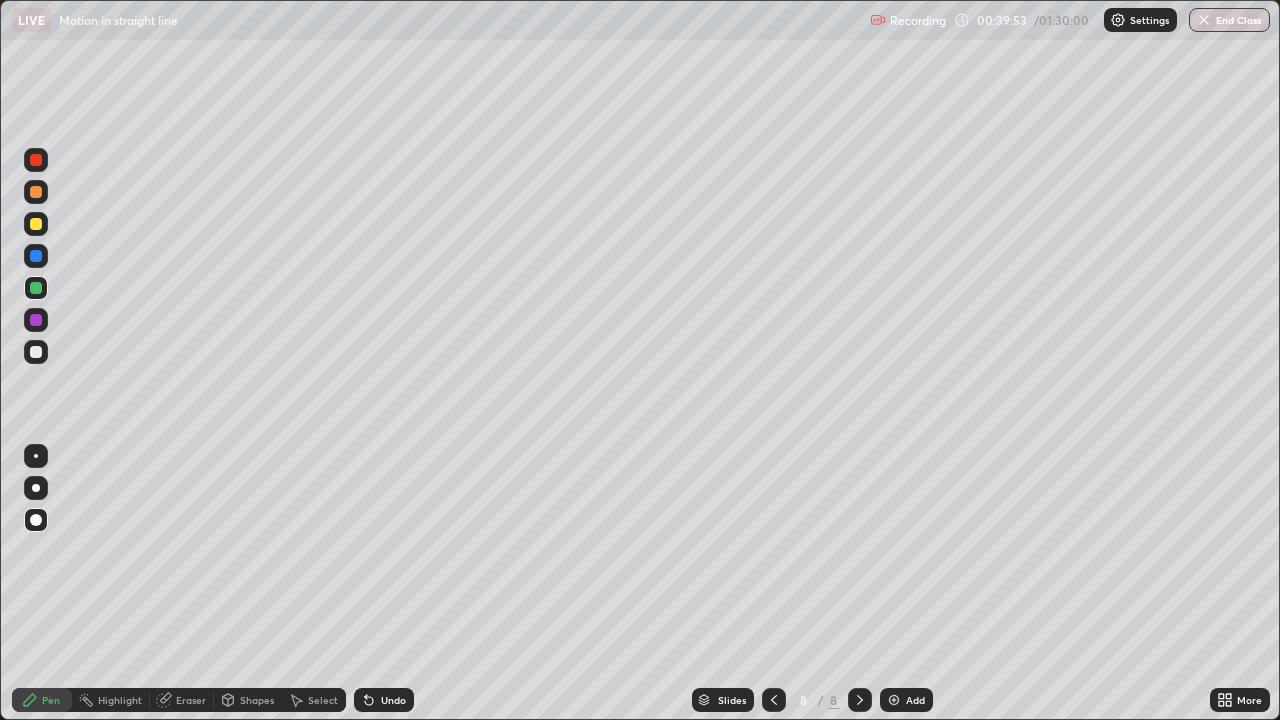 click 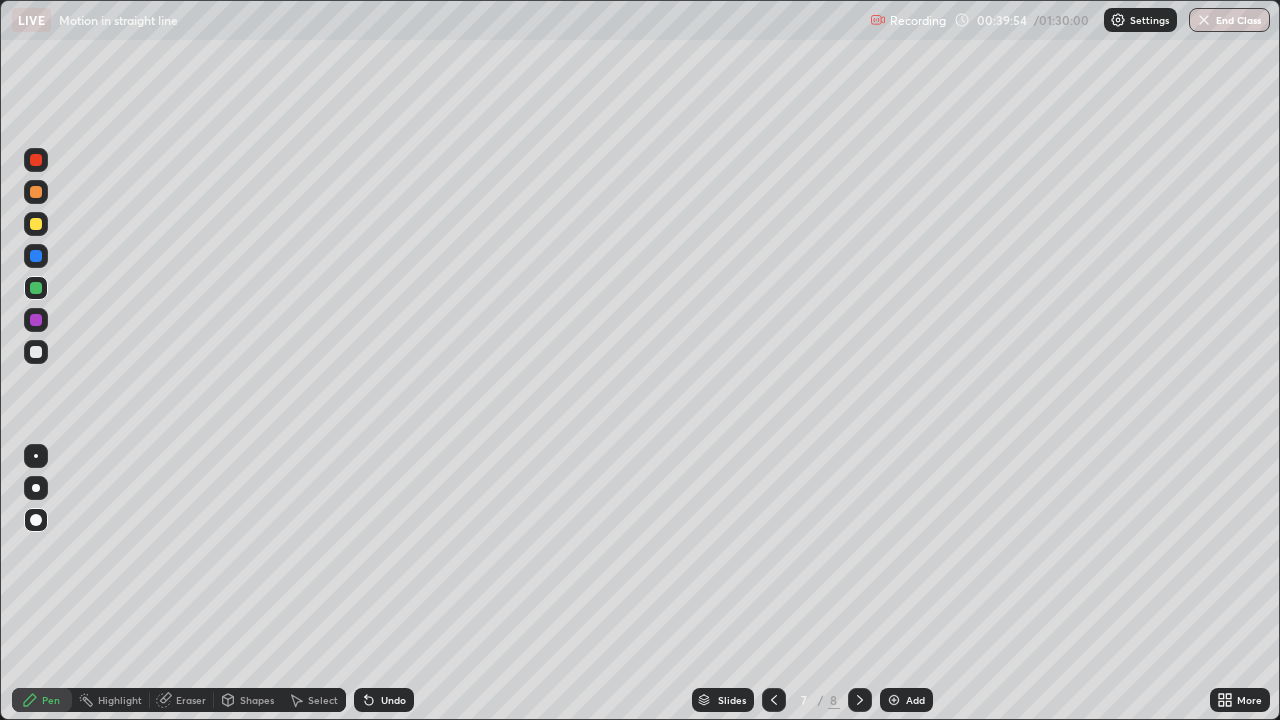 click 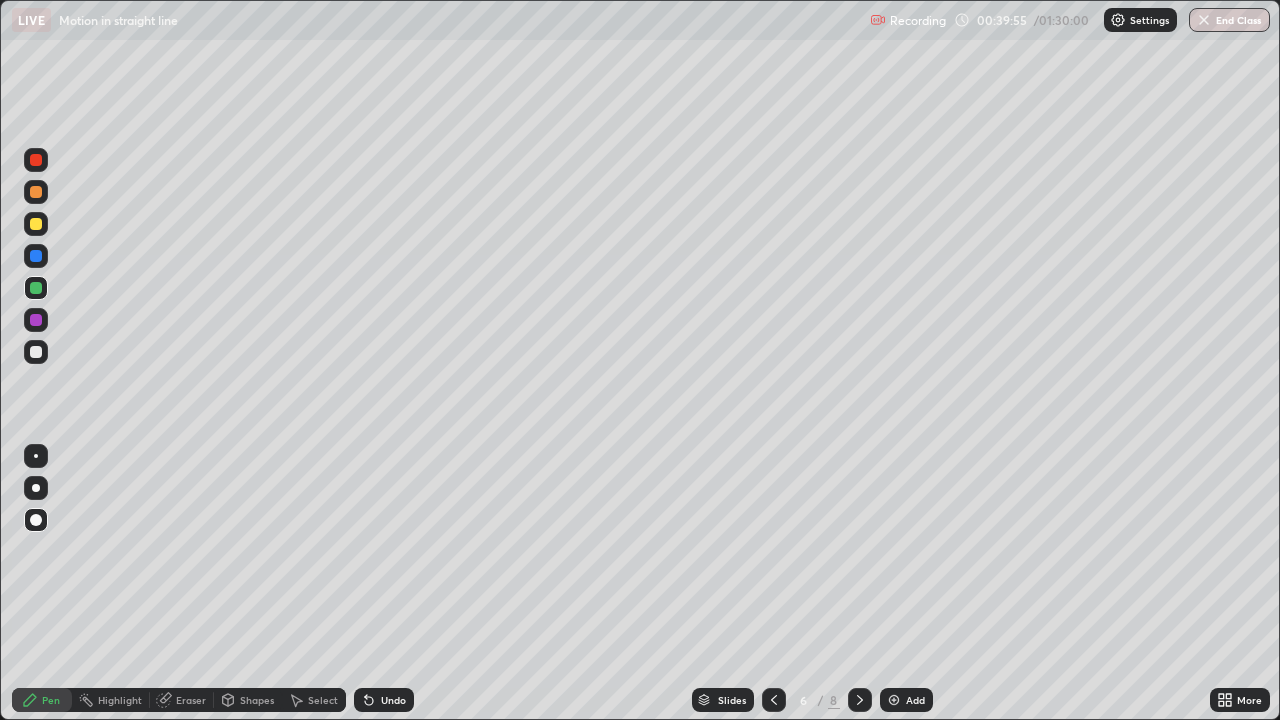 click 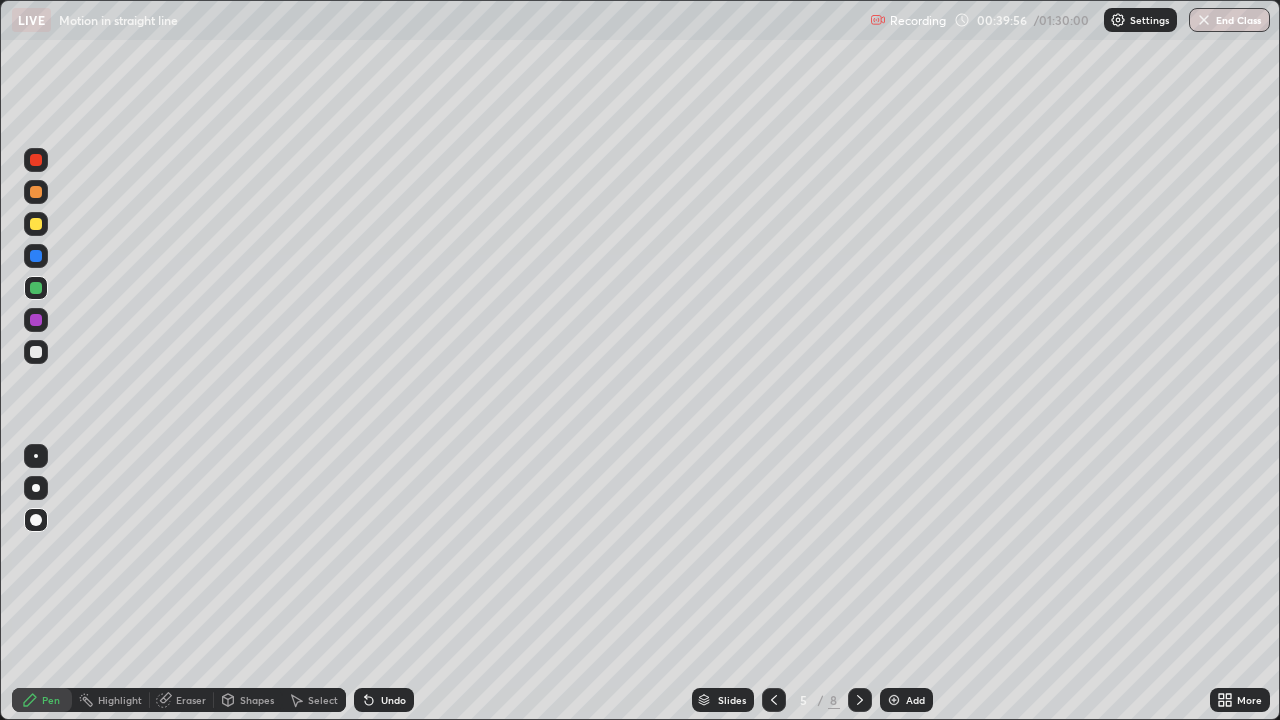 click 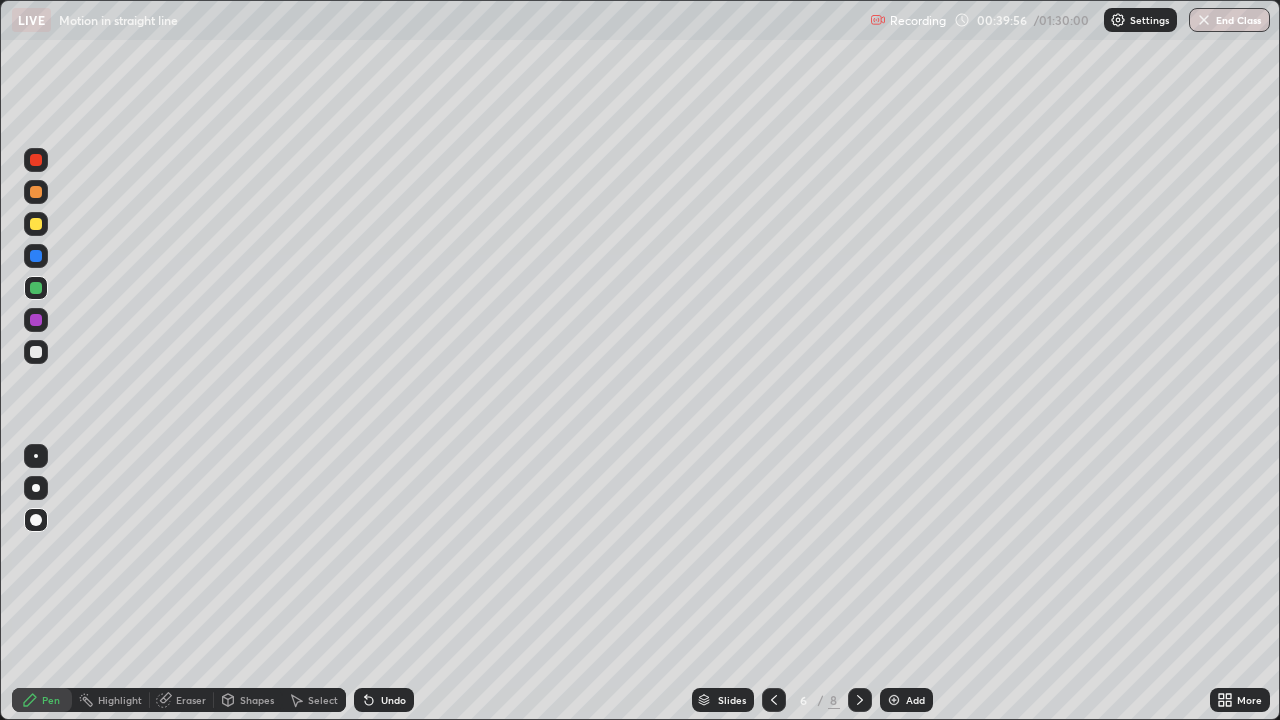 click 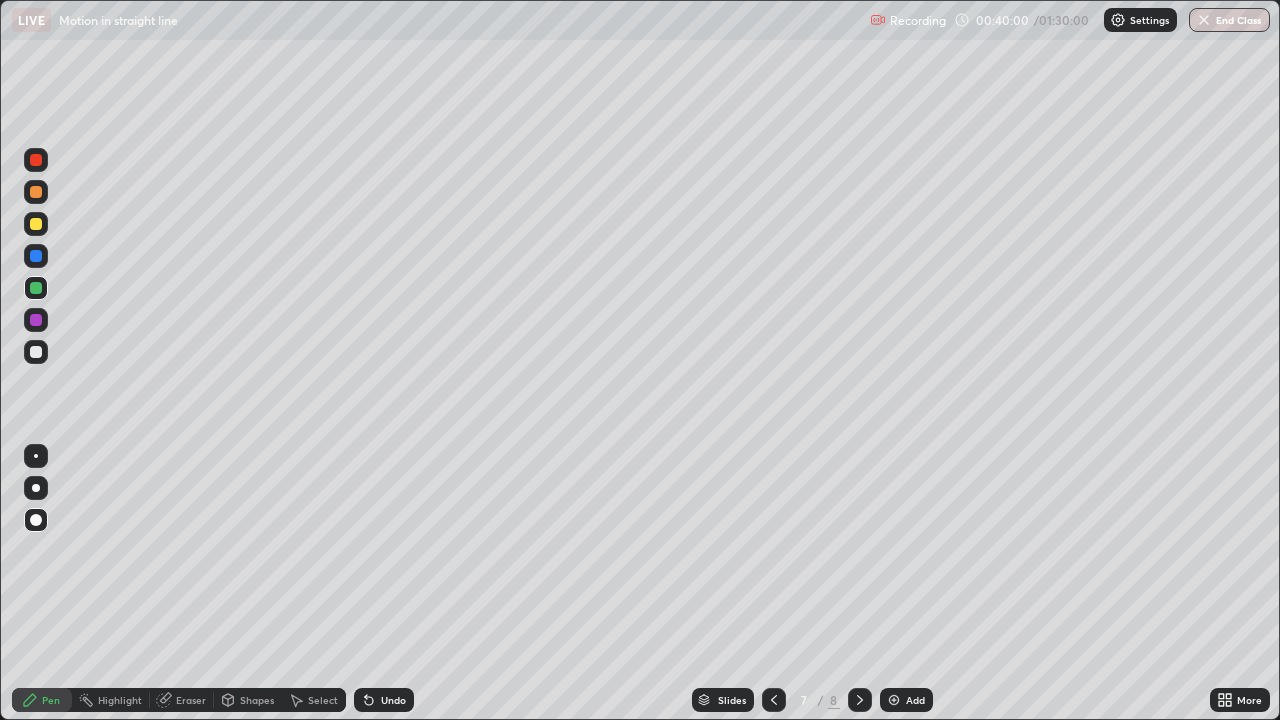 click 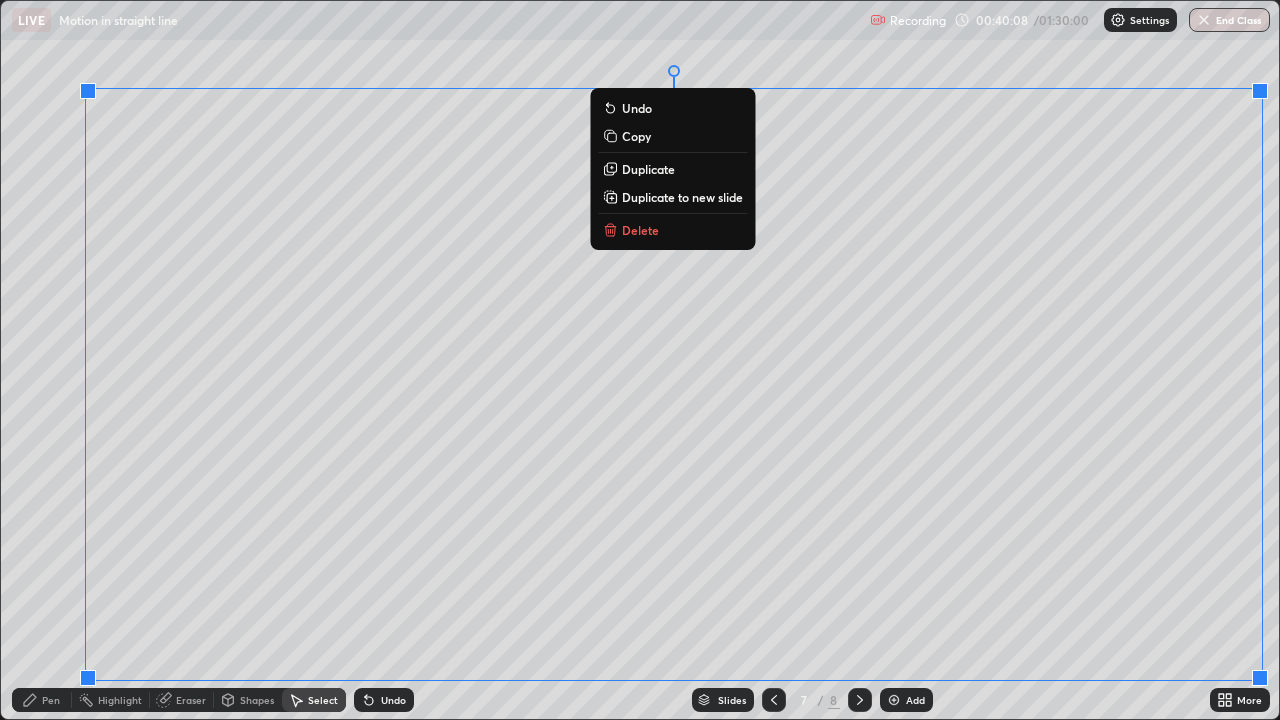 click on "Delete" at bounding box center [672, 230] 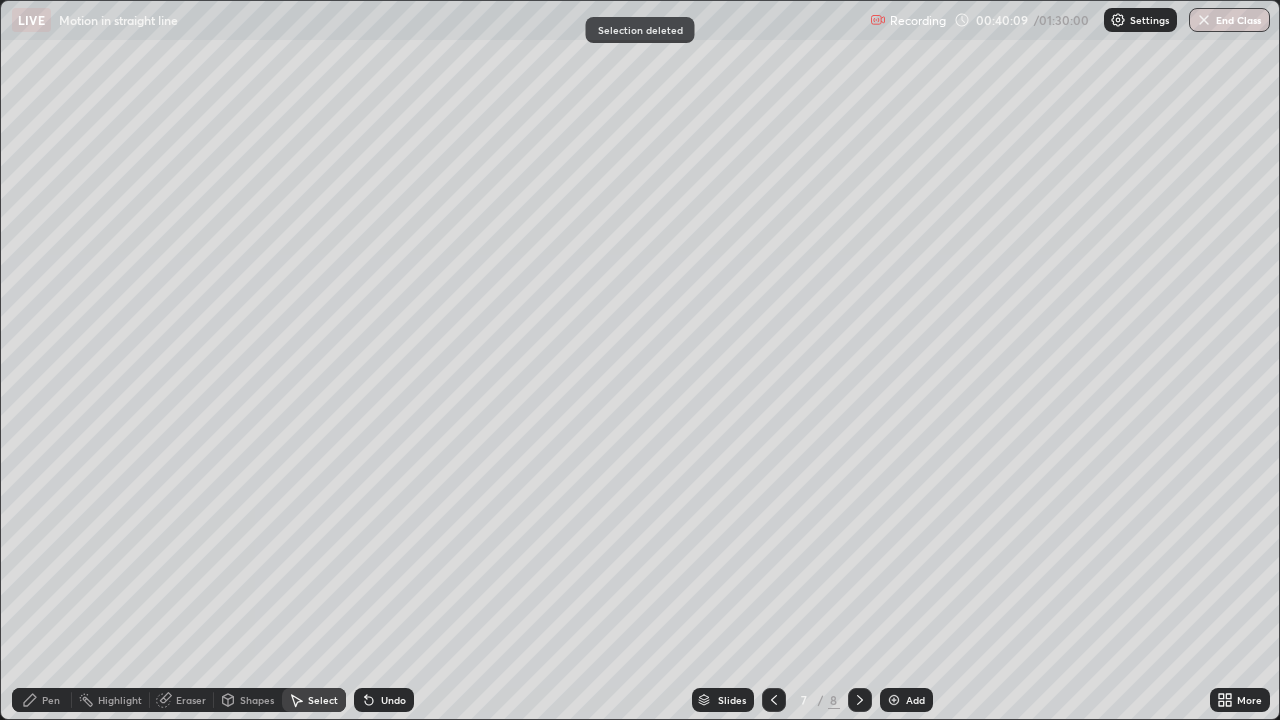 click 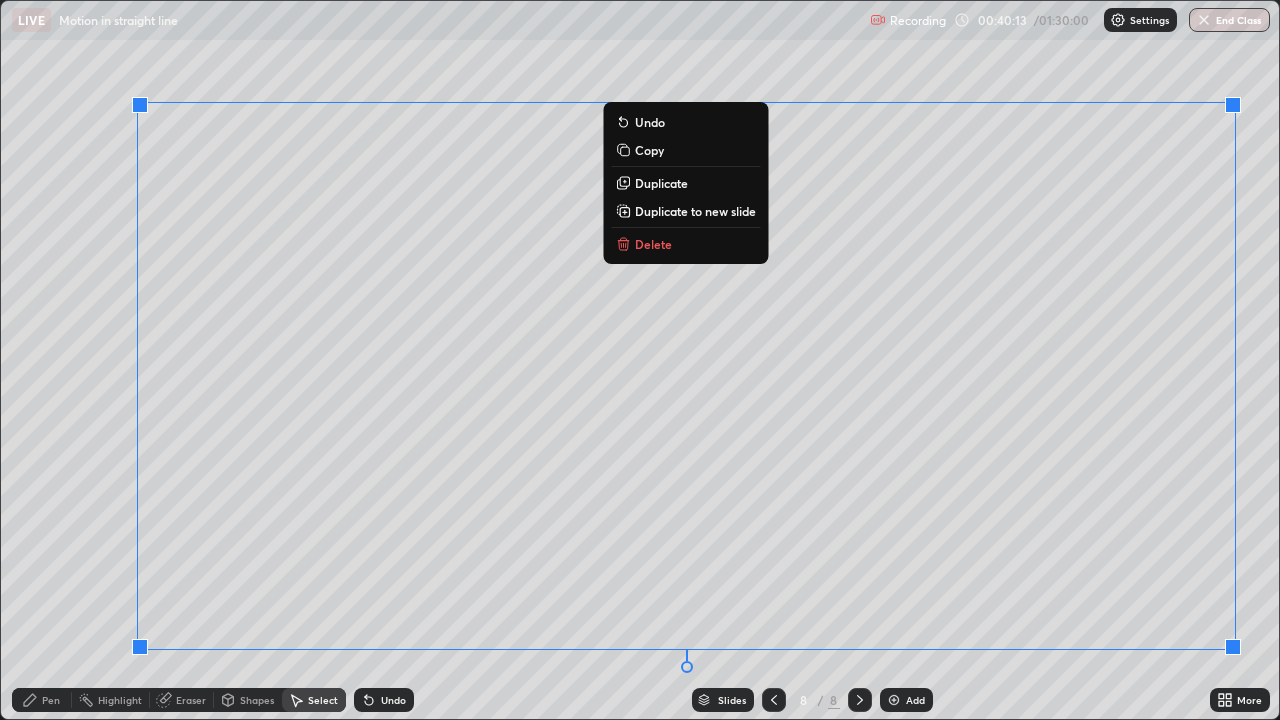 click on "Delete" at bounding box center (685, 244) 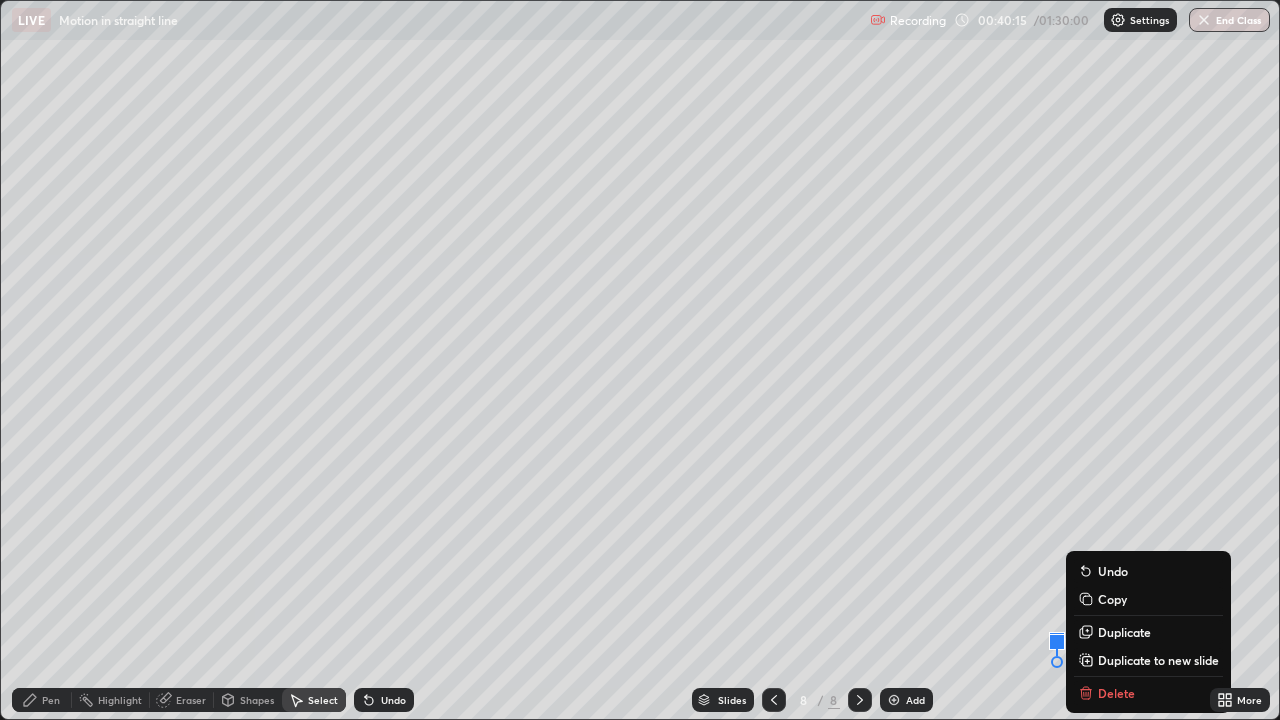 click on "Slides 8 / 8 Add" at bounding box center [812, 700] 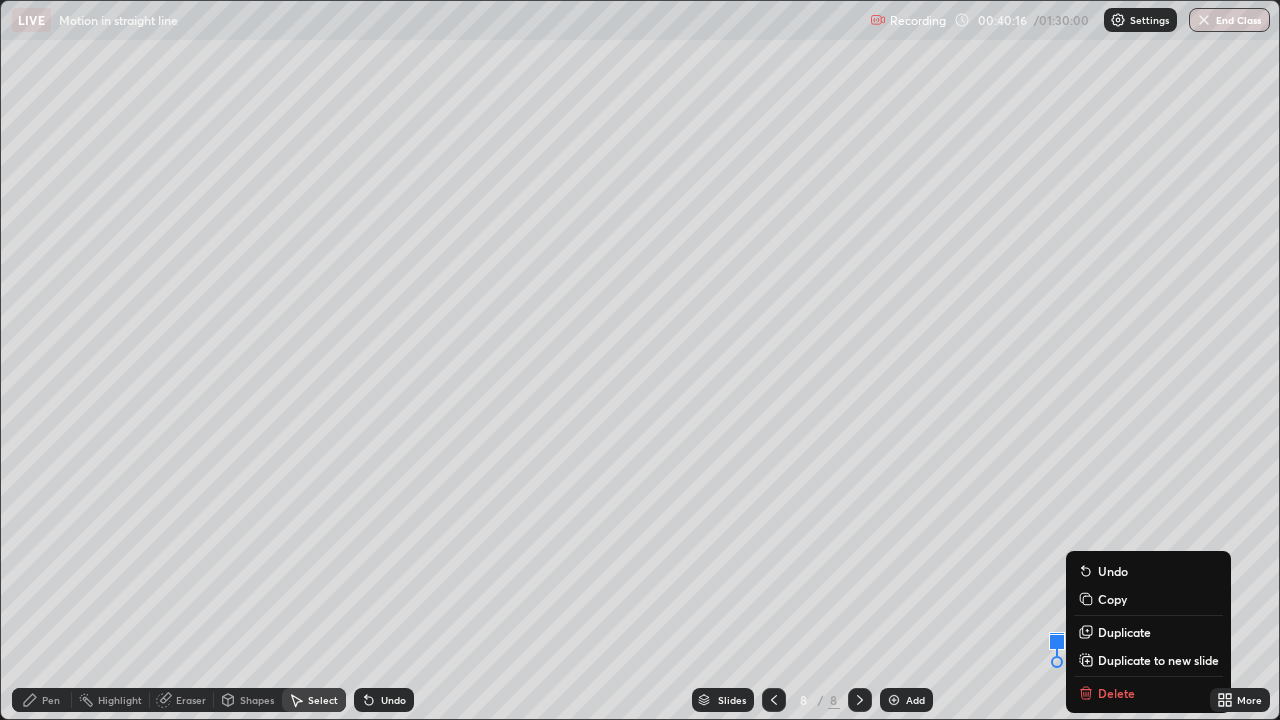 click at bounding box center (774, 700) 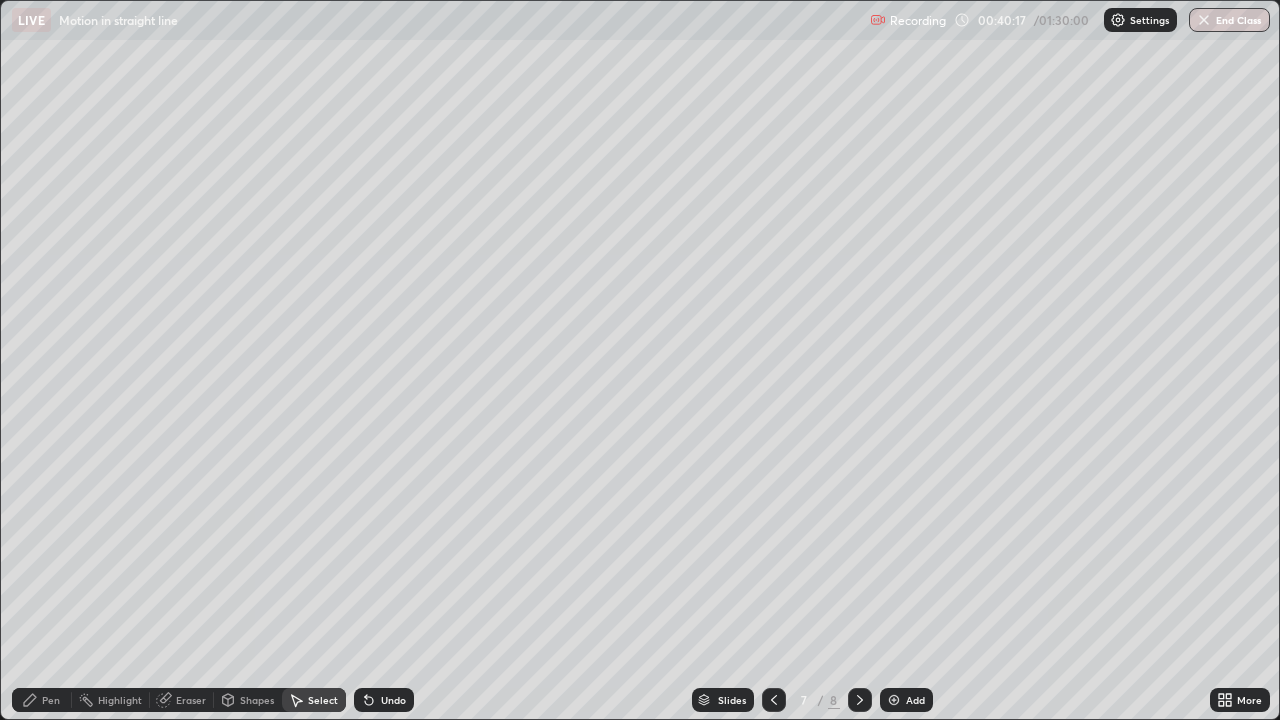 click 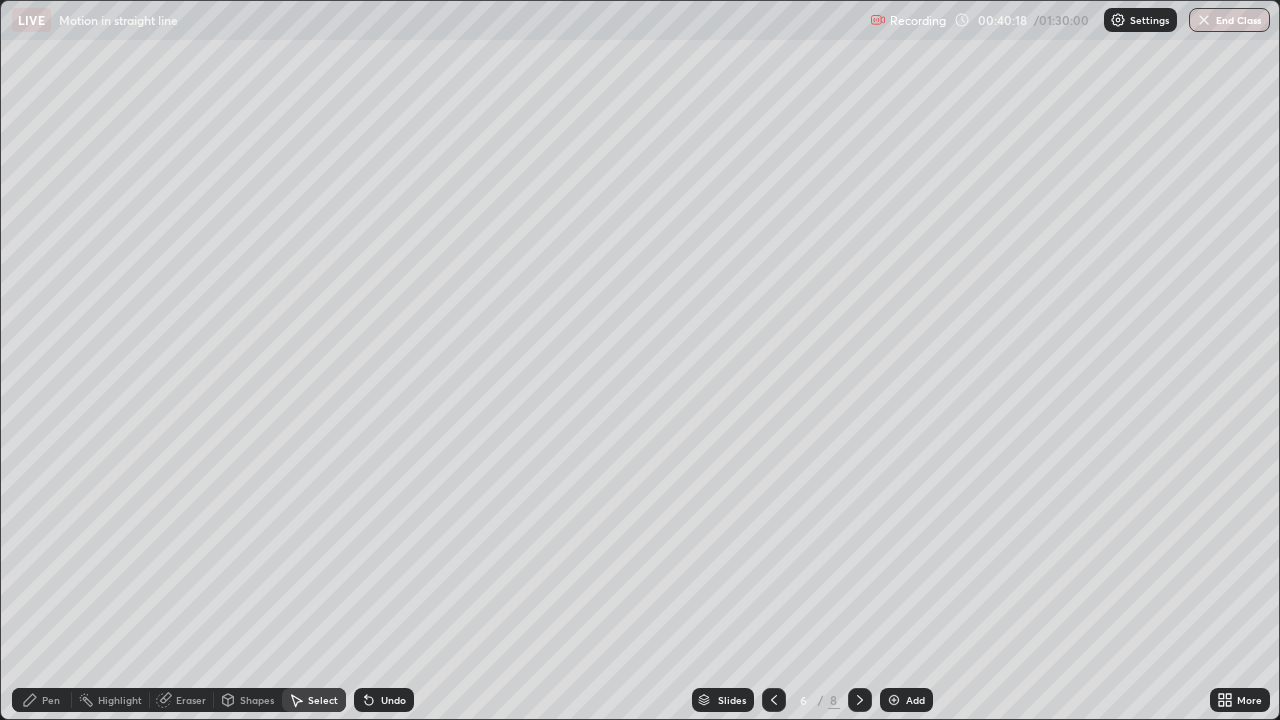 click 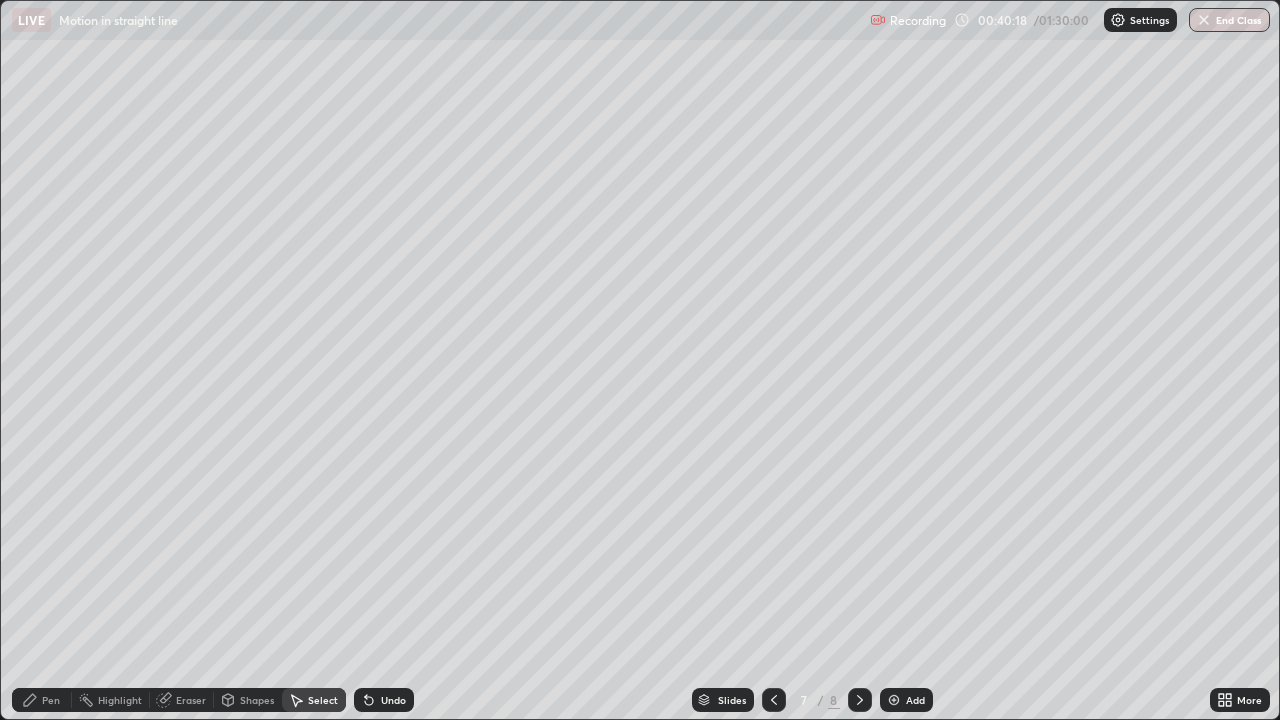 click 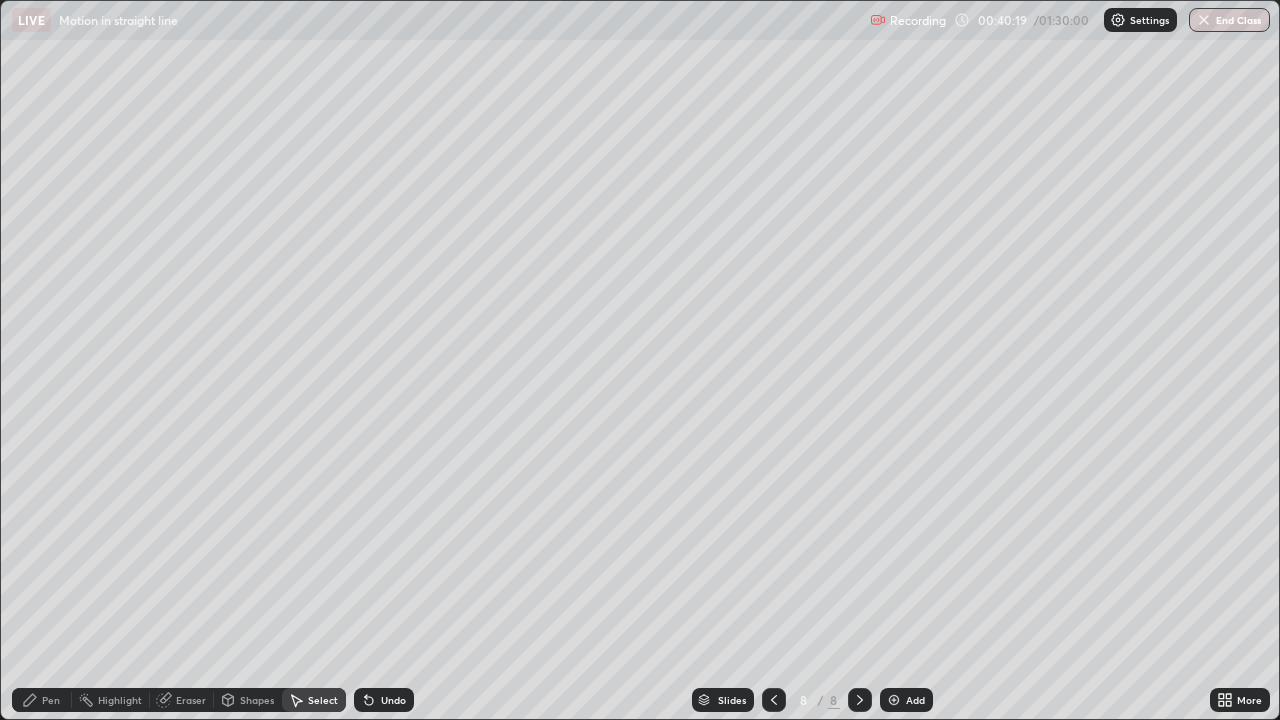 click 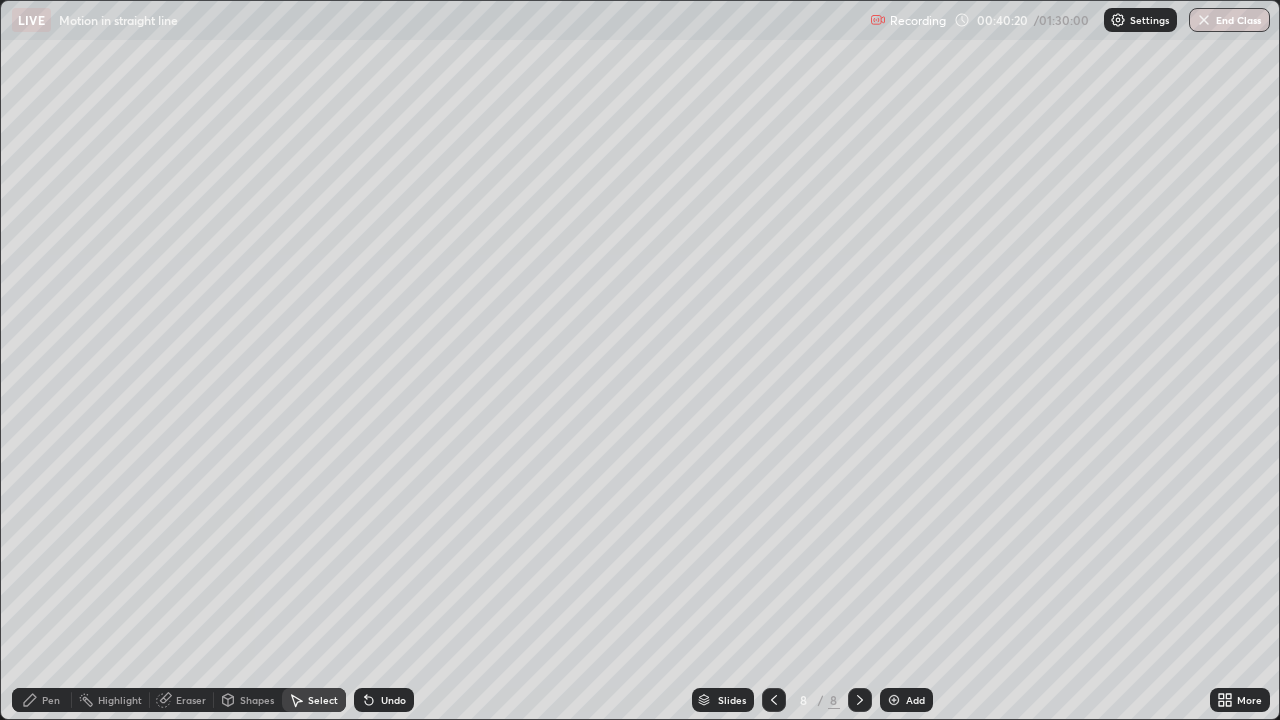 click 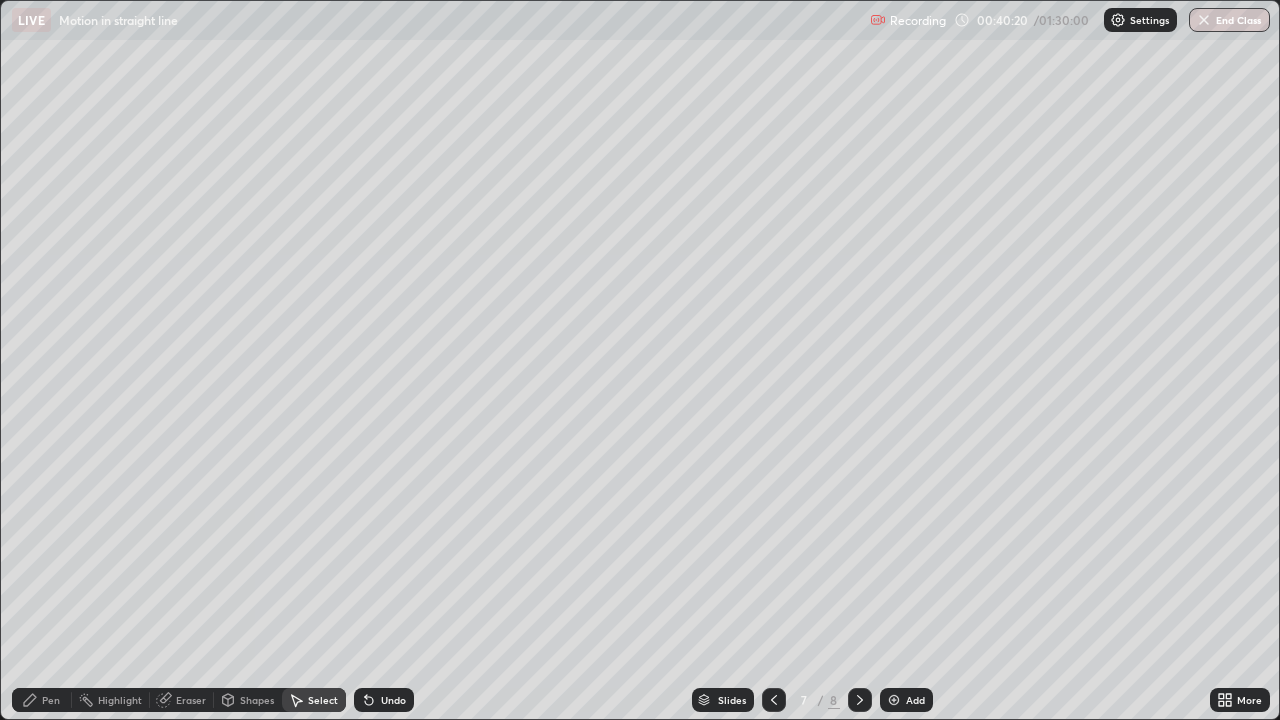 click 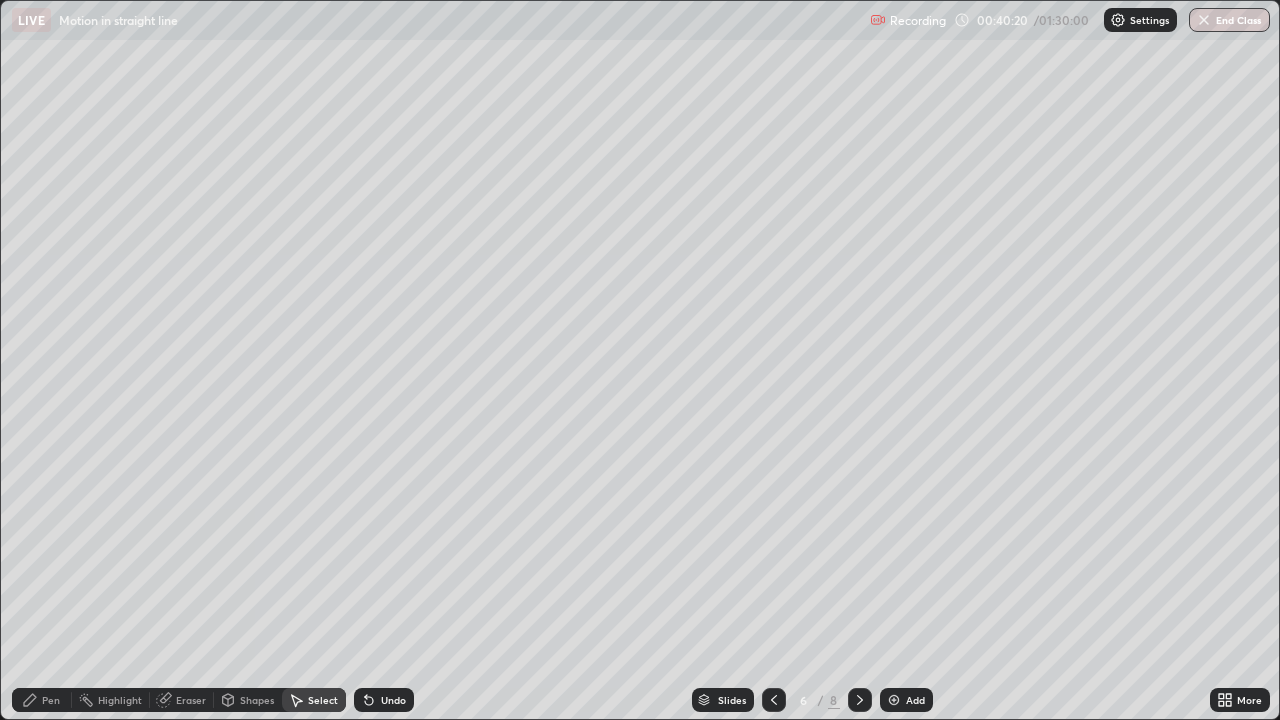 click at bounding box center [774, 700] 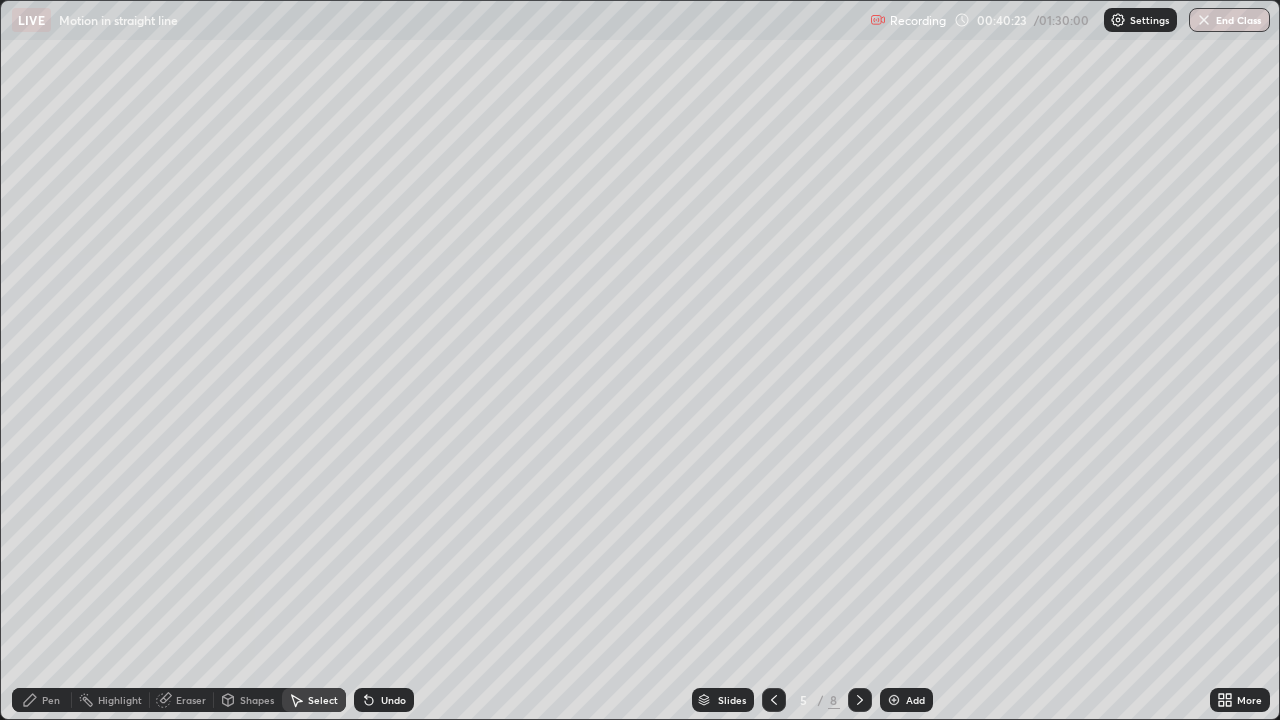 click on "Pen" at bounding box center [42, 700] 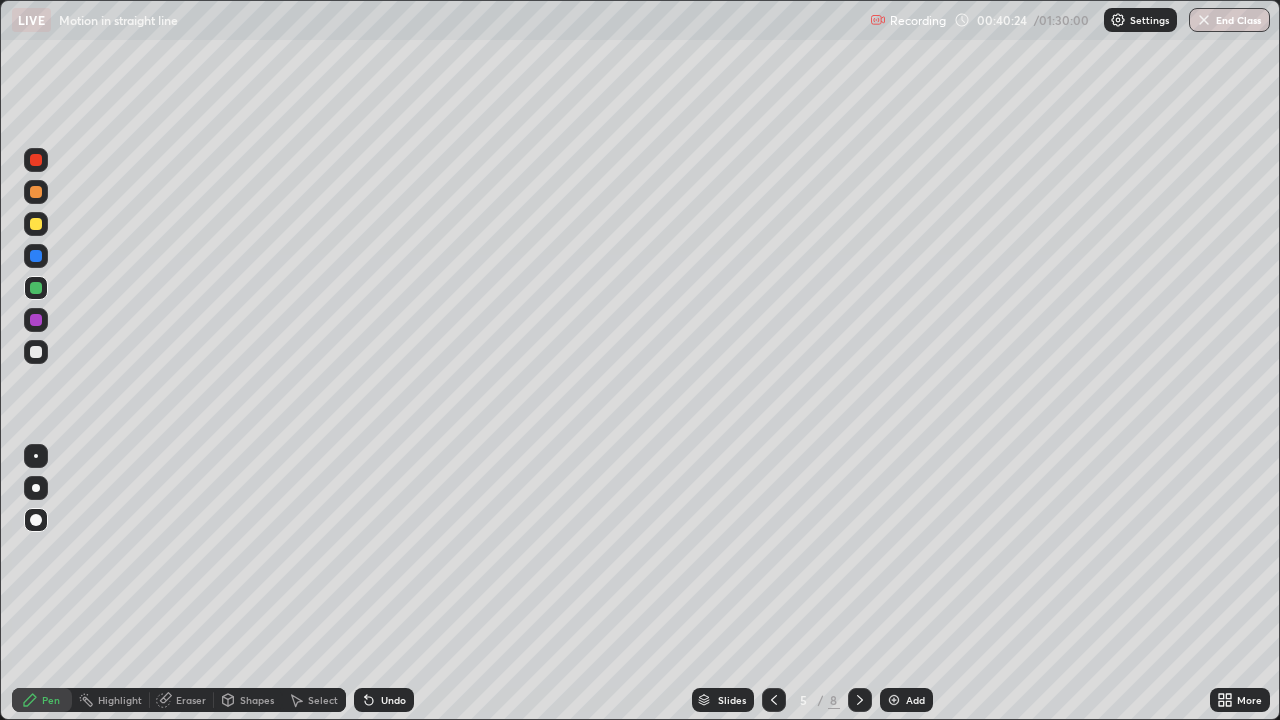 click at bounding box center (36, 224) 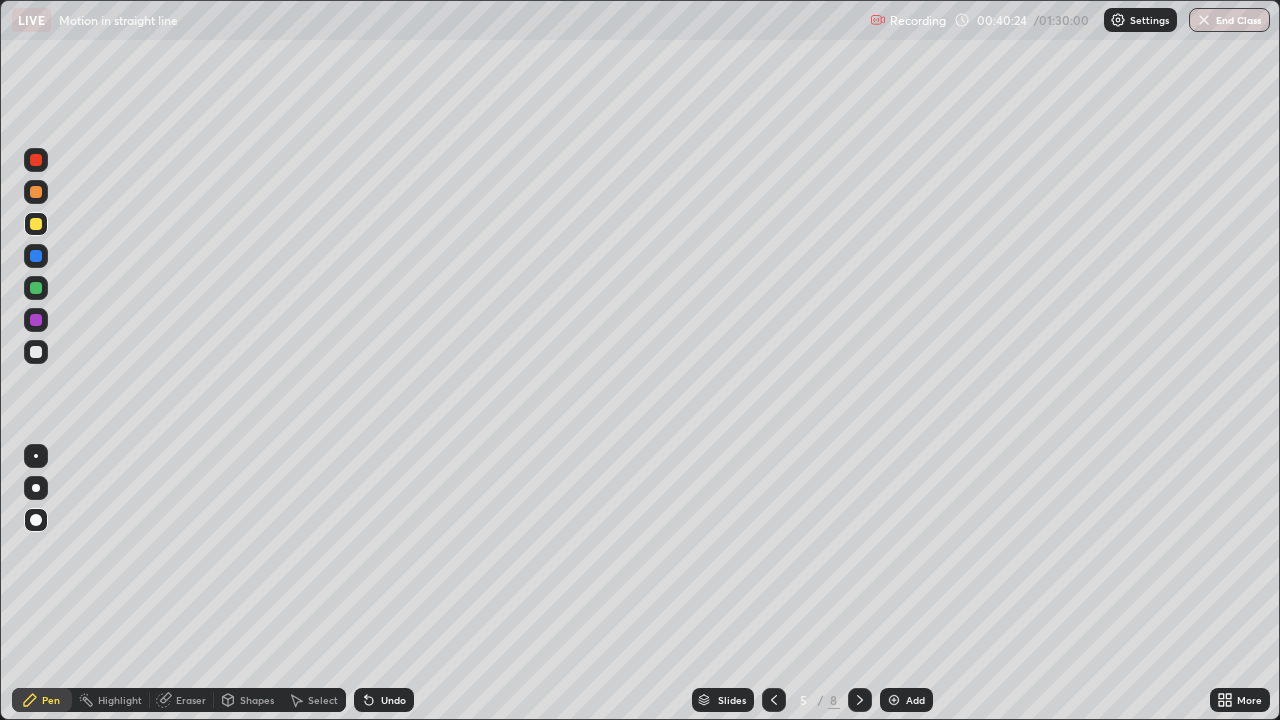 click at bounding box center (36, 160) 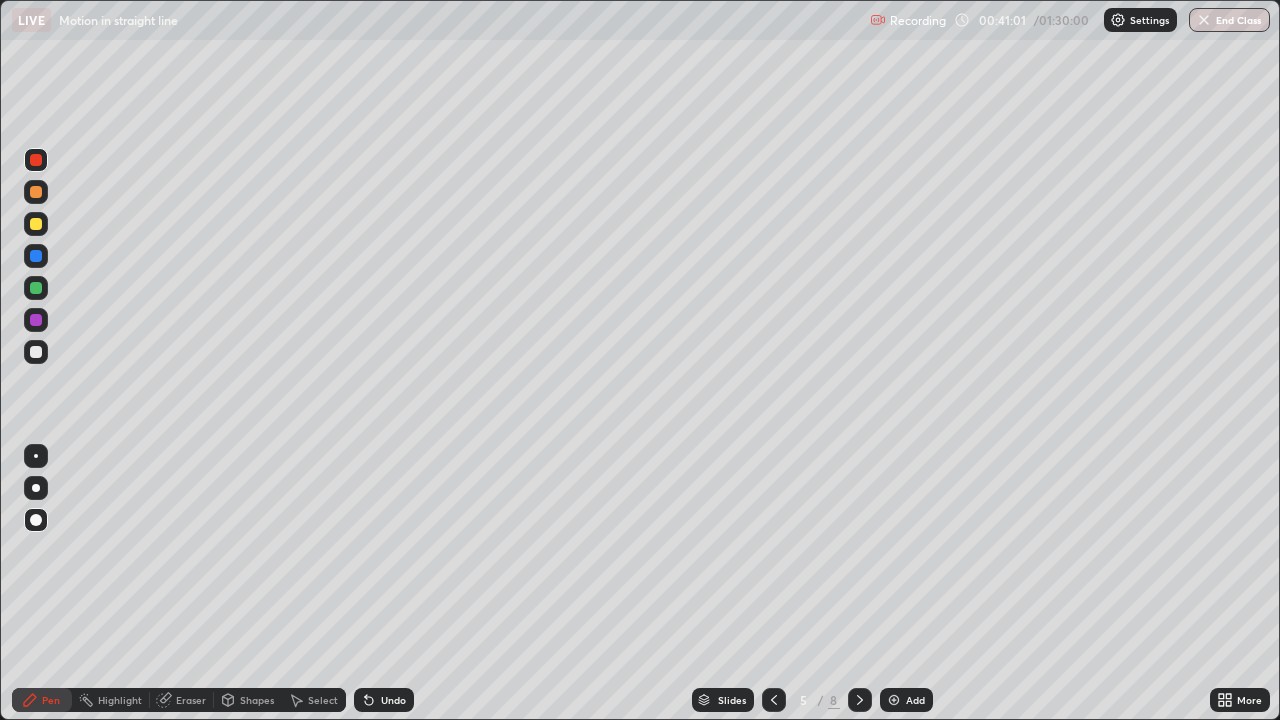 click 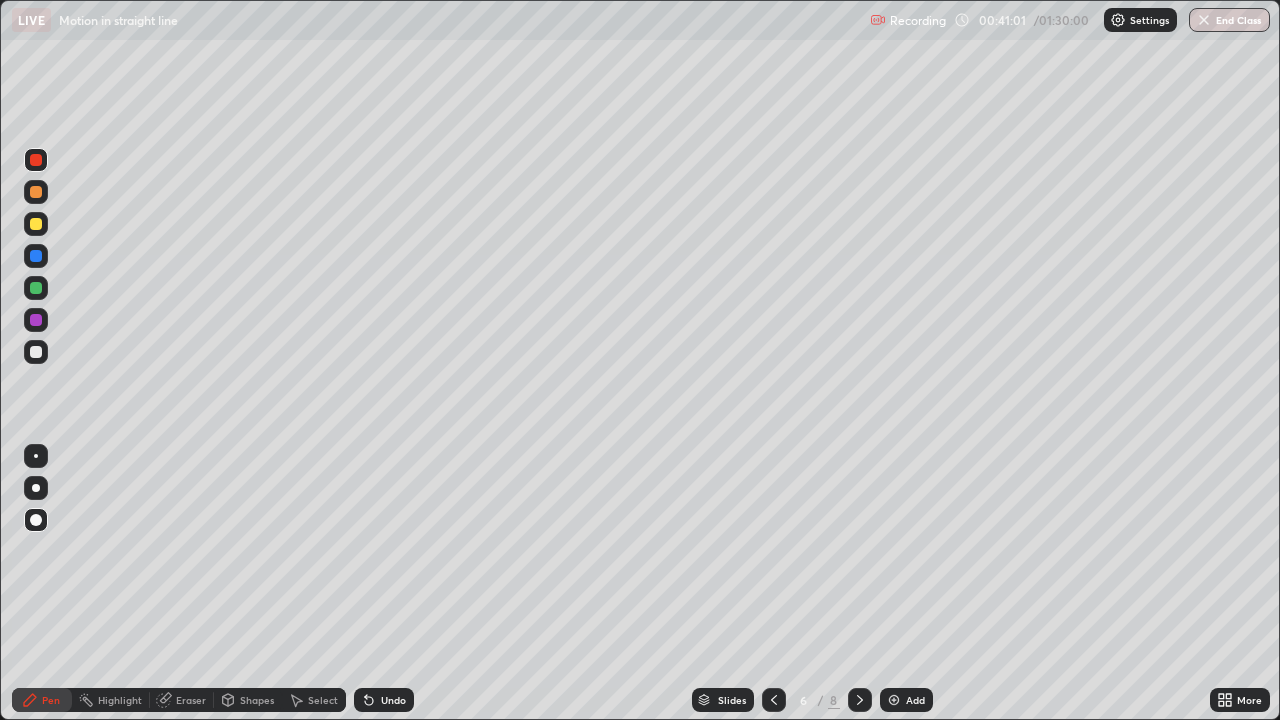 click 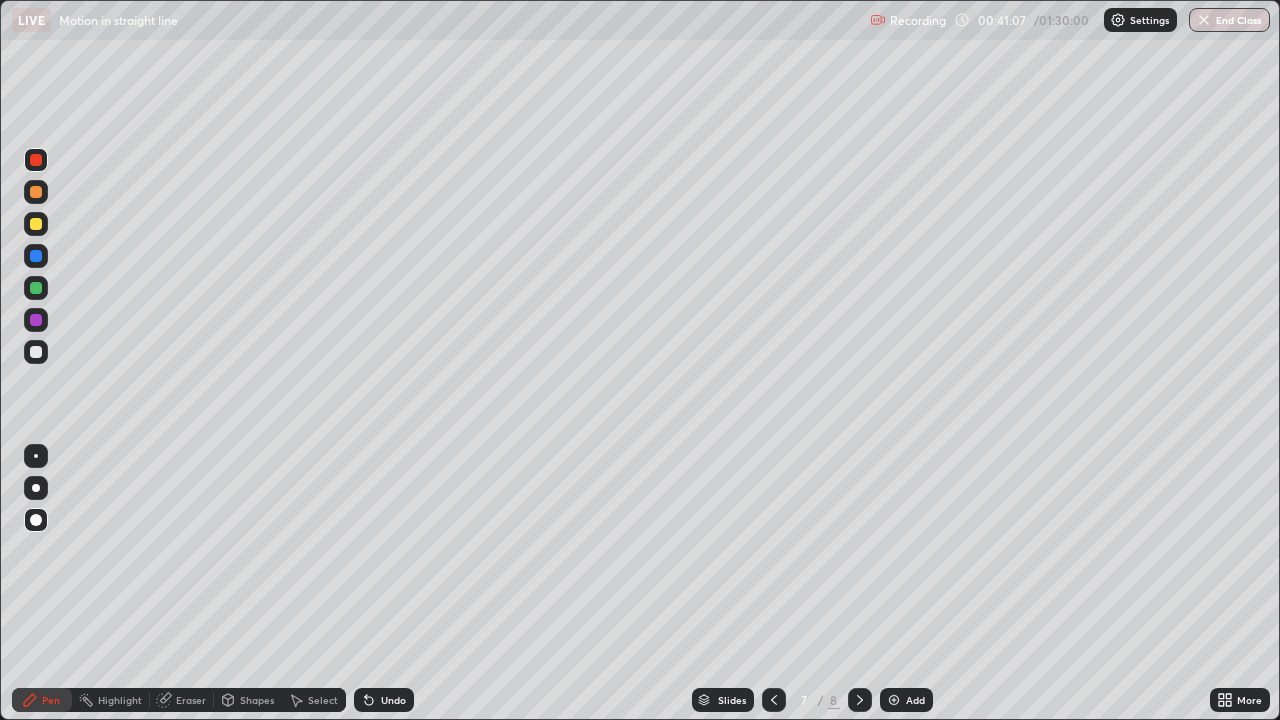 click on "Shapes" at bounding box center (248, 700) 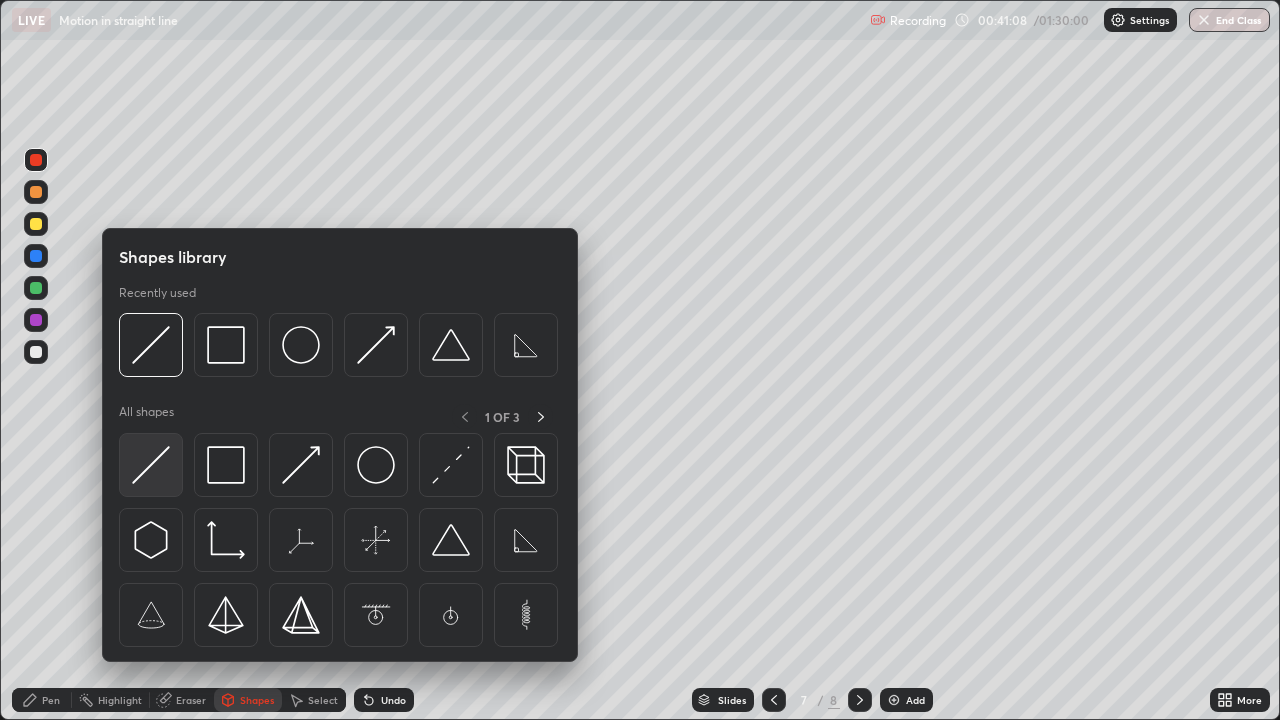 click at bounding box center [151, 465] 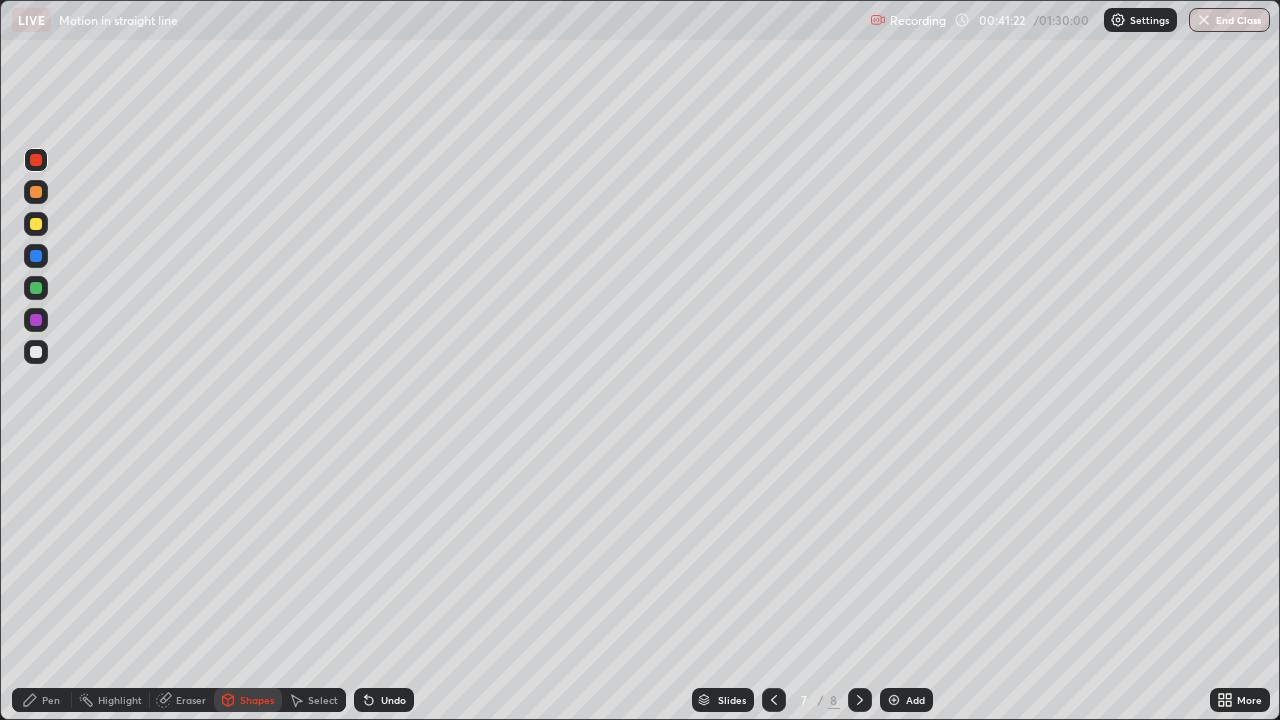 click at bounding box center (774, 700) 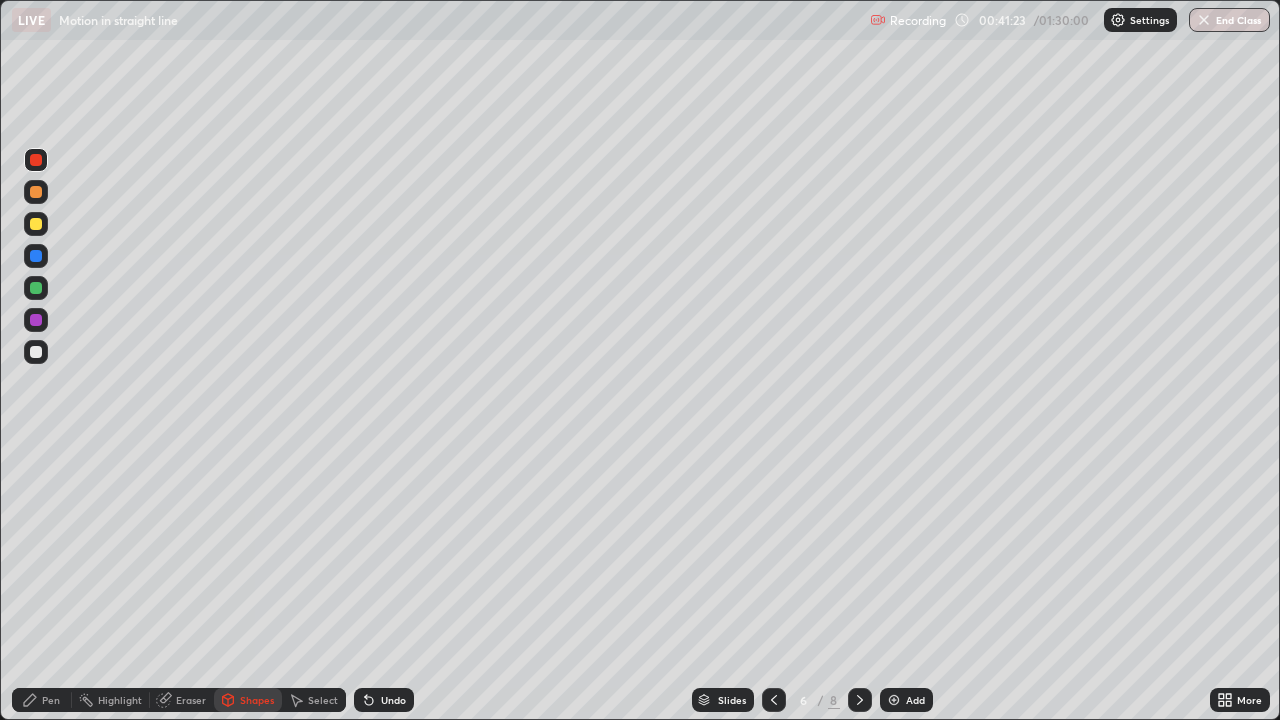 click at bounding box center [36, 160] 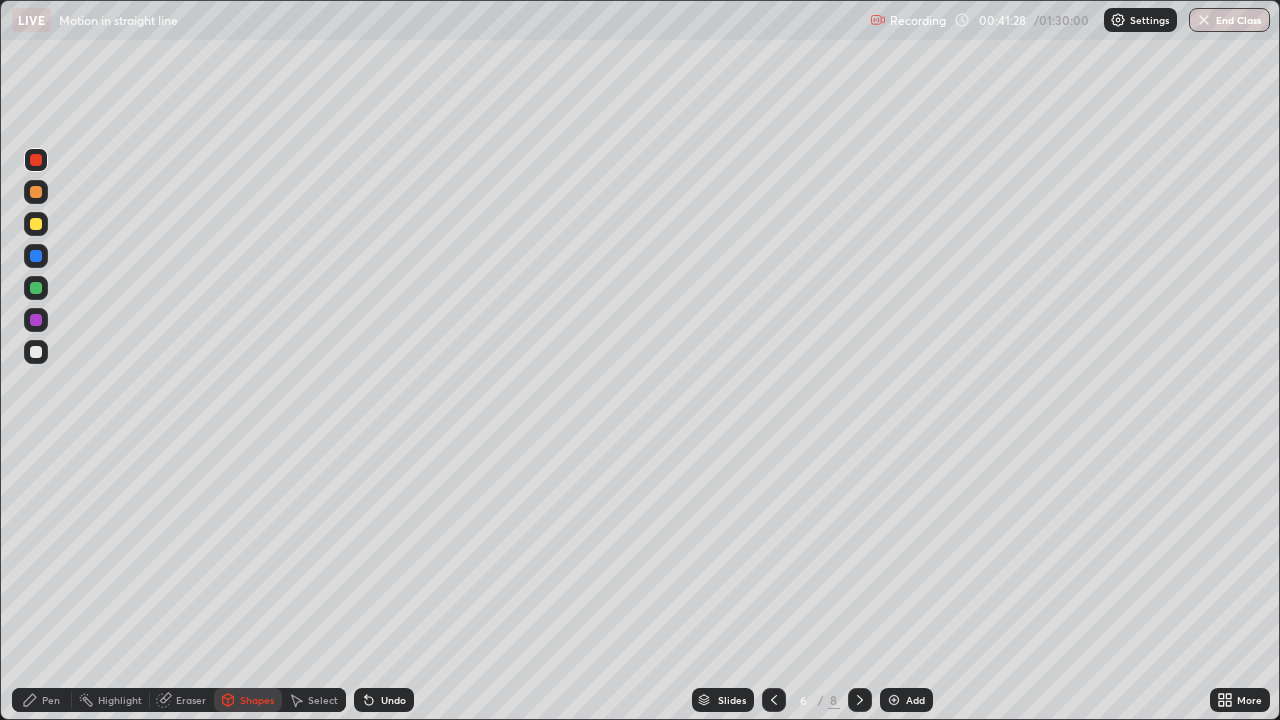 click at bounding box center (36, 288) 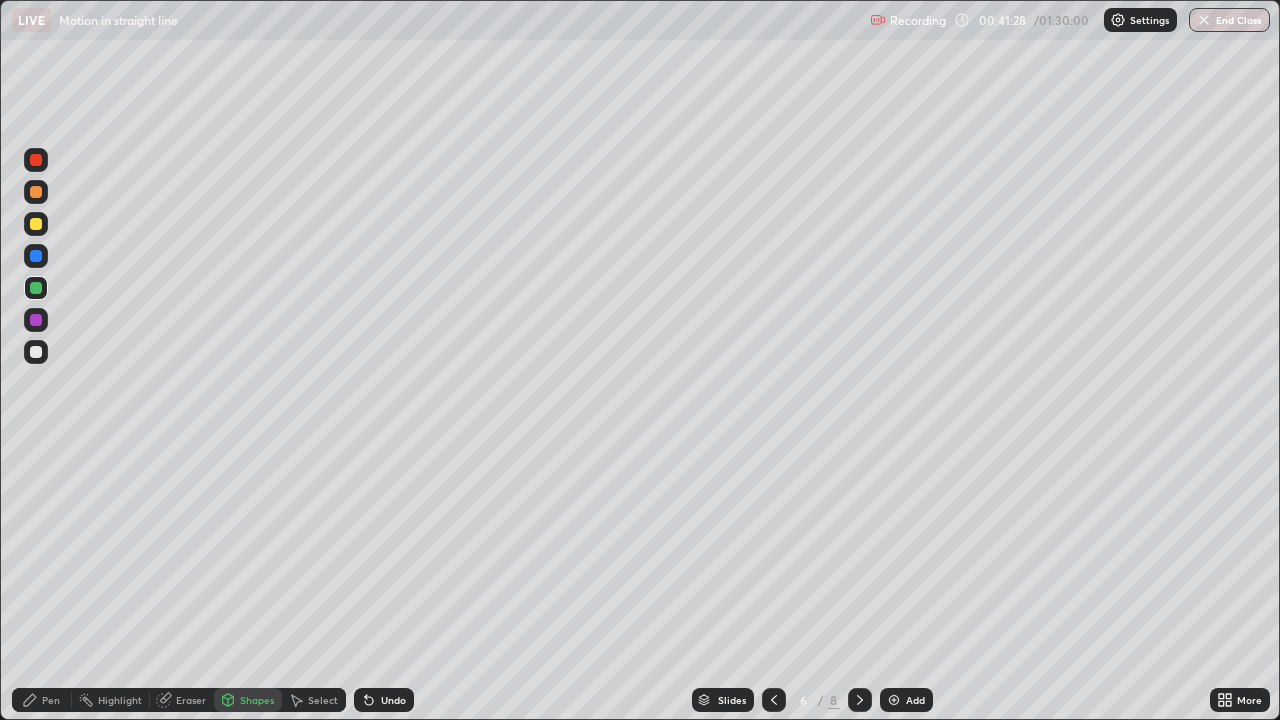 click at bounding box center (36, 288) 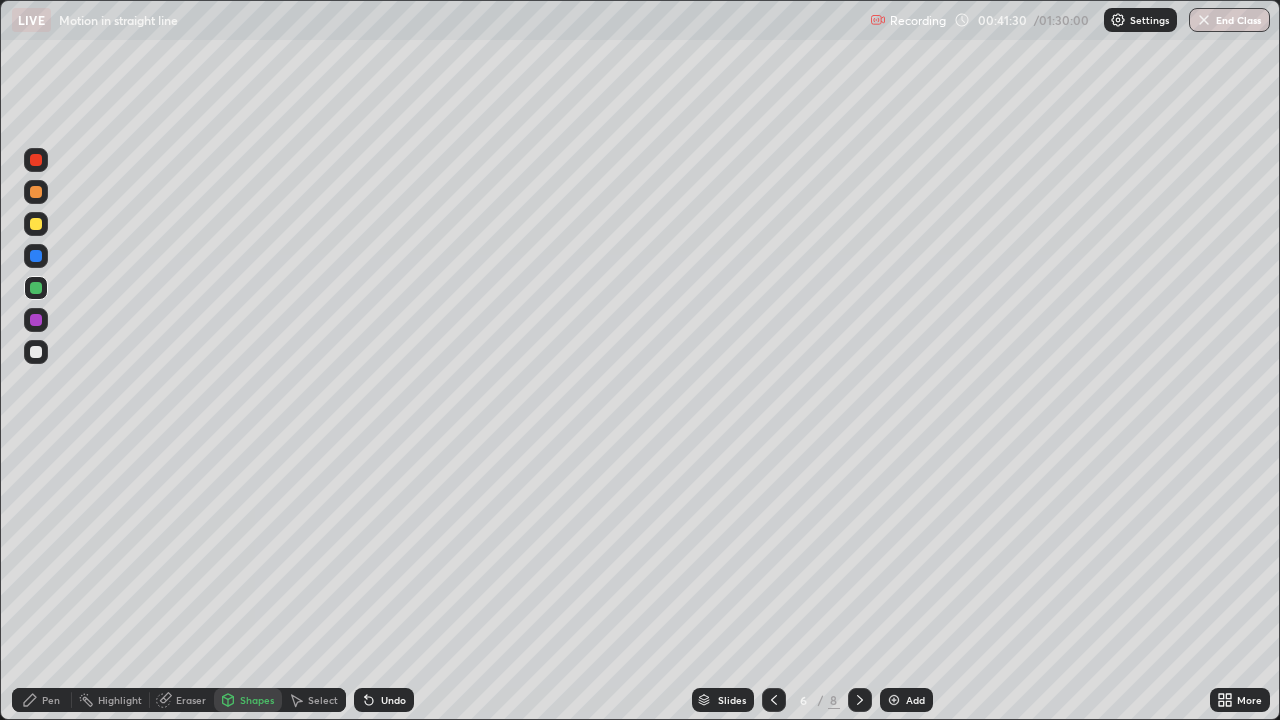 click 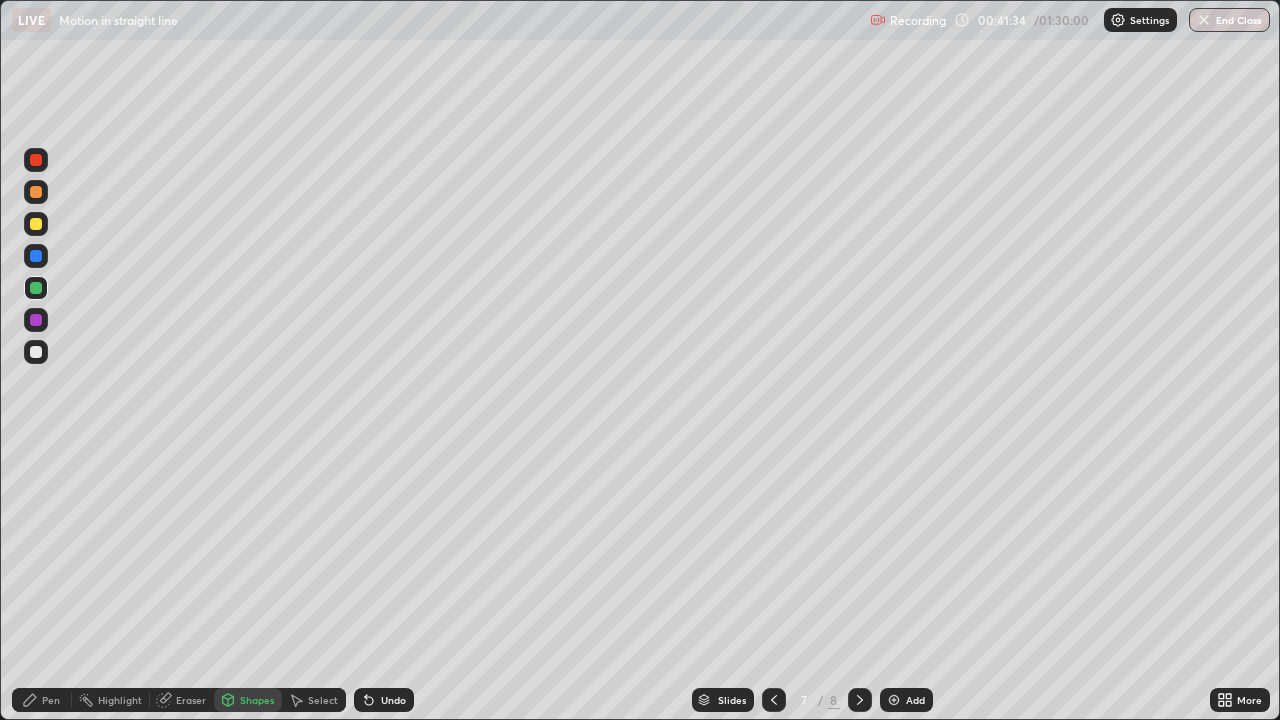 click on "Pen" at bounding box center (42, 700) 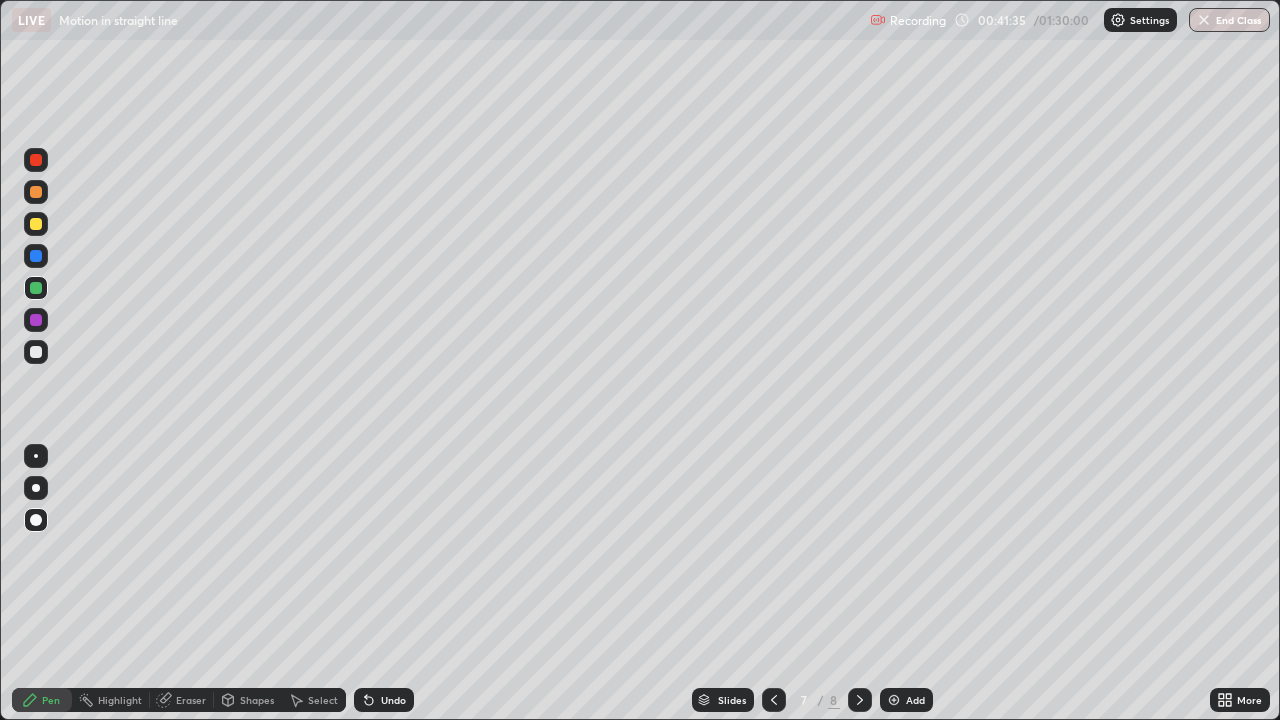 click on "Pen" at bounding box center [42, 700] 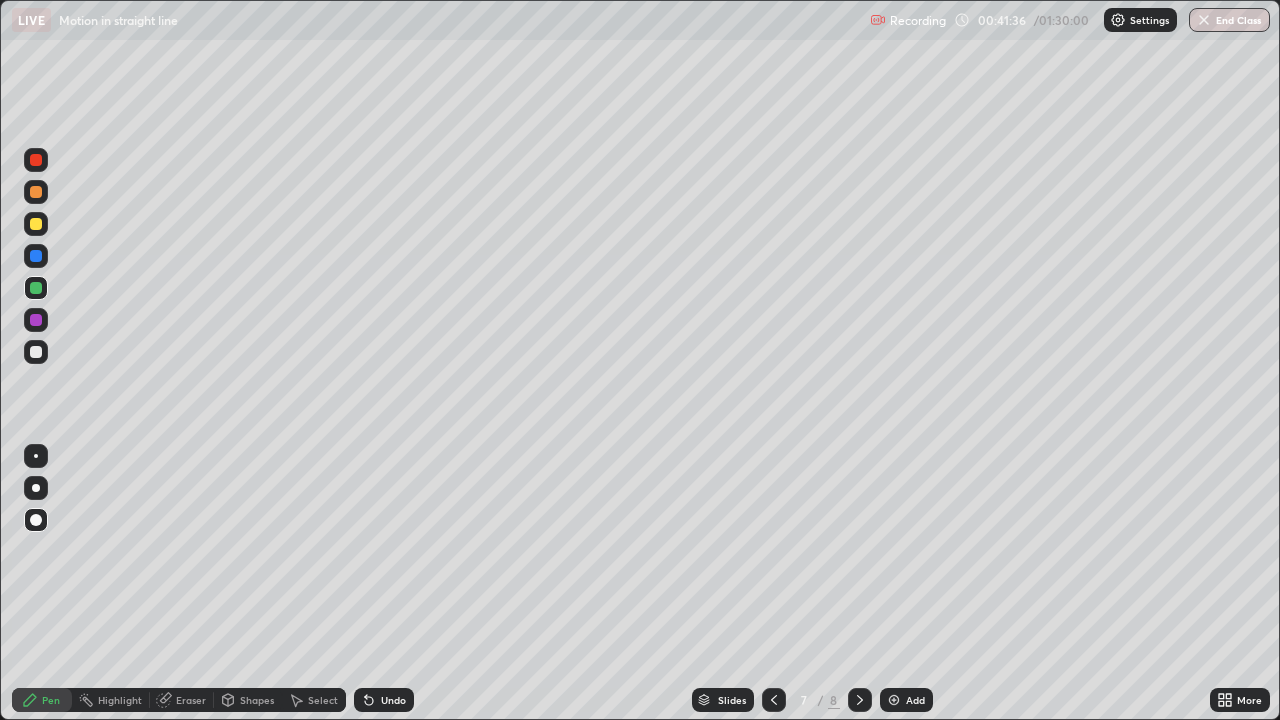 click at bounding box center (36, 160) 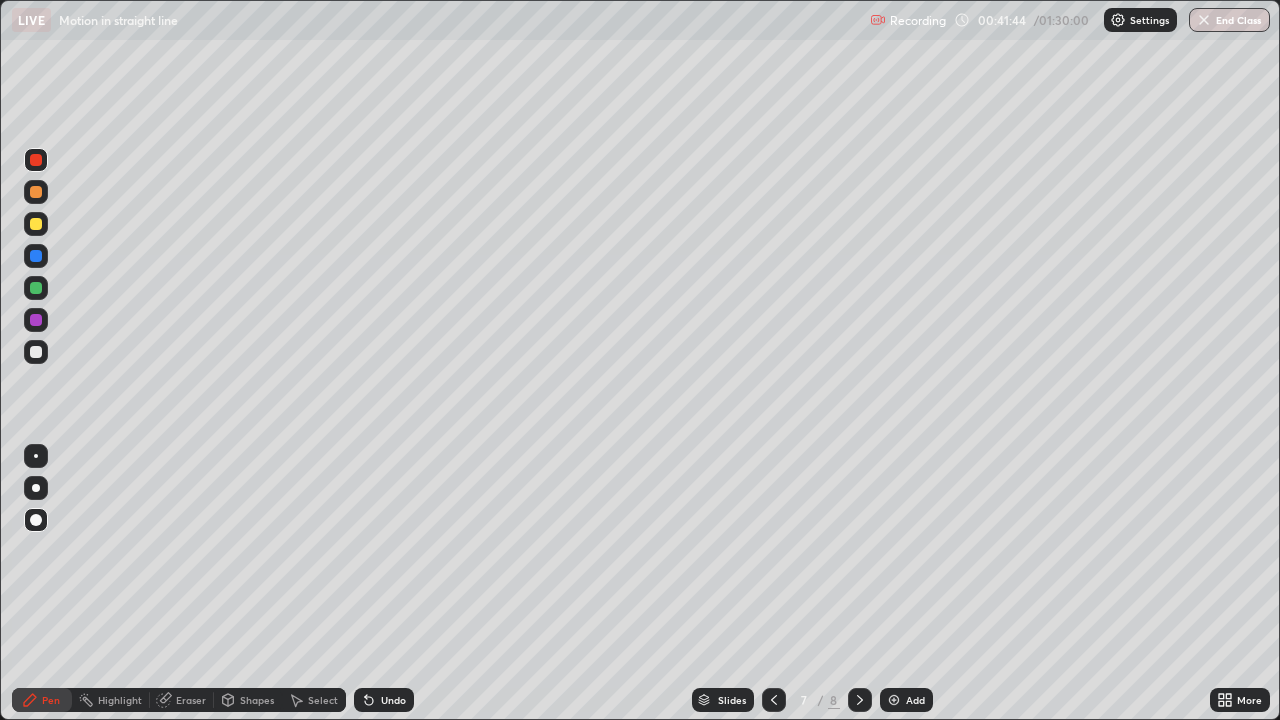 click 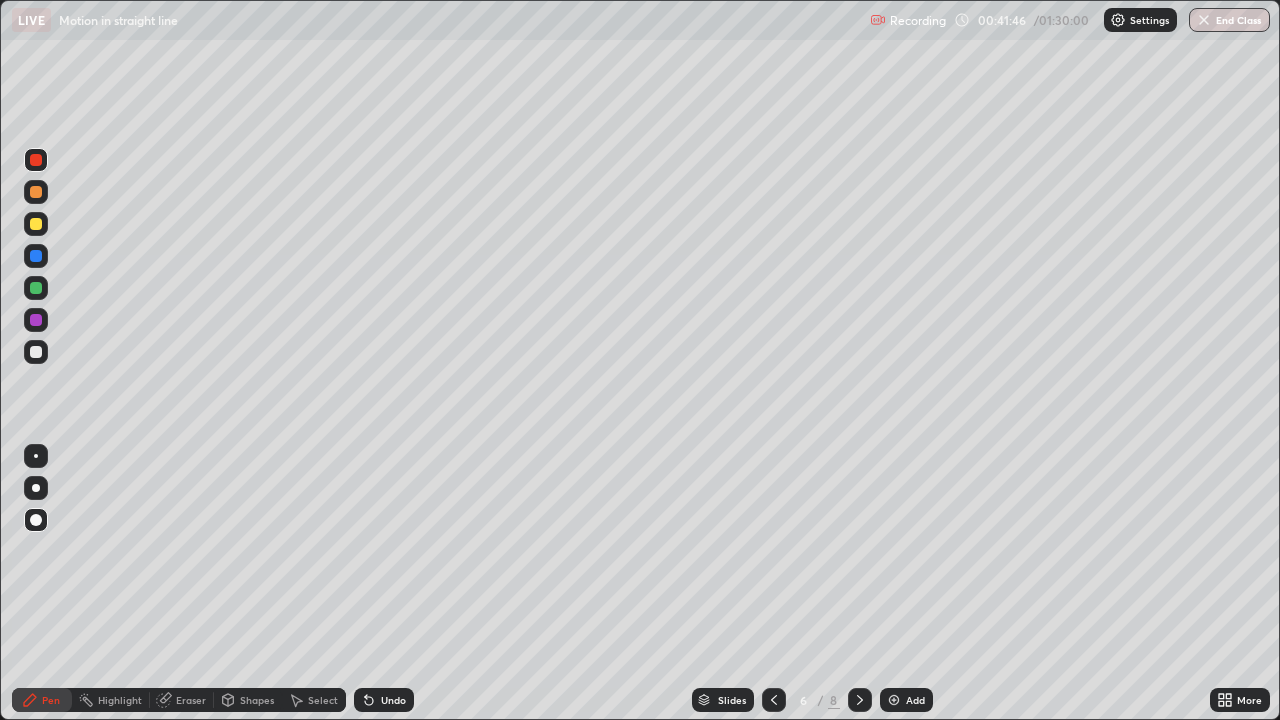 click 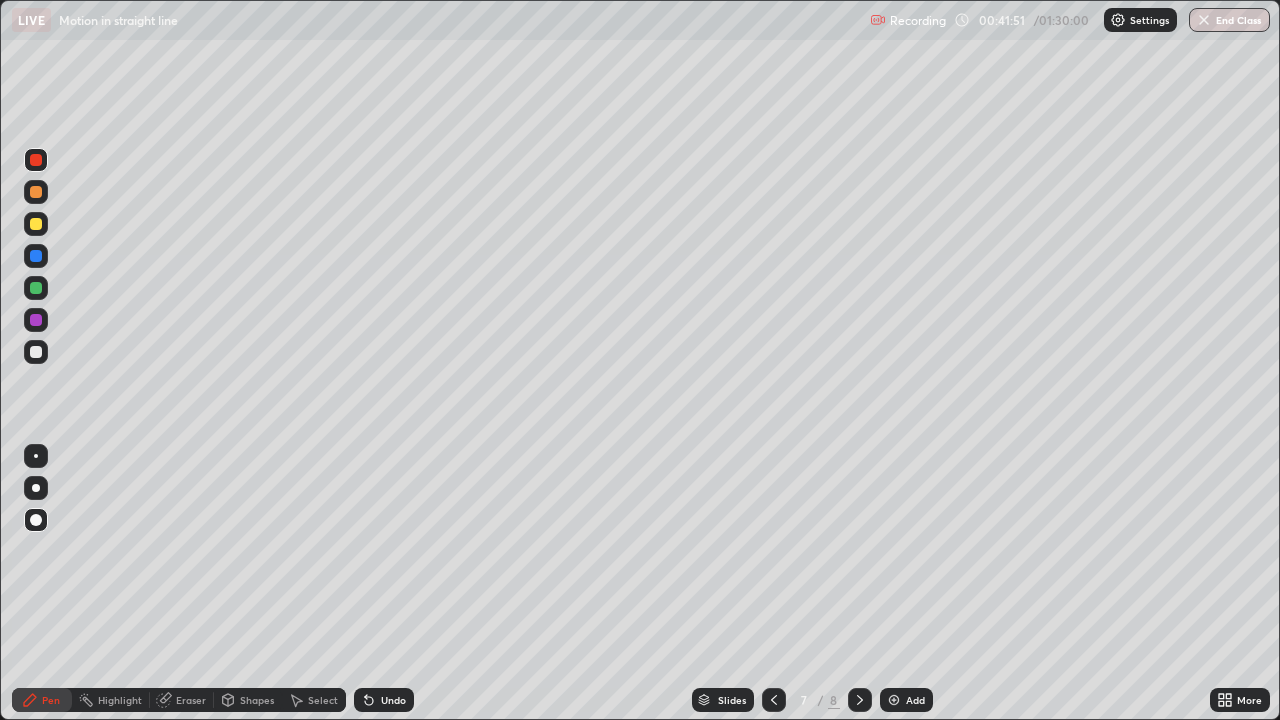 click 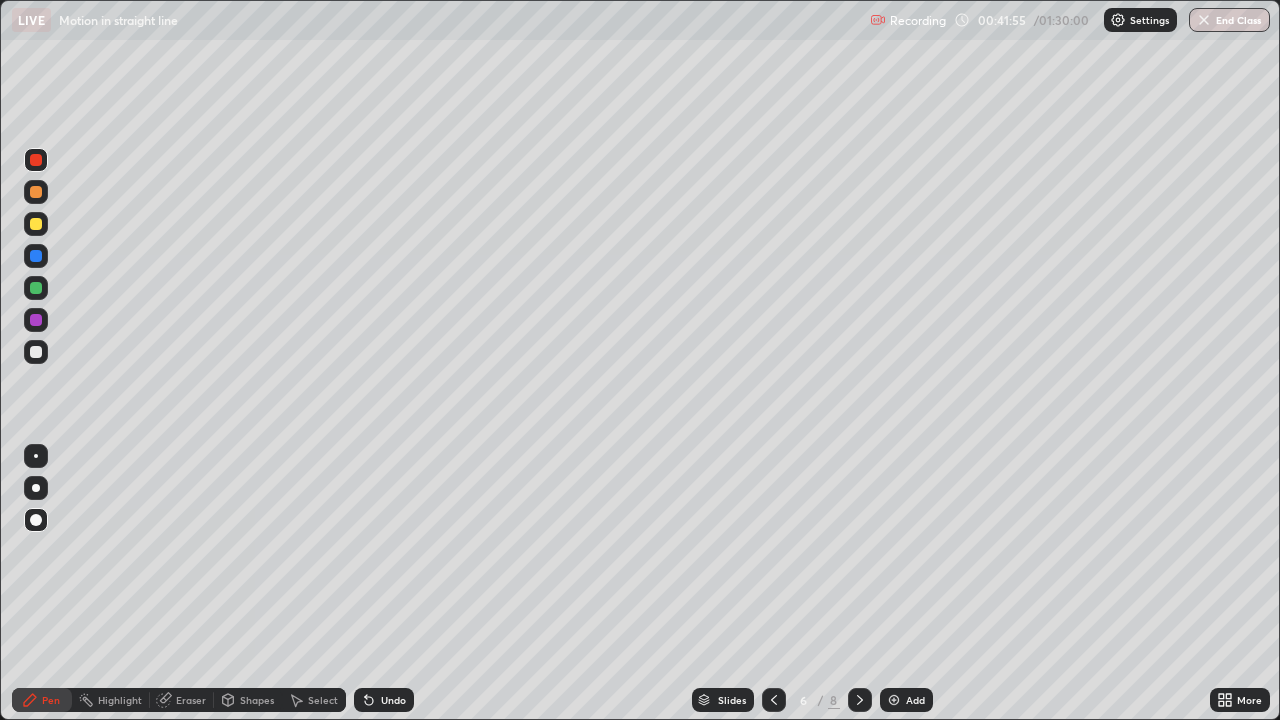 click 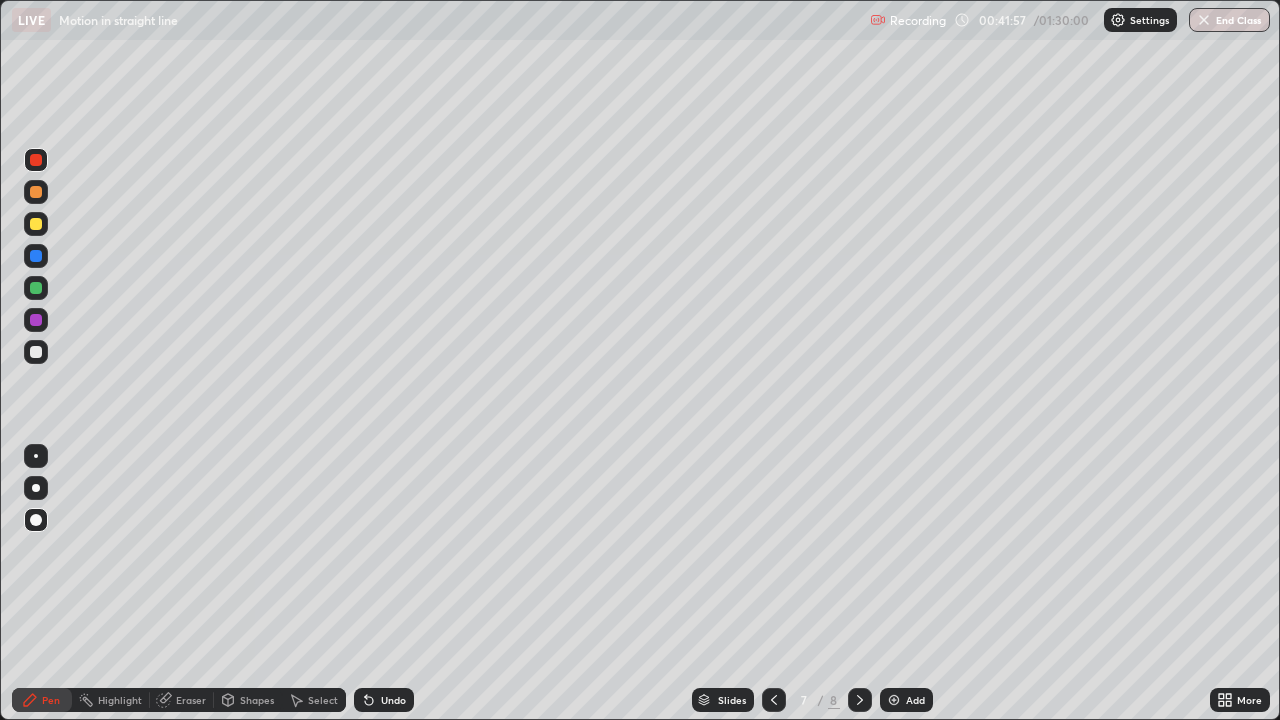 click at bounding box center [36, 224] 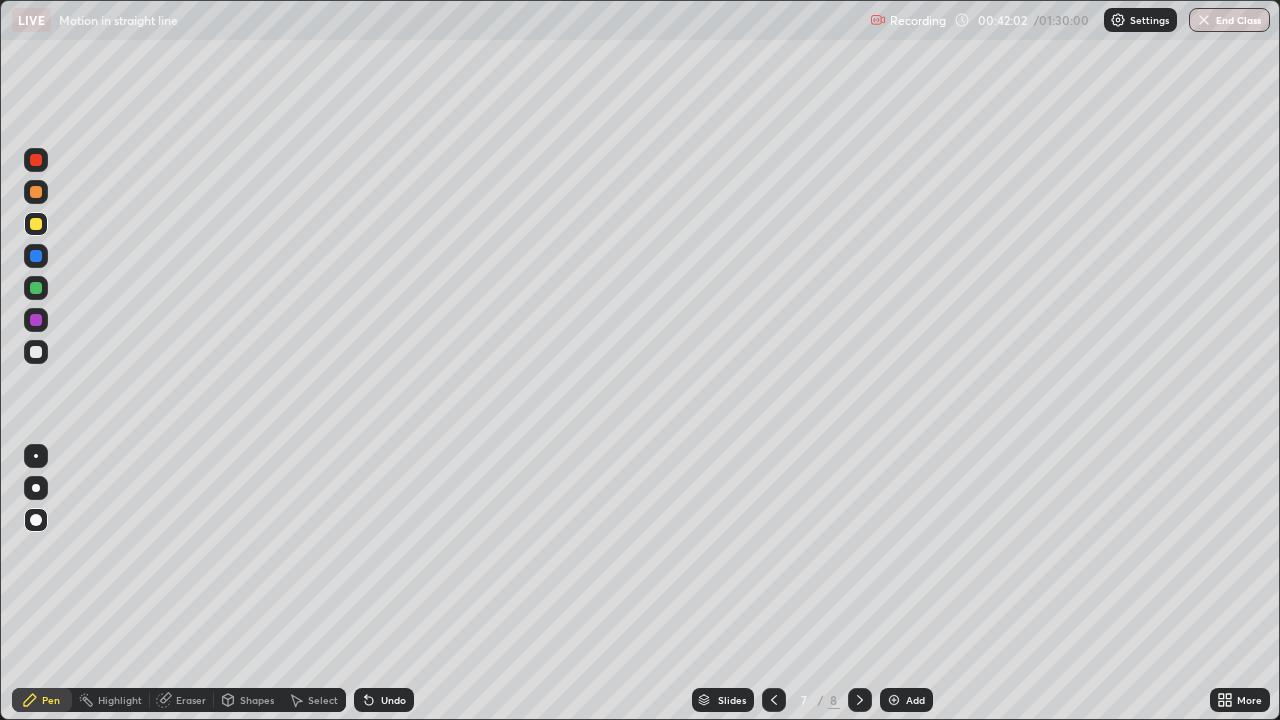 click 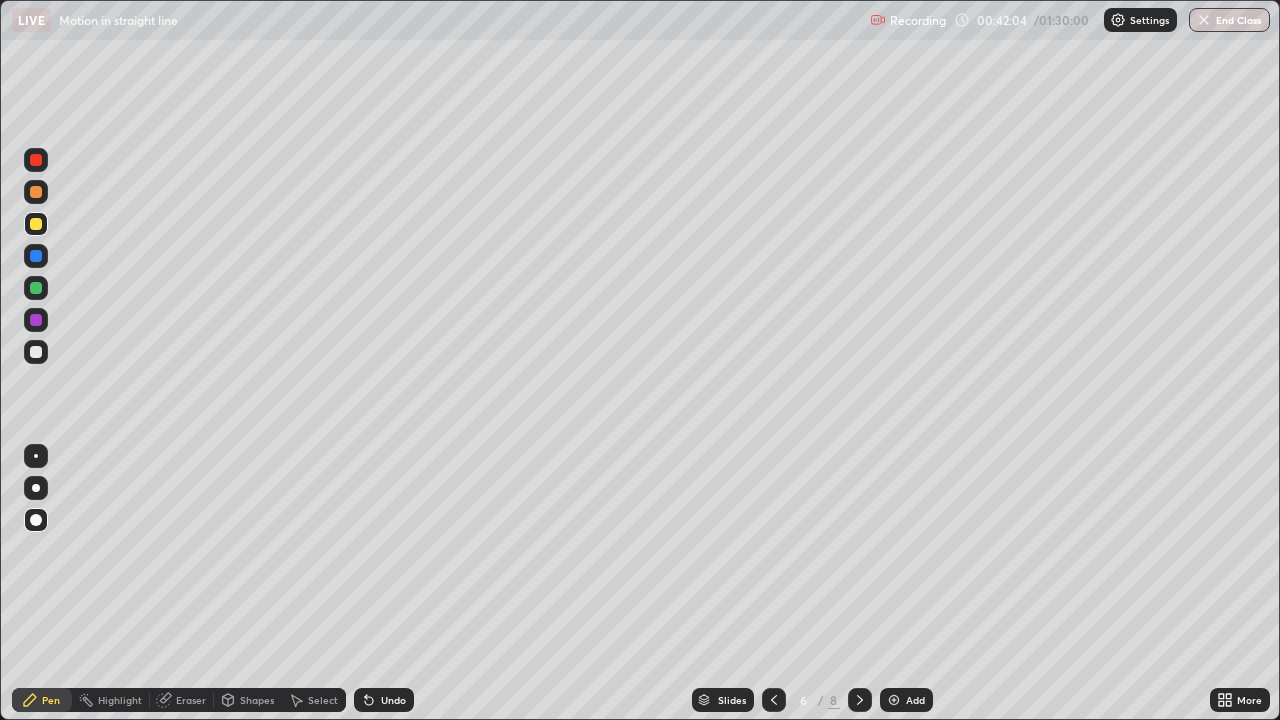 click 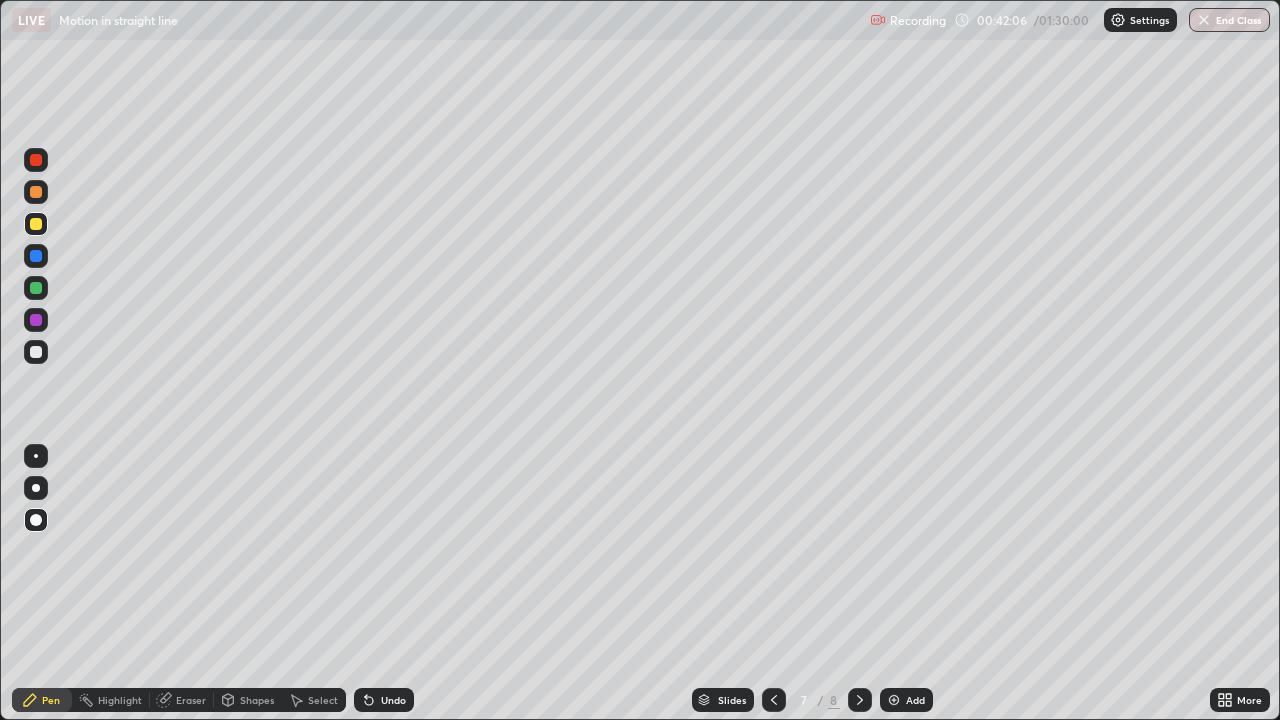 click at bounding box center [36, 160] 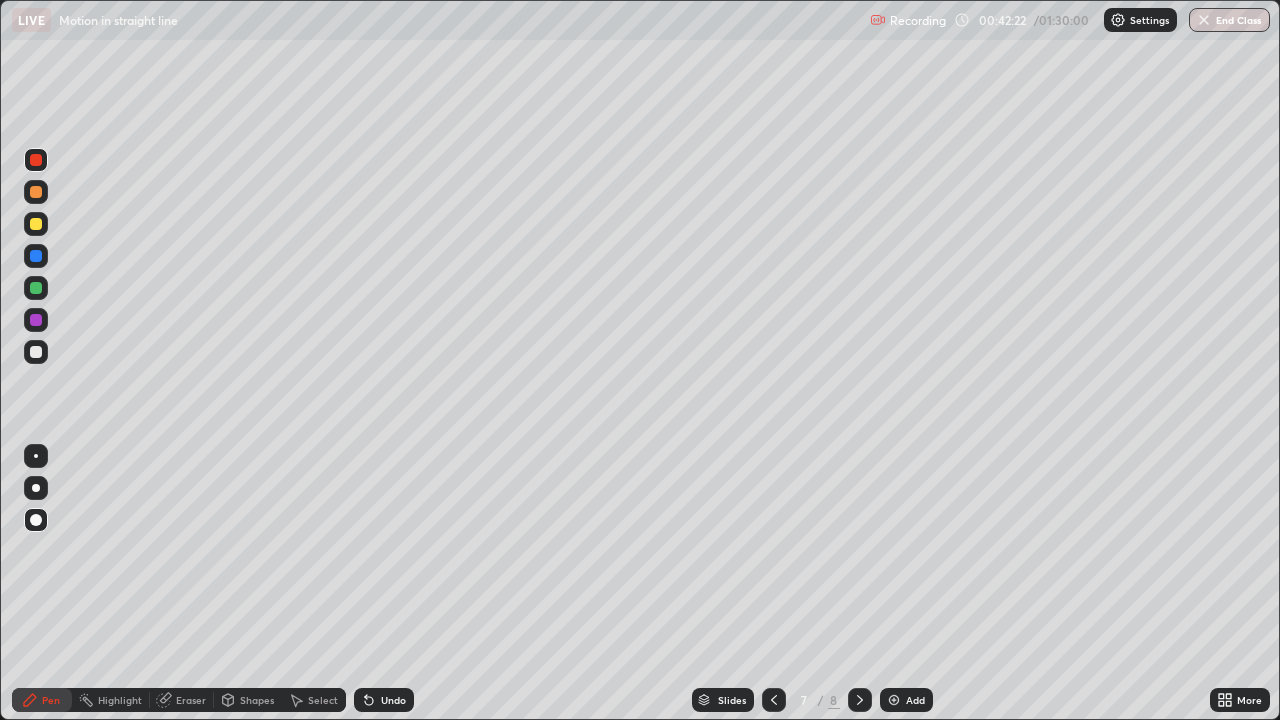 click at bounding box center [36, 224] 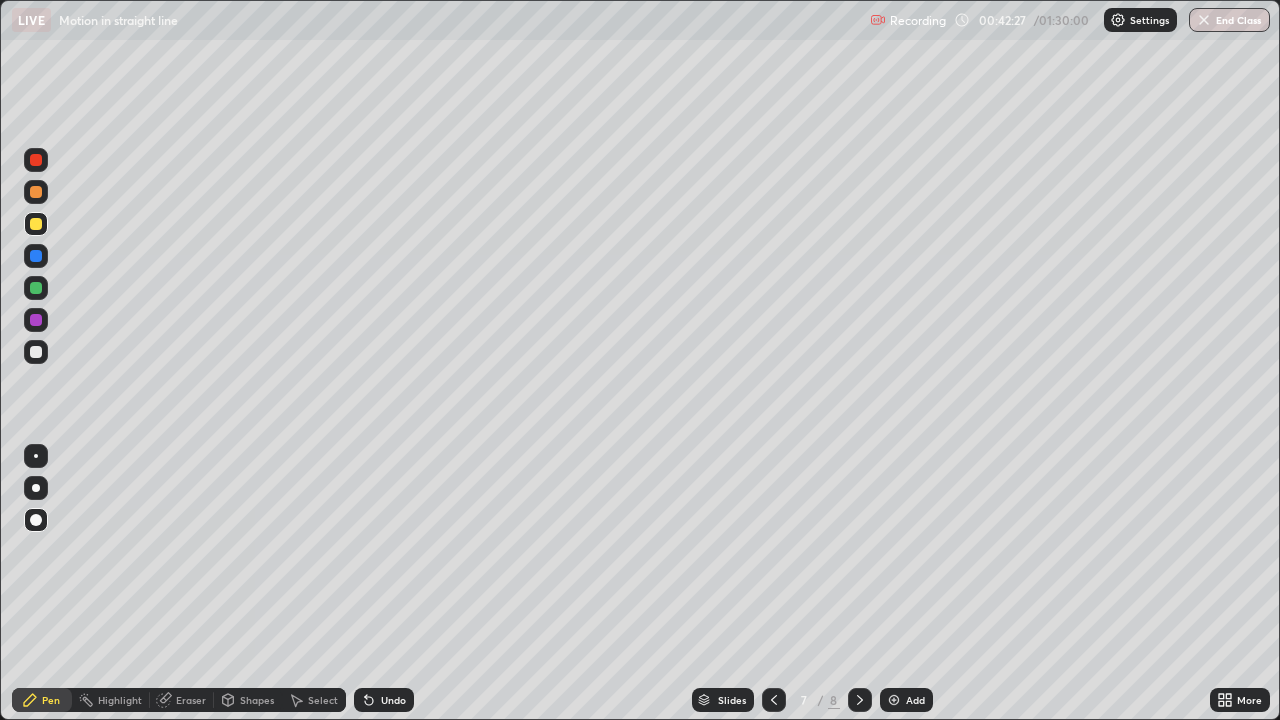 click at bounding box center [36, 160] 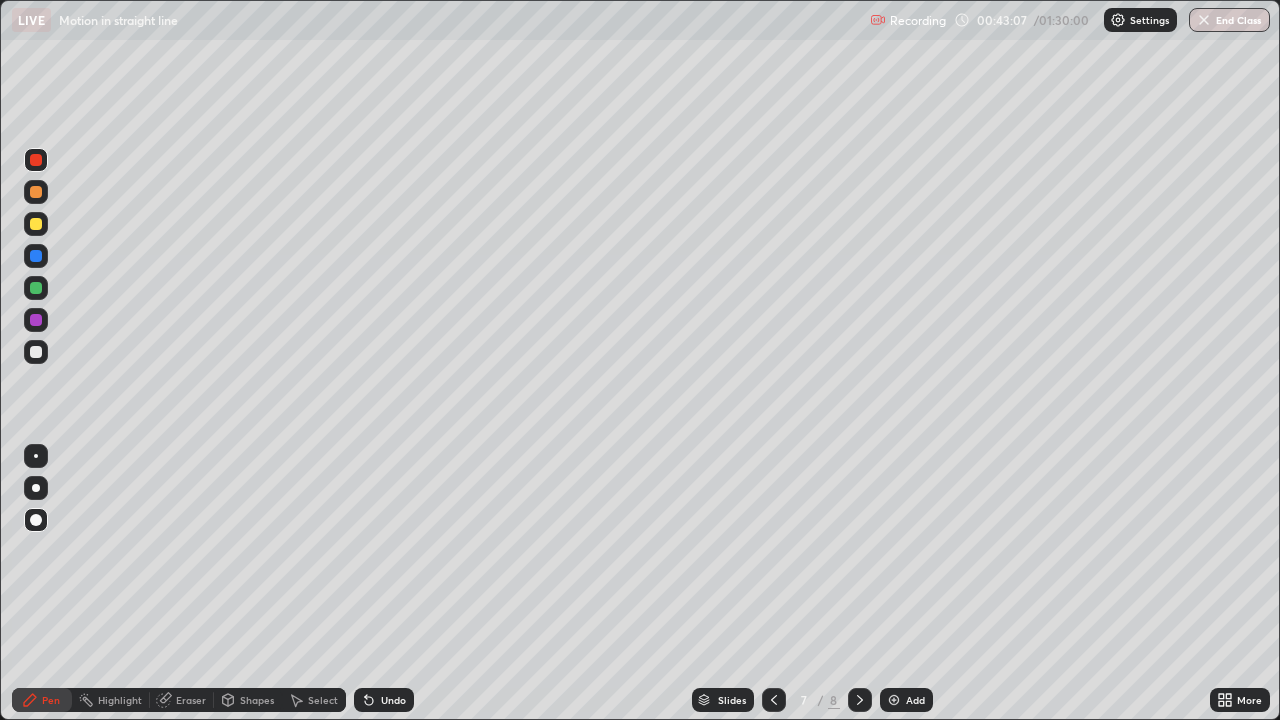 click at bounding box center [36, 256] 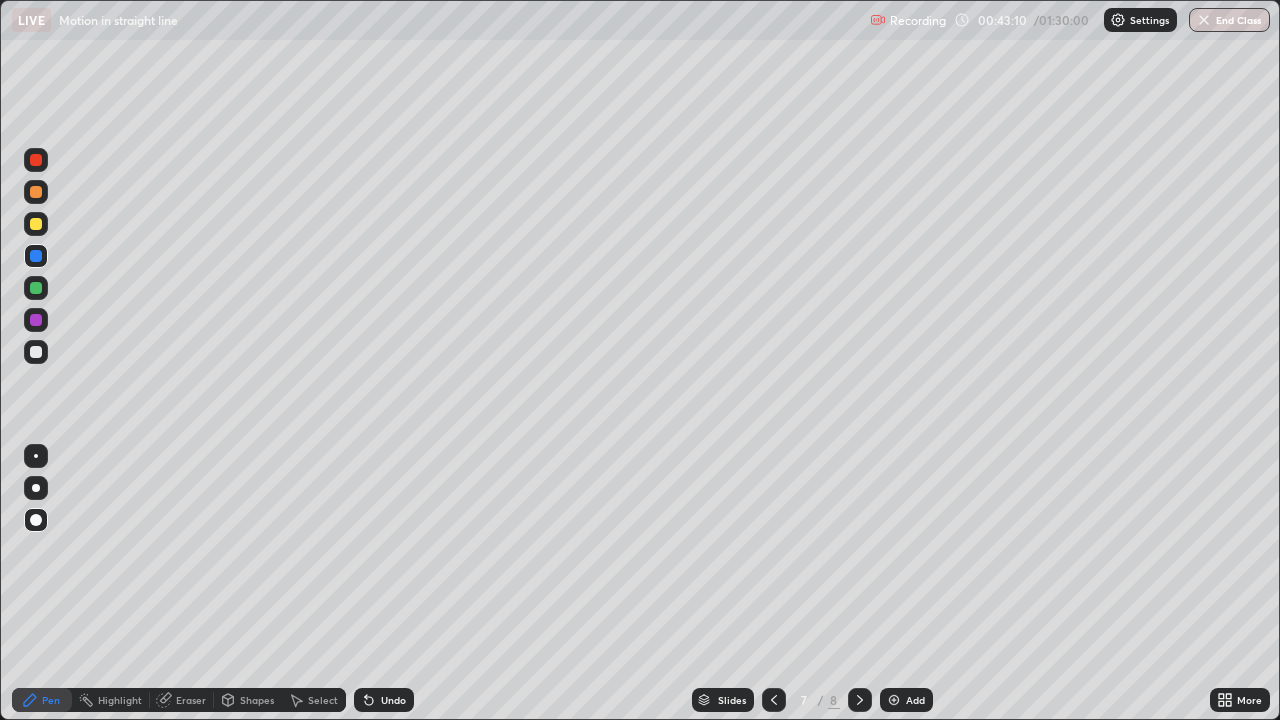 click on "Eraser" at bounding box center [191, 700] 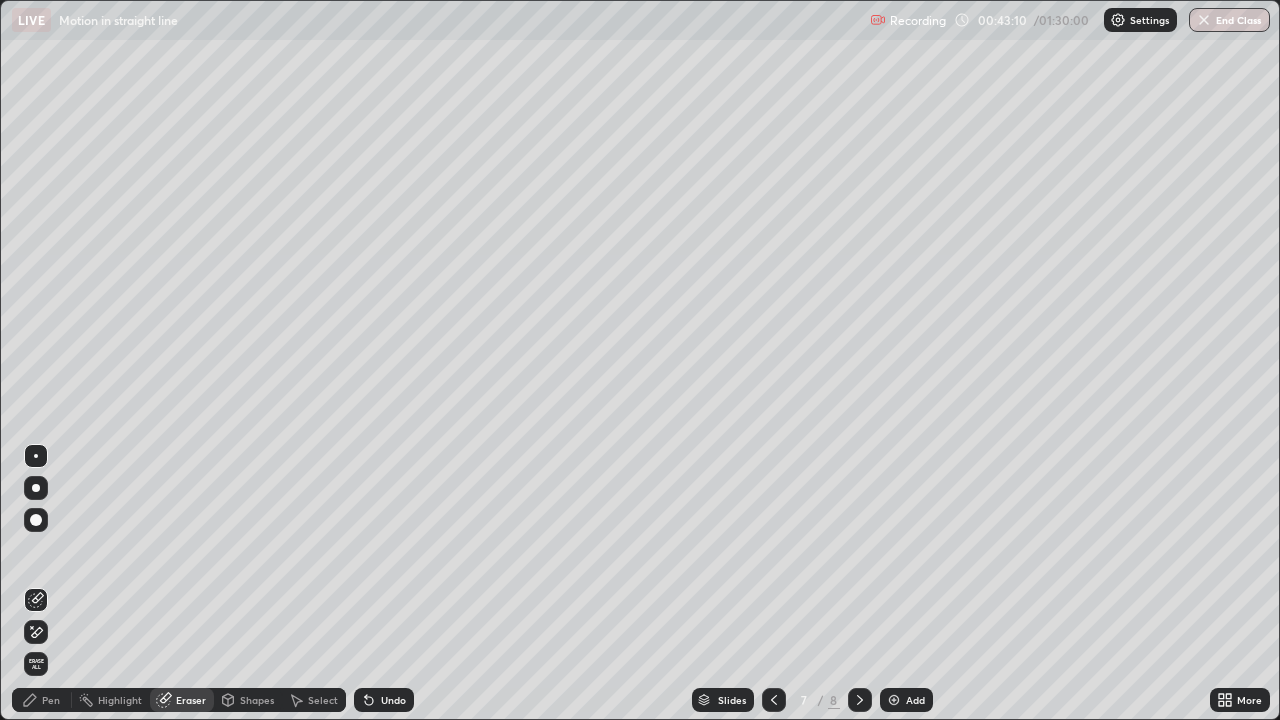 click on "Shapes" at bounding box center [257, 700] 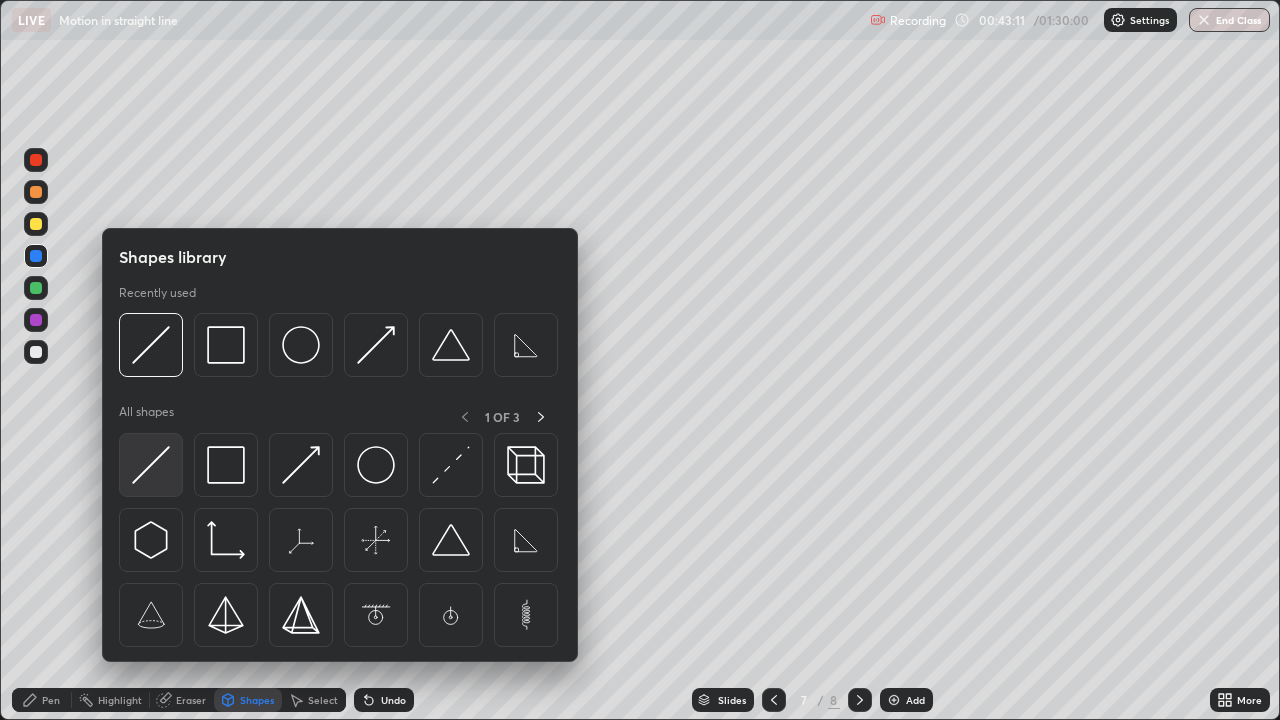 click at bounding box center [151, 465] 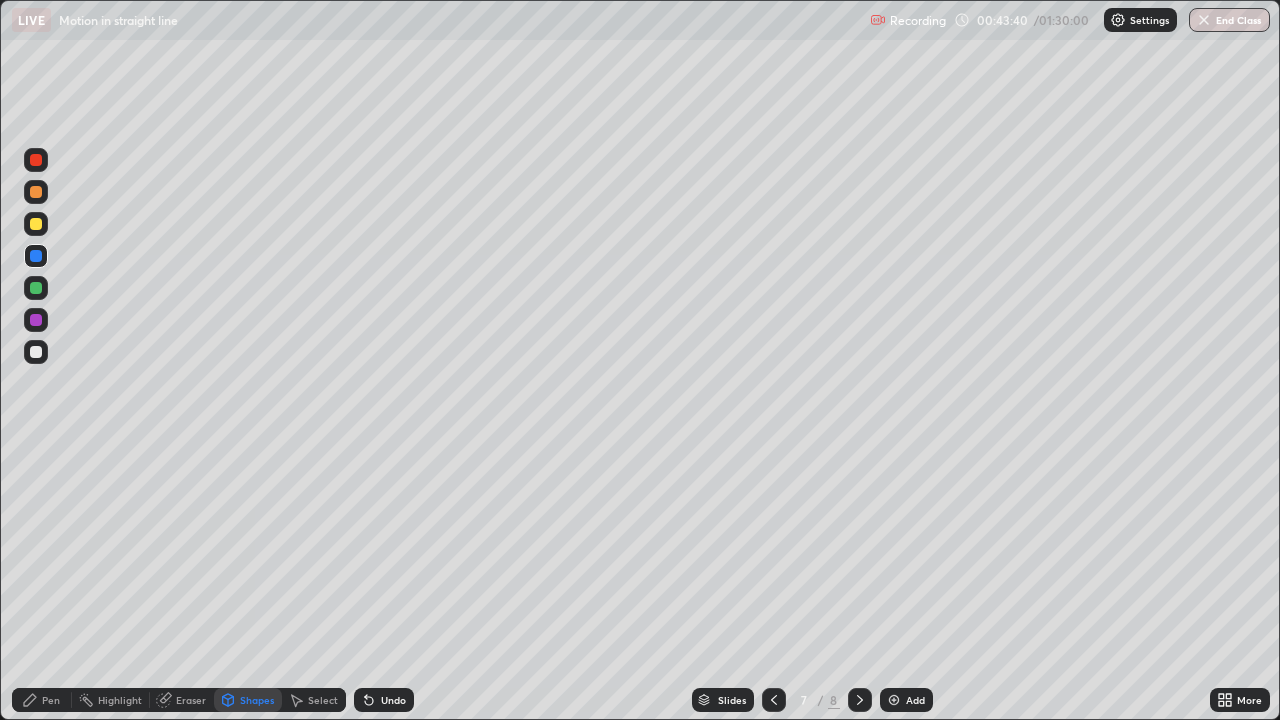 click on "Undo" at bounding box center [384, 700] 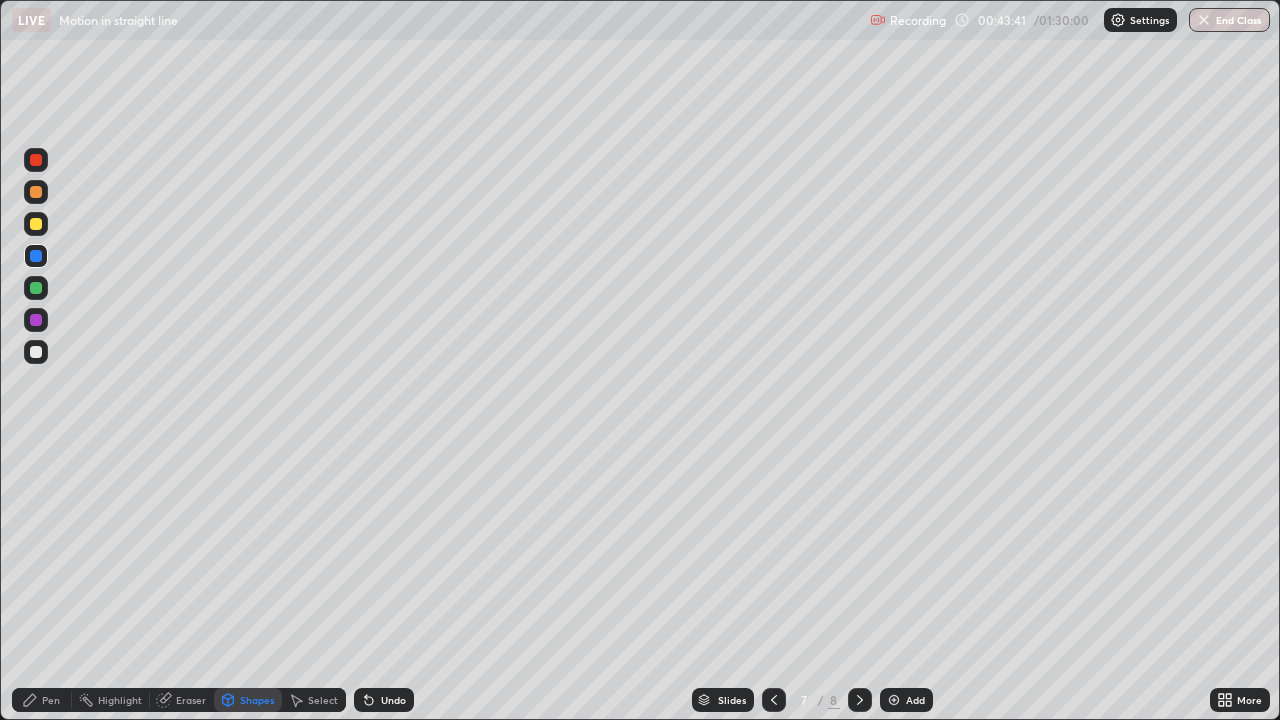 click at bounding box center [36, 256] 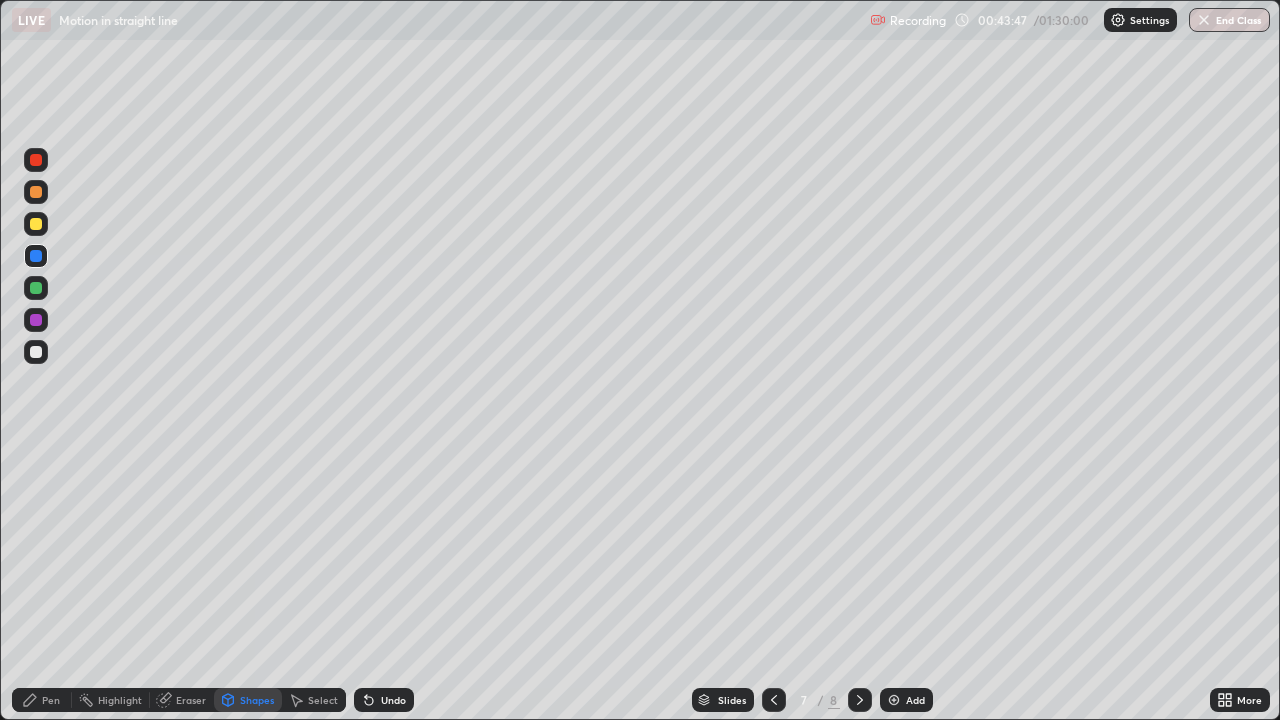click on "Pen" at bounding box center [51, 700] 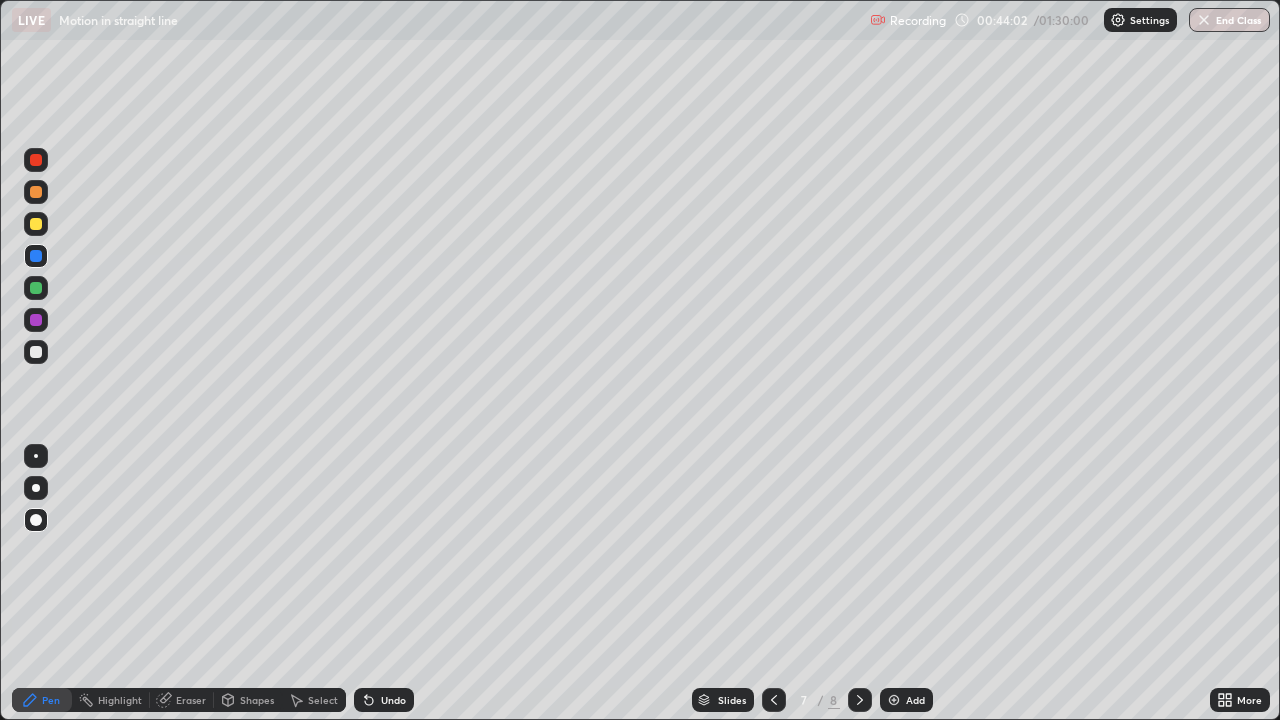 click at bounding box center (36, 224) 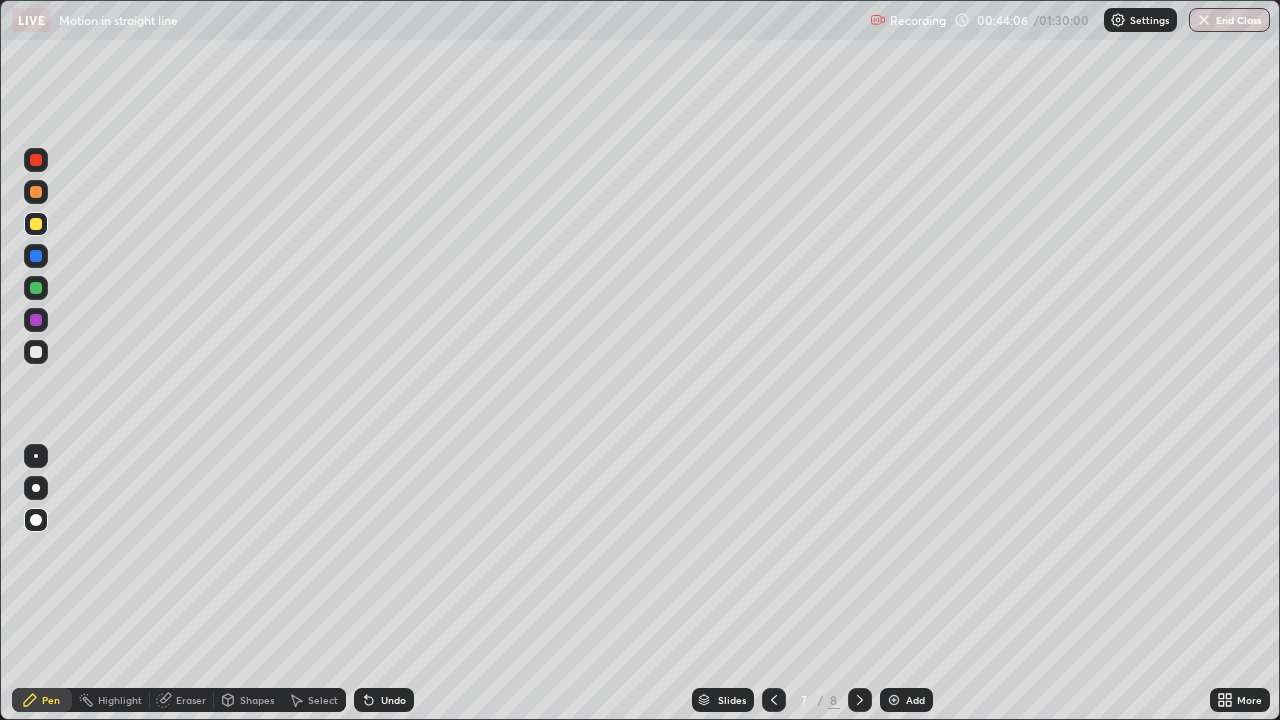 click at bounding box center (36, 160) 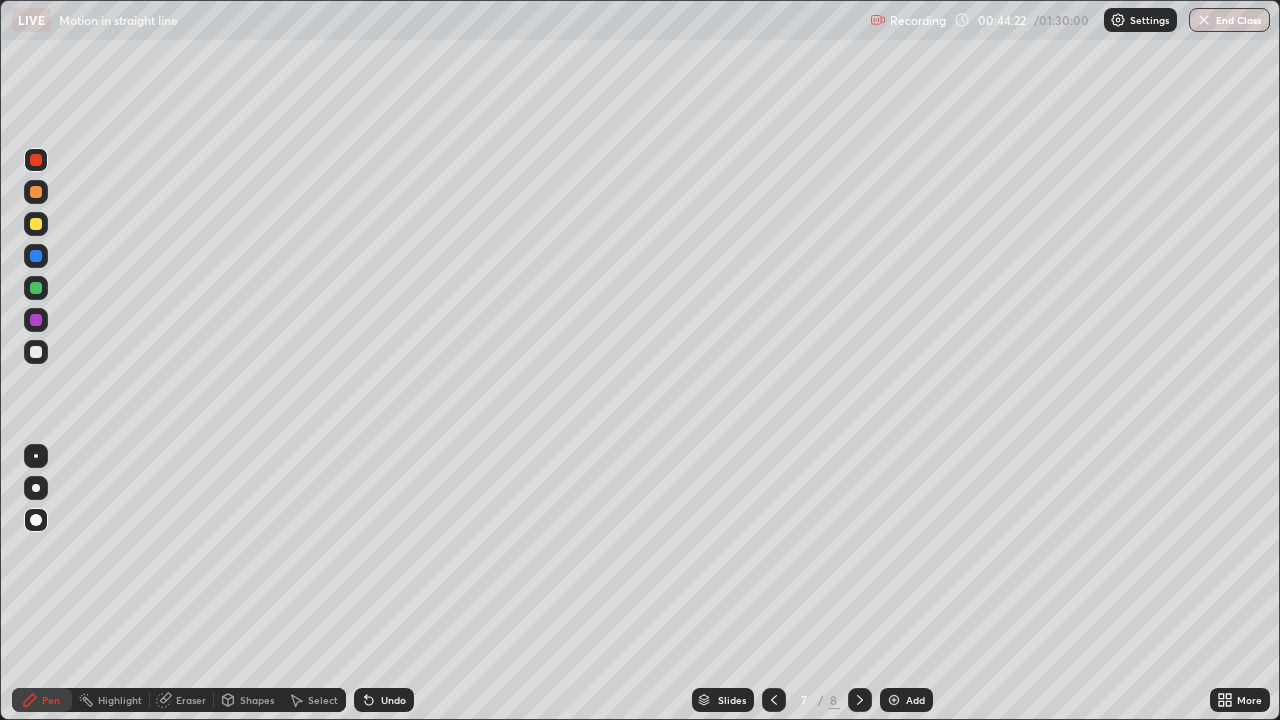 click at bounding box center [36, 288] 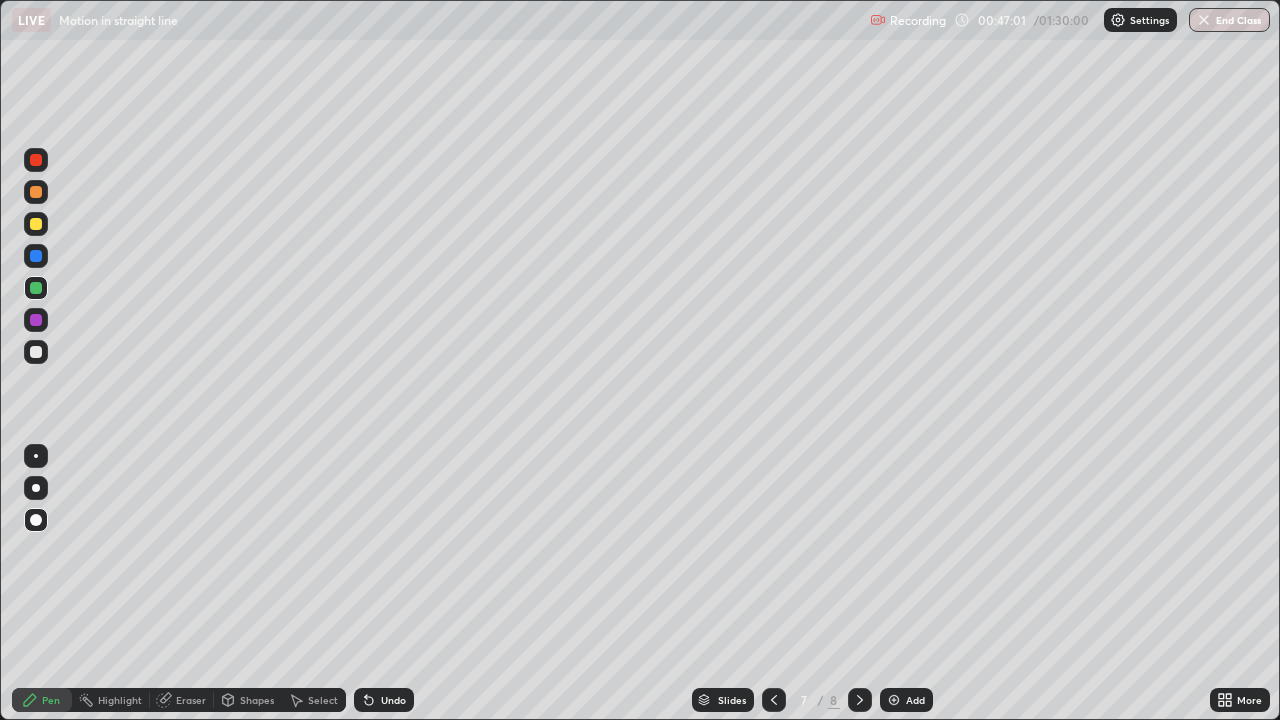 click at bounding box center (36, 224) 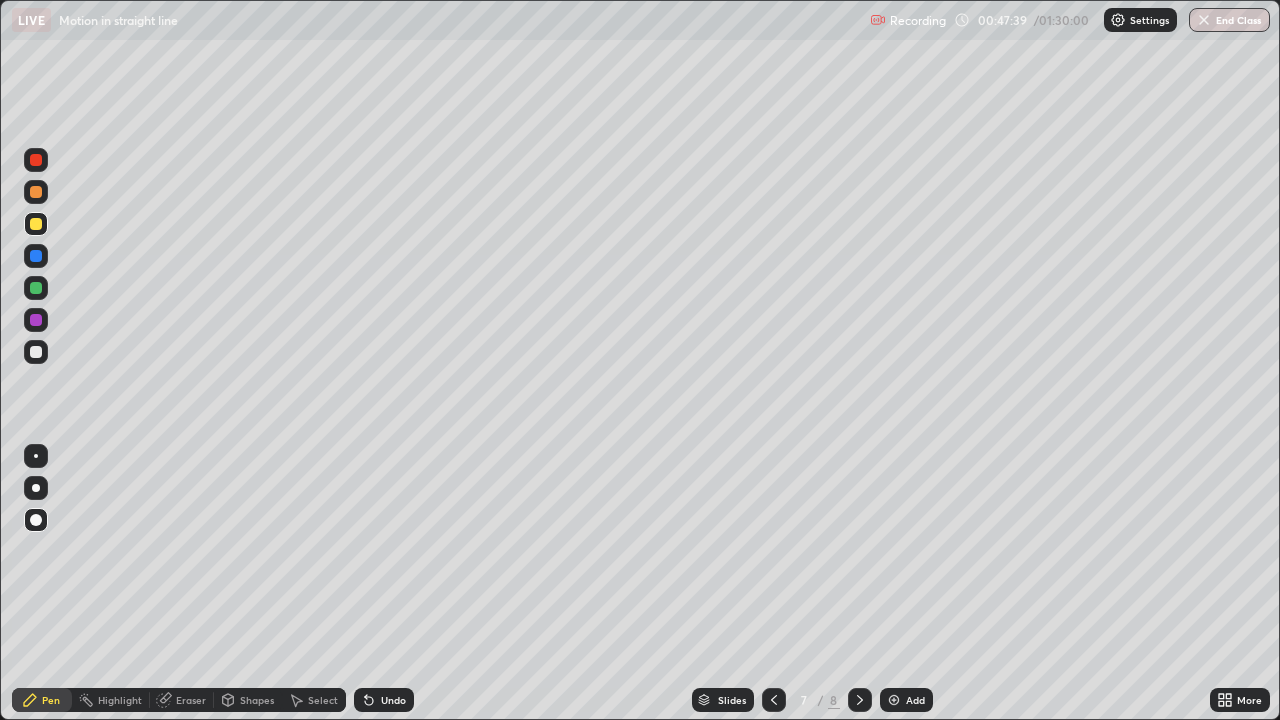 click at bounding box center [36, 256] 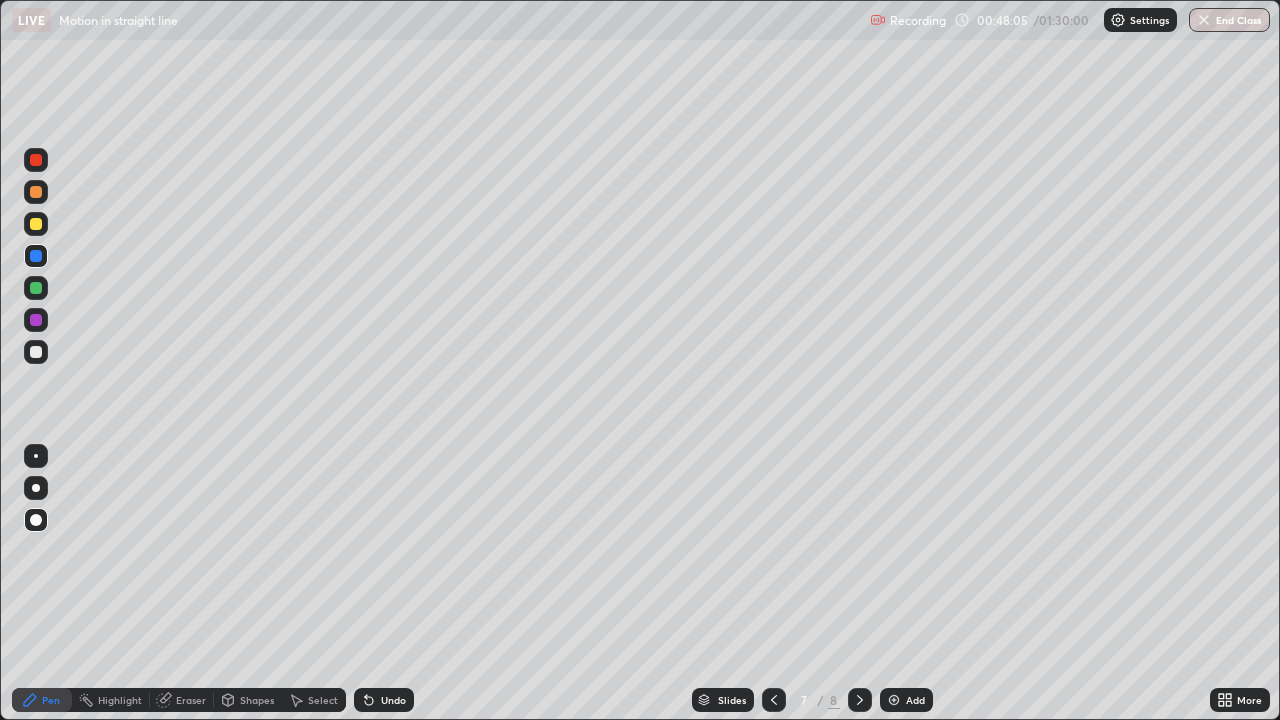 click on "Undo" at bounding box center [393, 700] 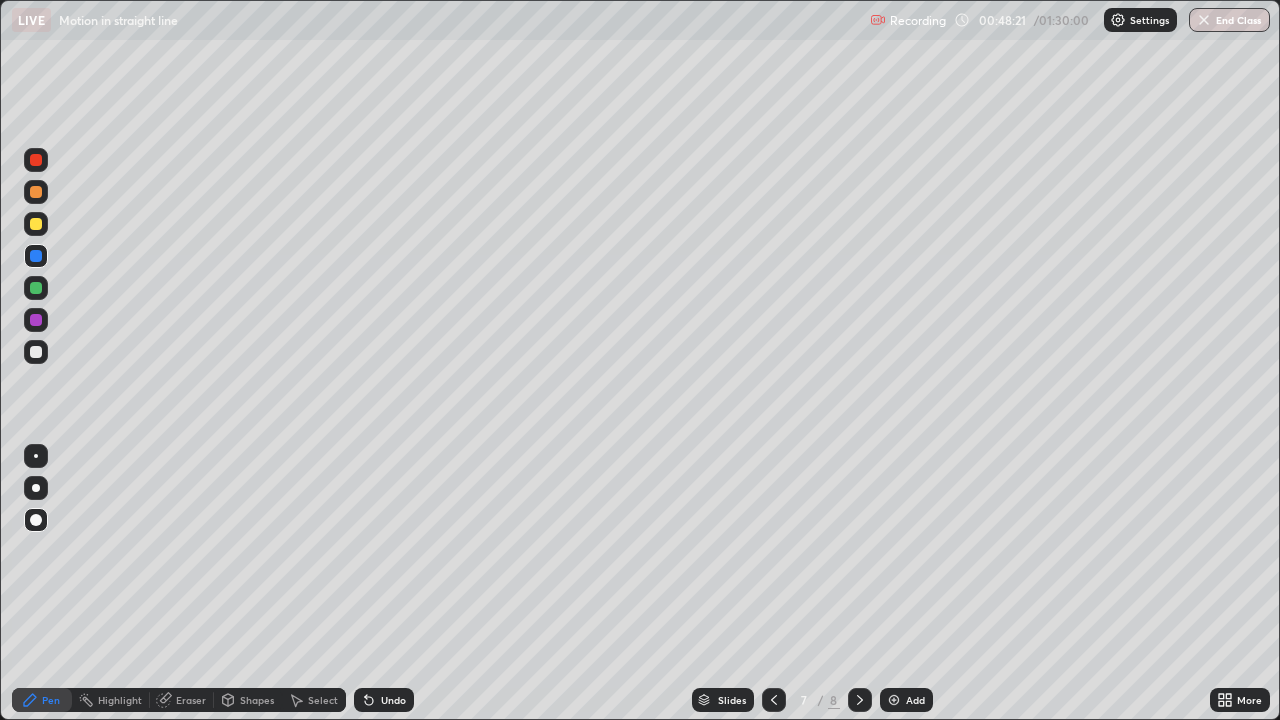 click 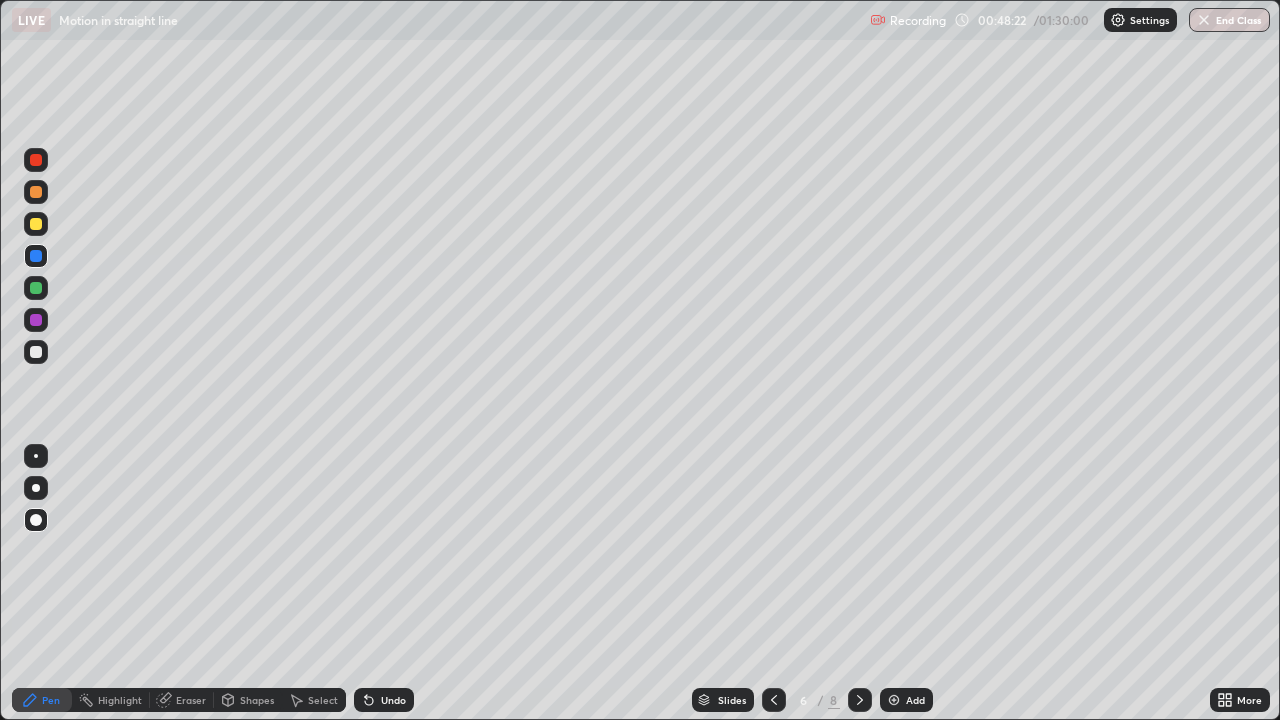 click 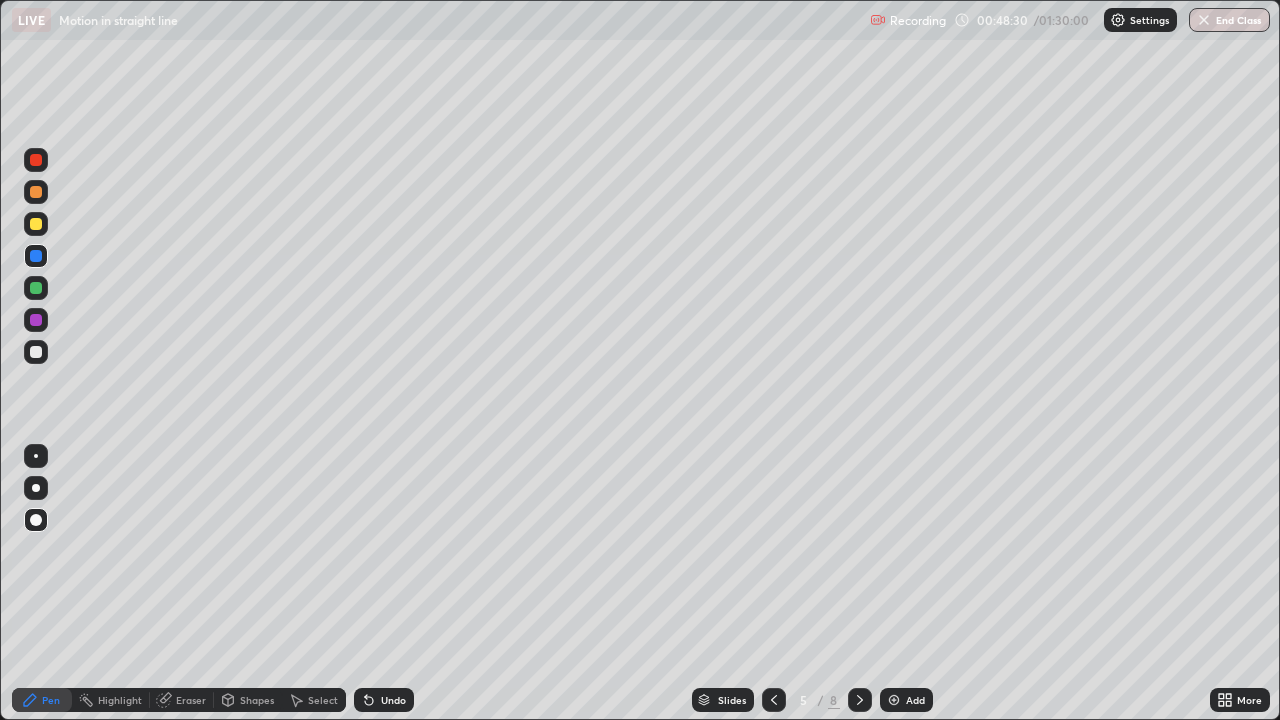 click 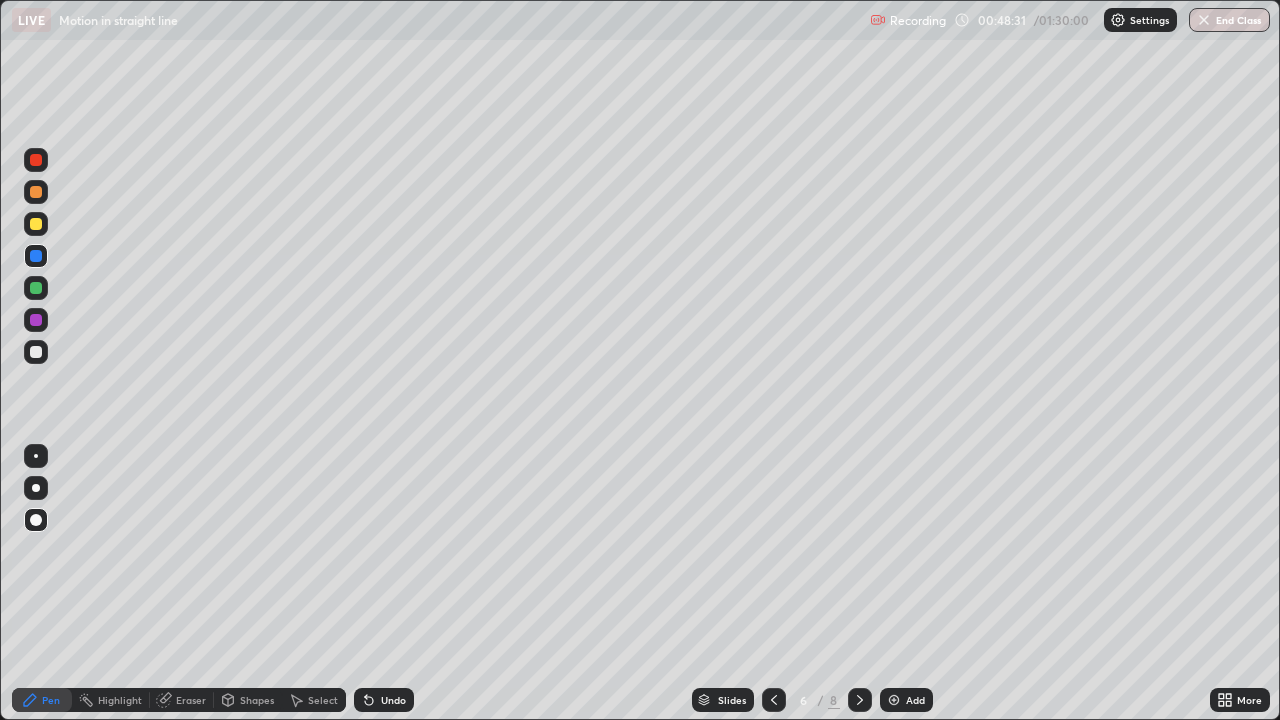 click 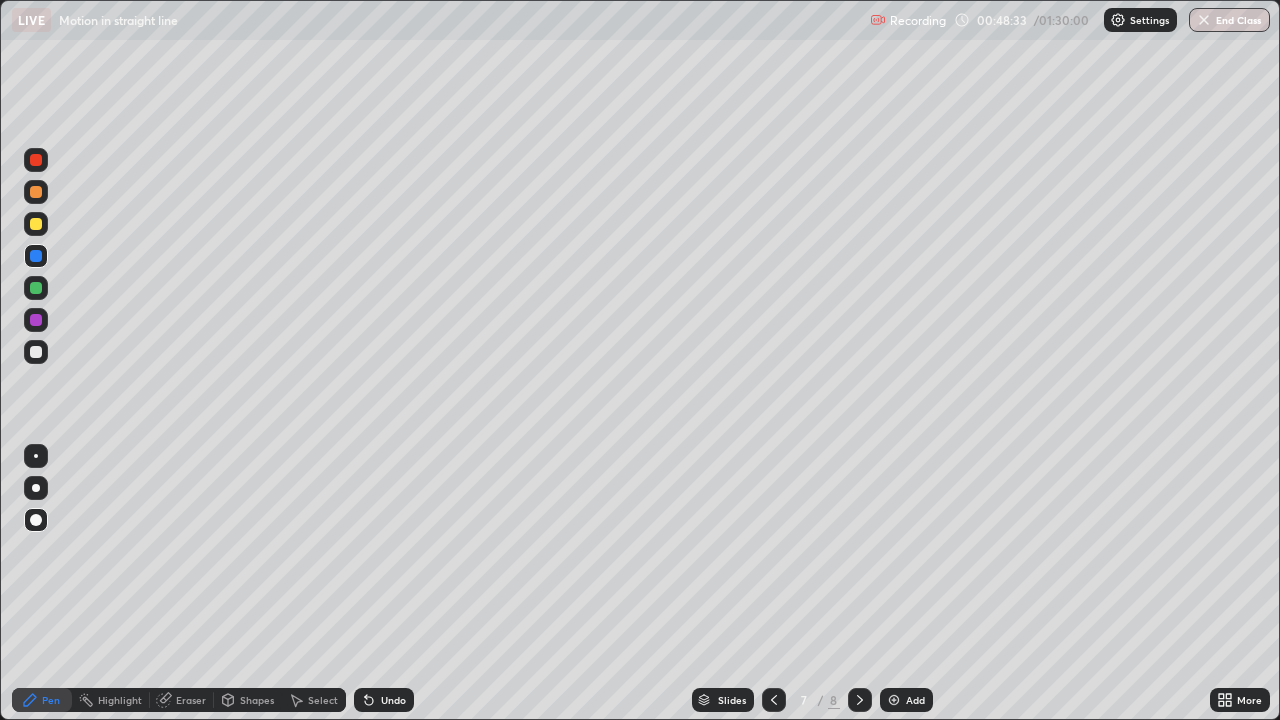 click at bounding box center (36, 256) 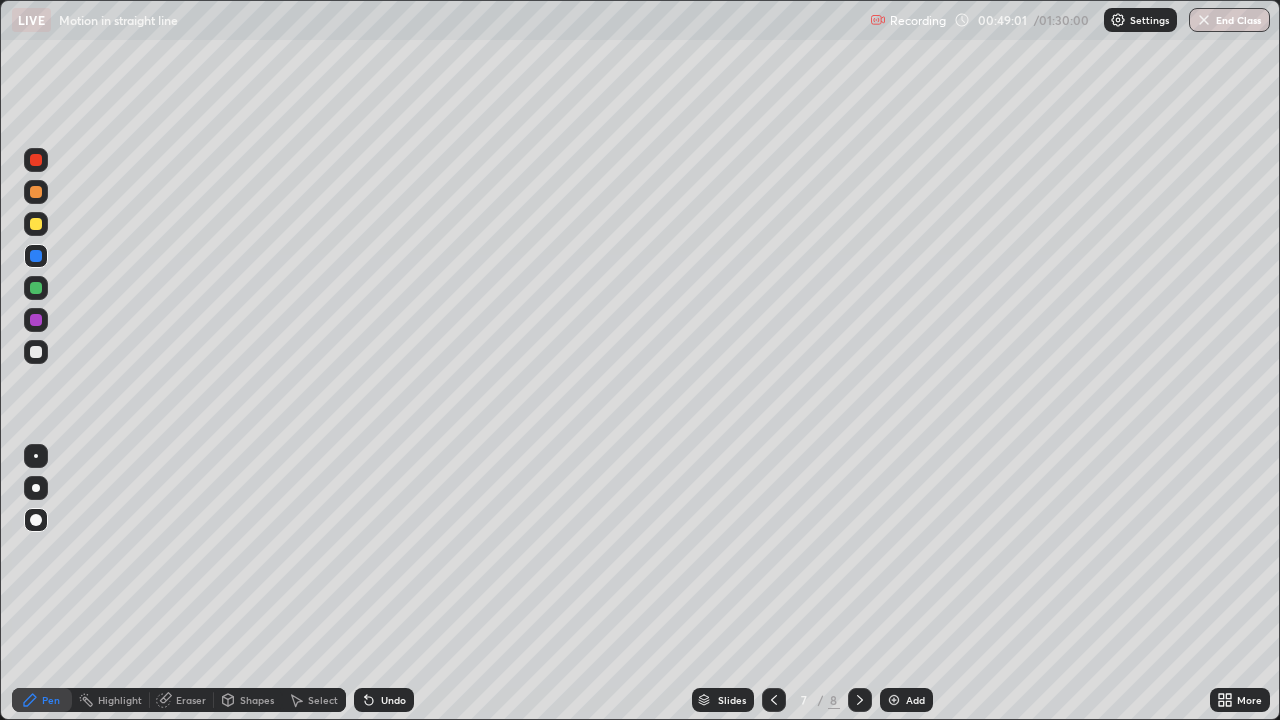 click at bounding box center [774, 700] 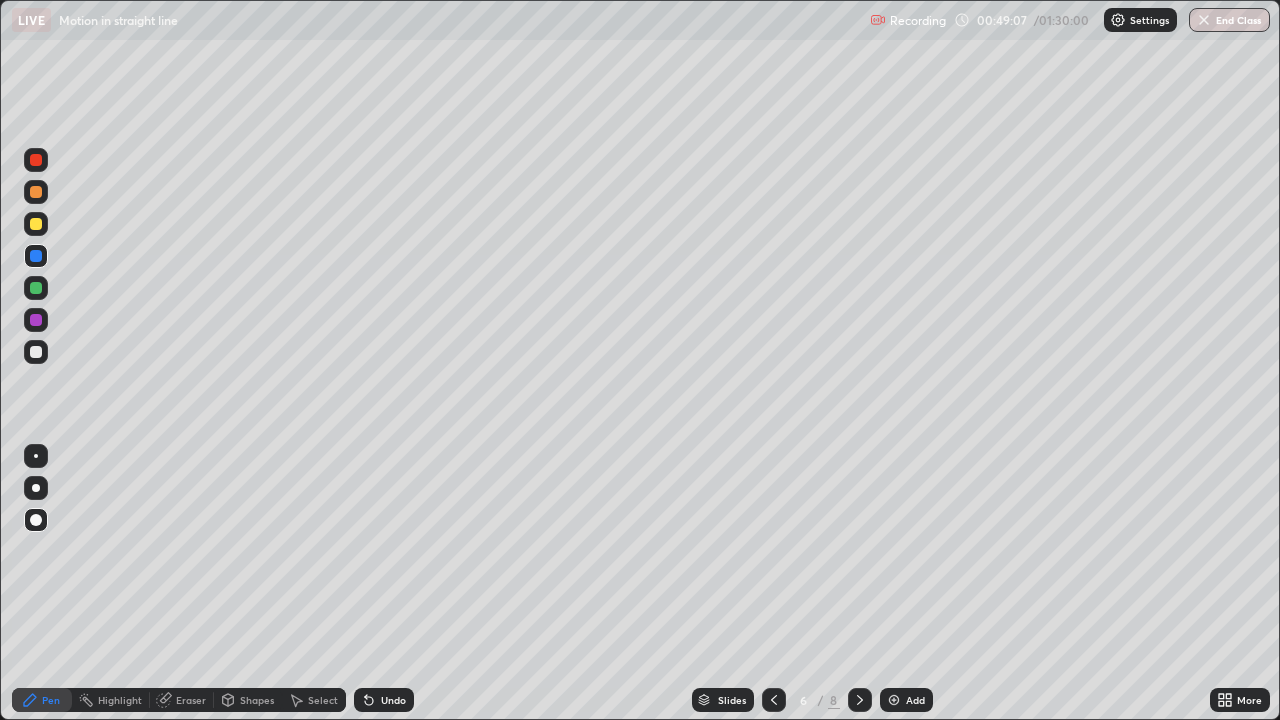 click at bounding box center [860, 700] 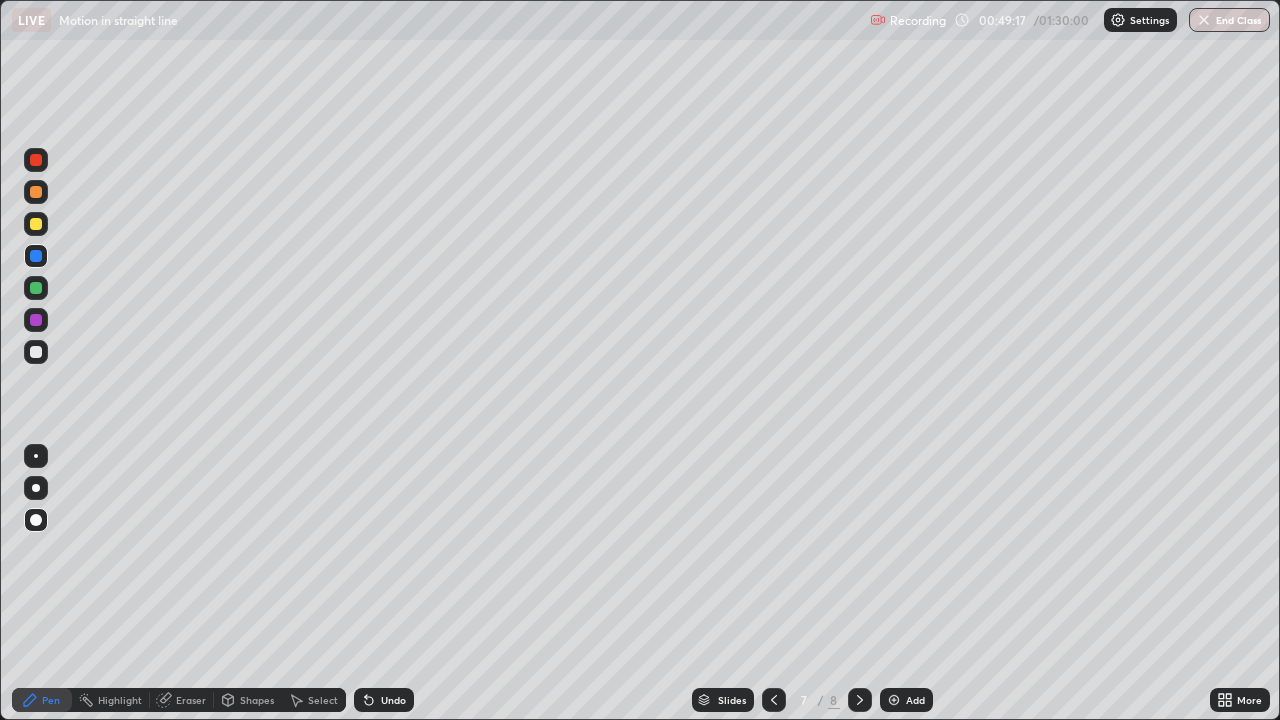 click 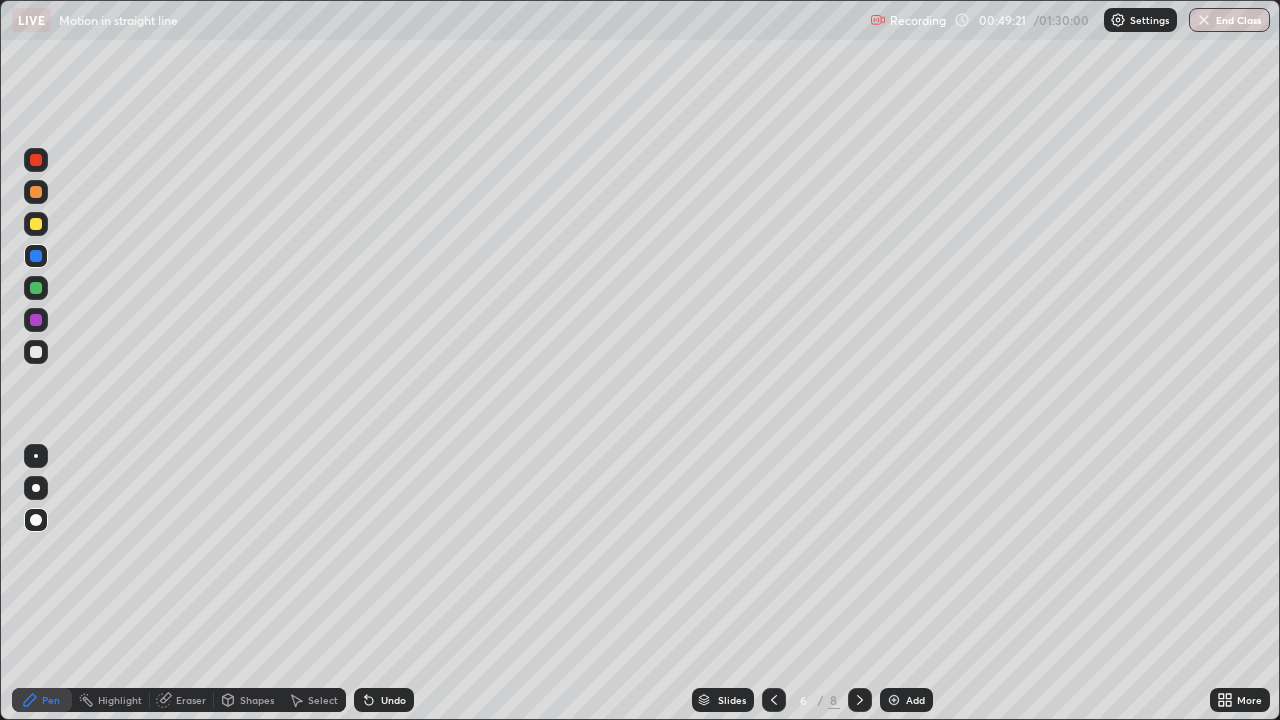 click at bounding box center (860, 700) 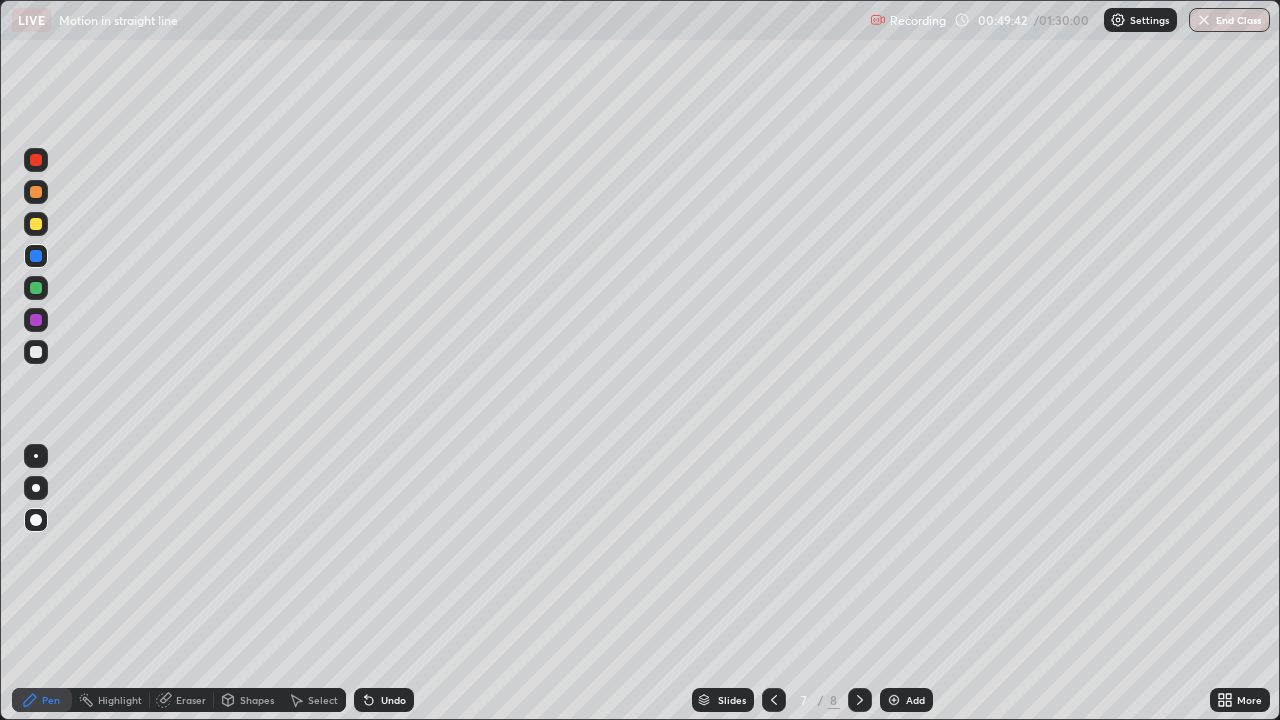 click 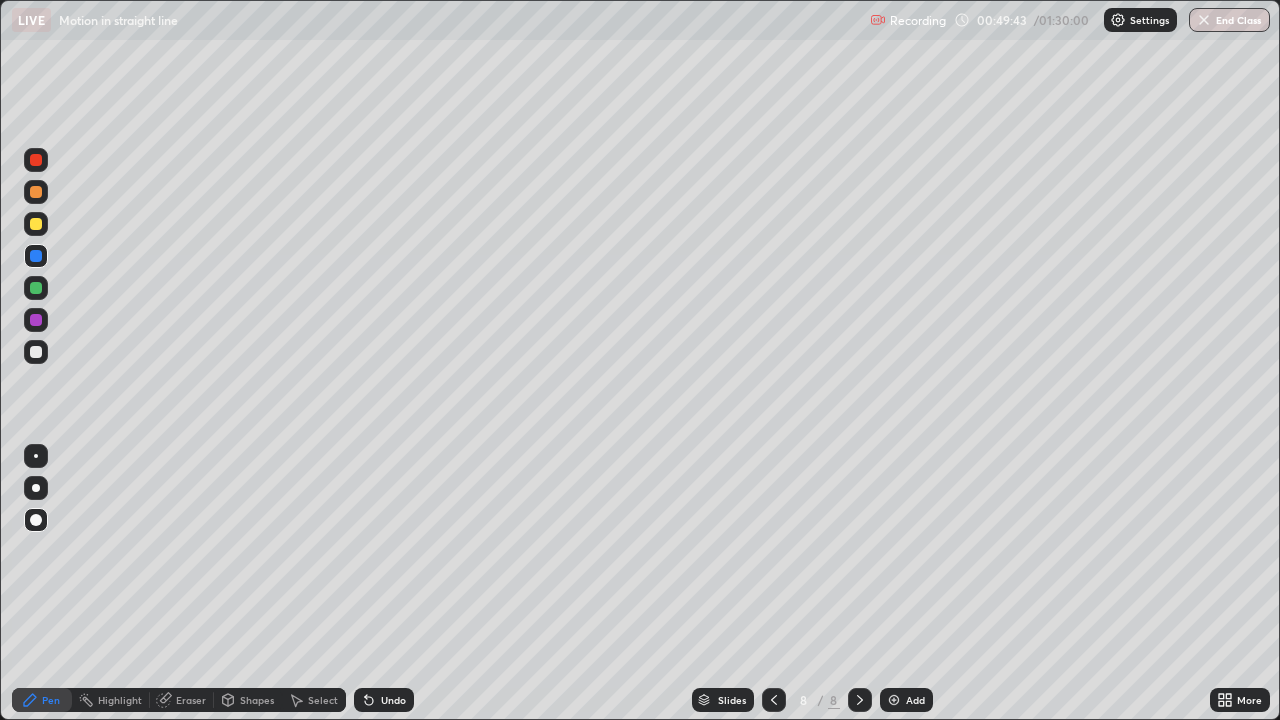 click 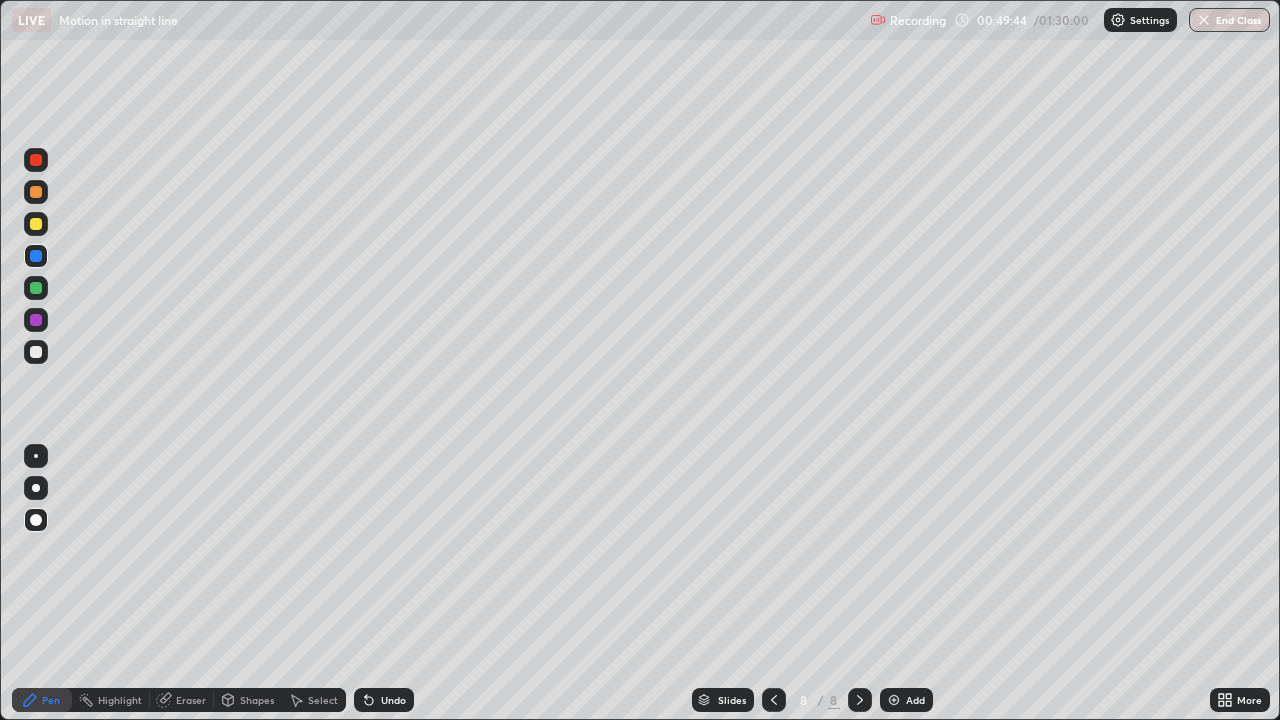 click 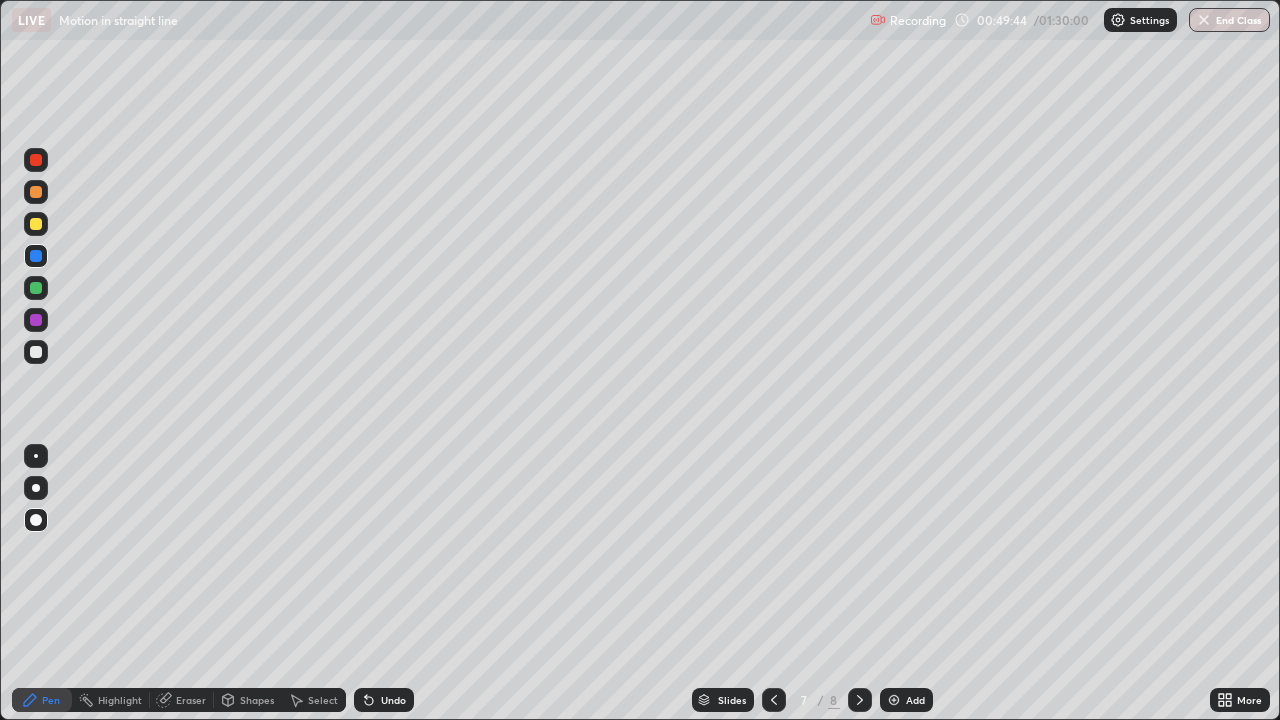 click 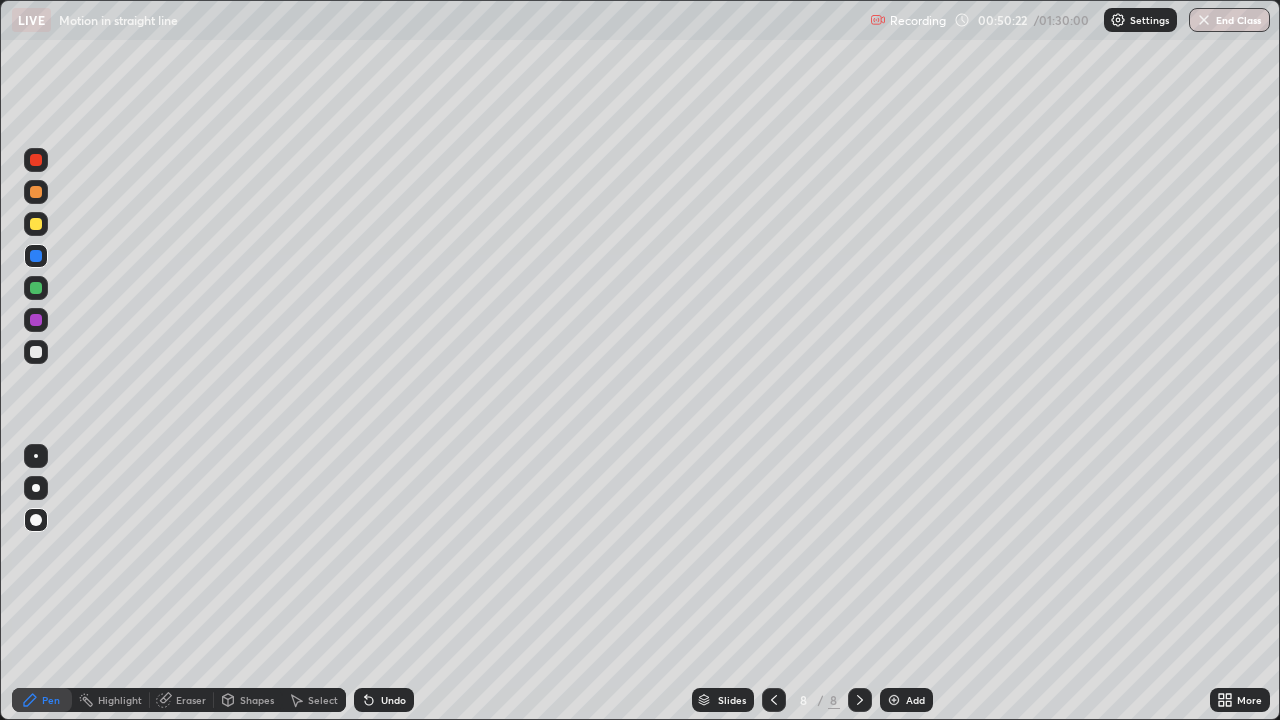 click 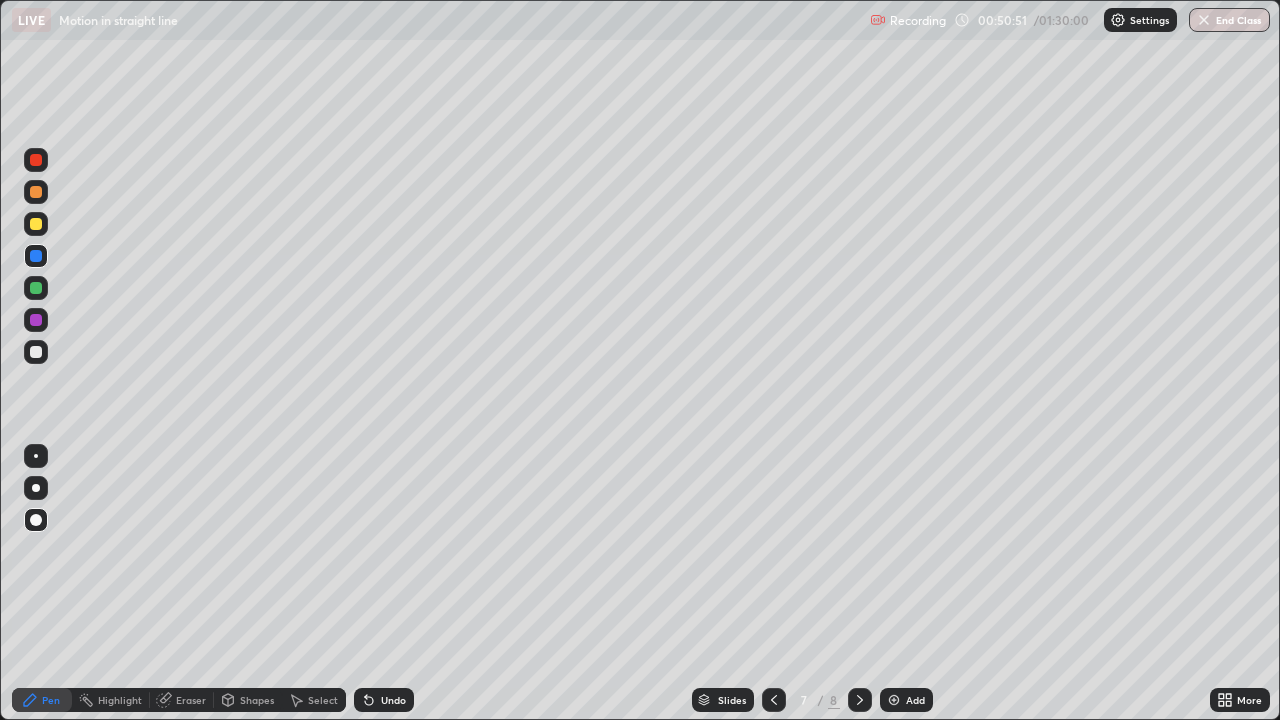 click 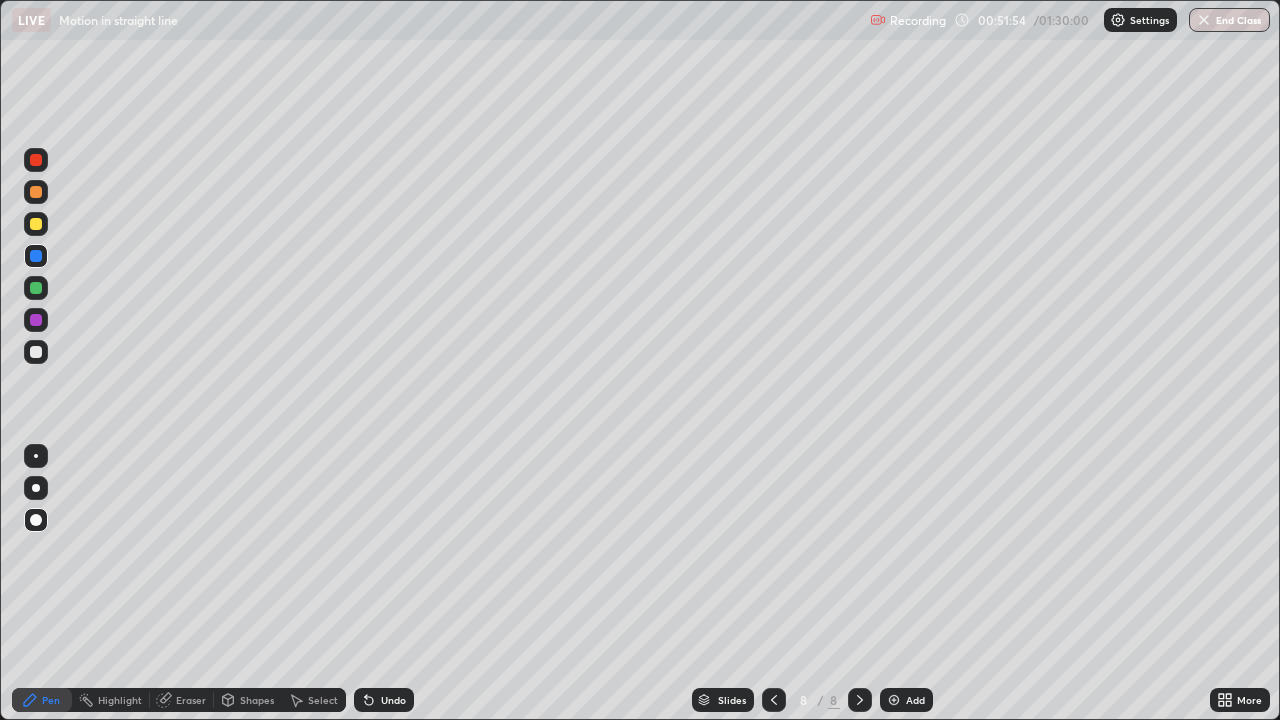 click 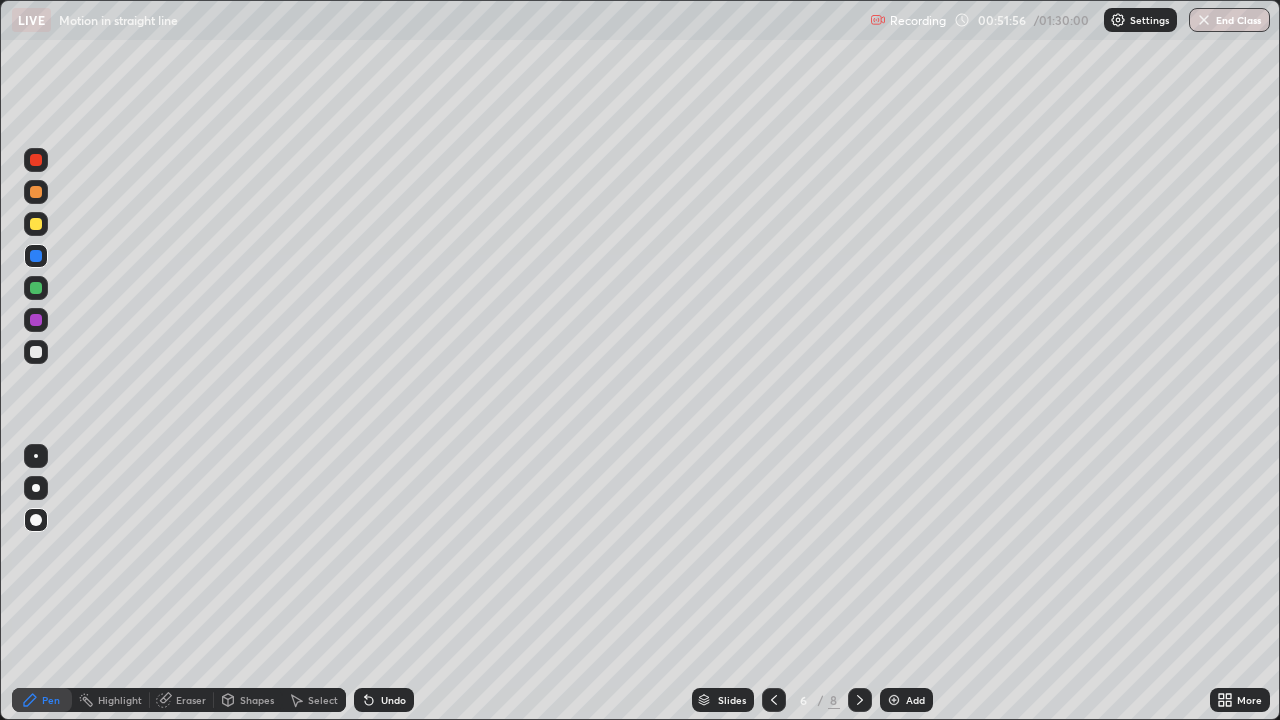 click 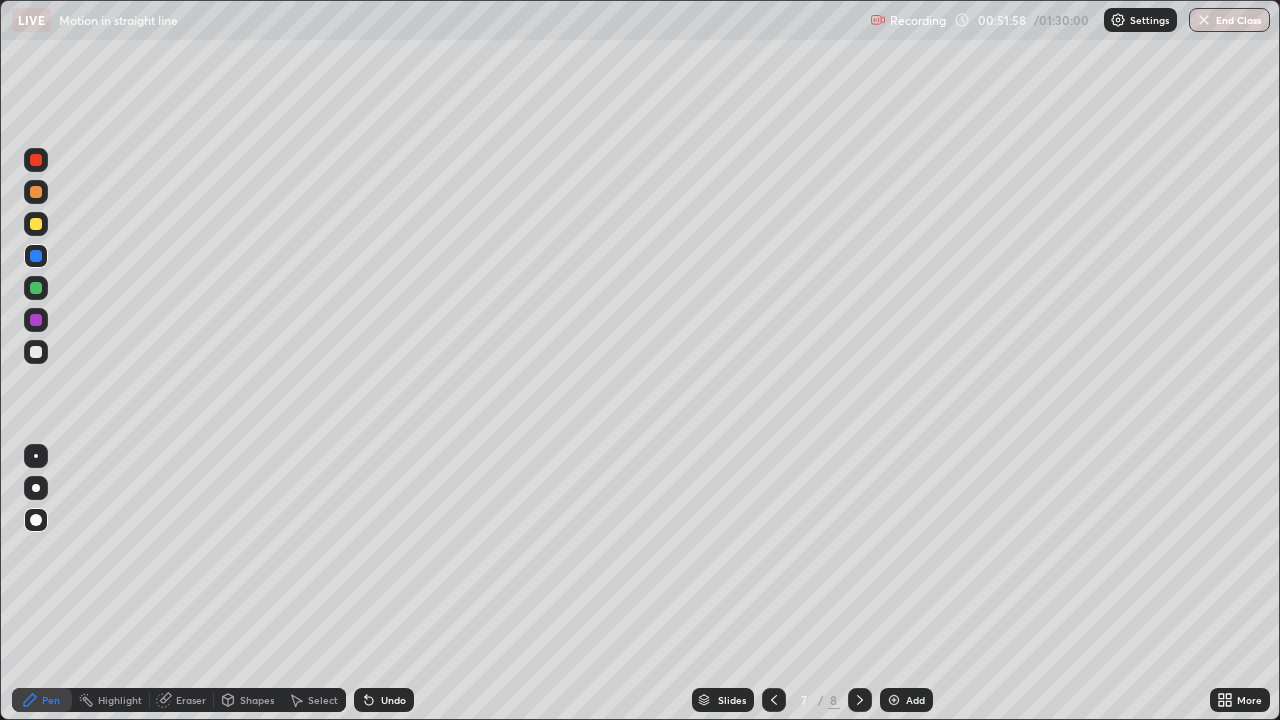 click 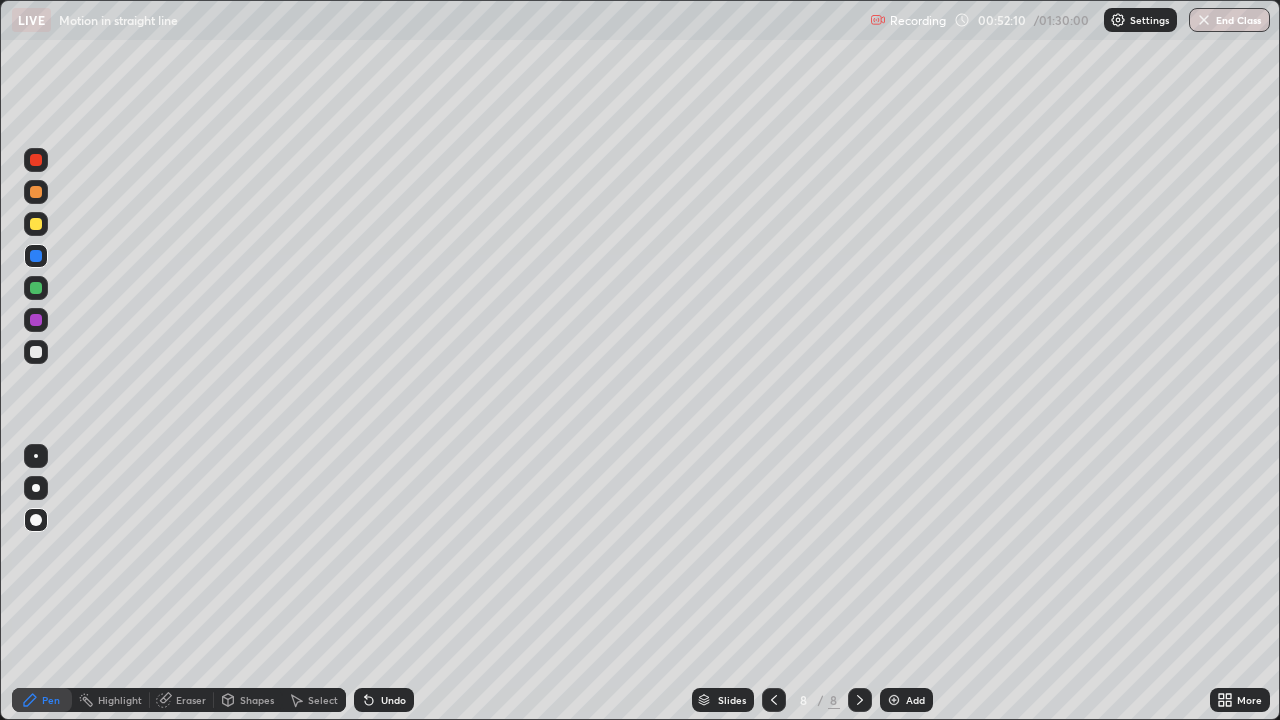 click 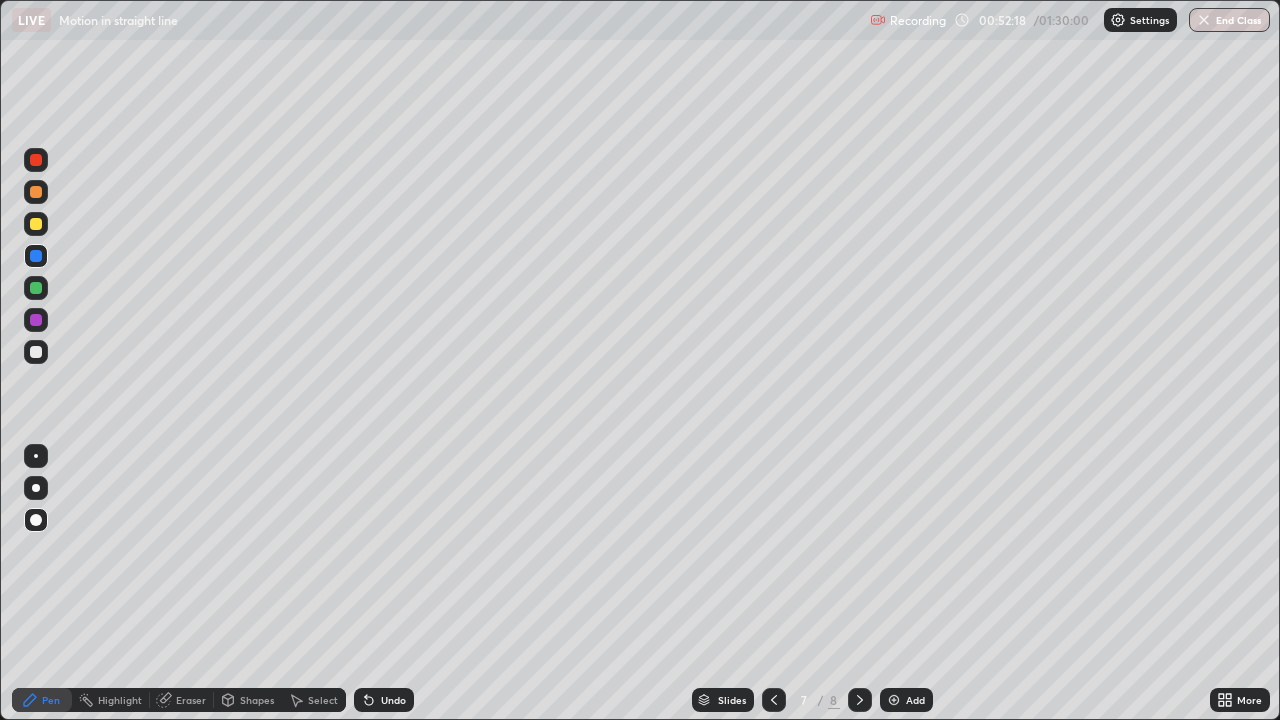 click 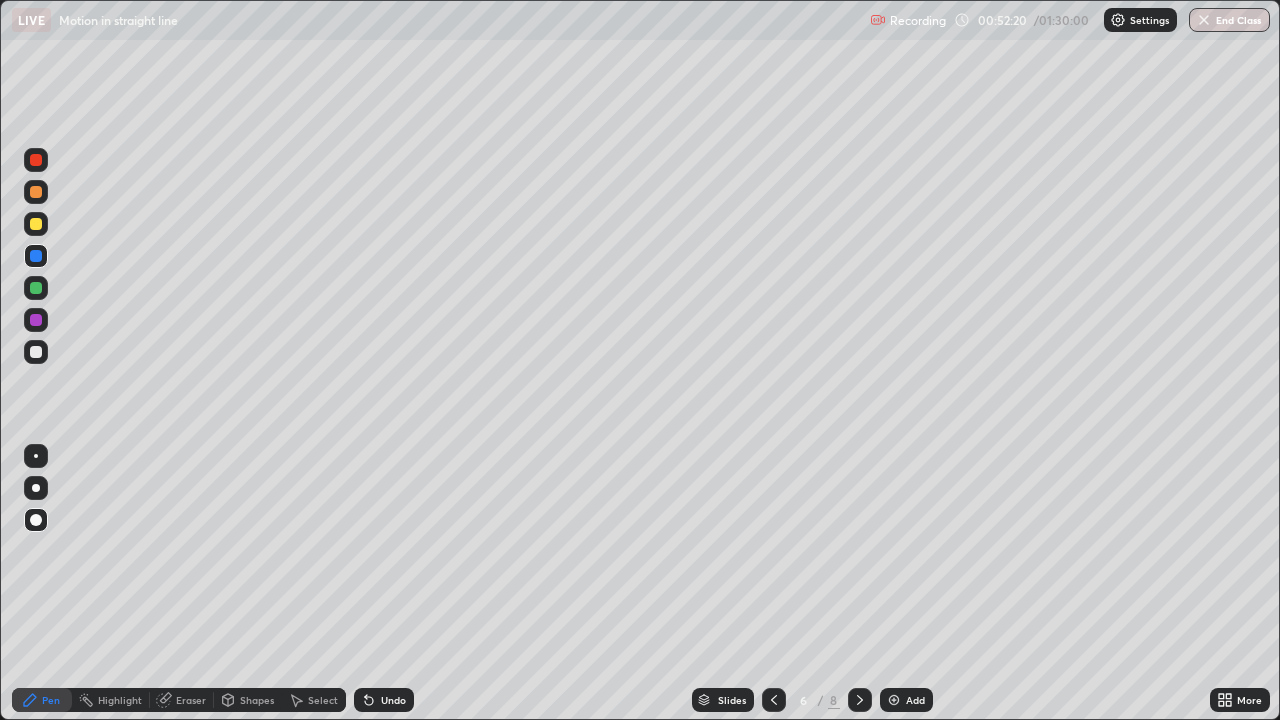 click 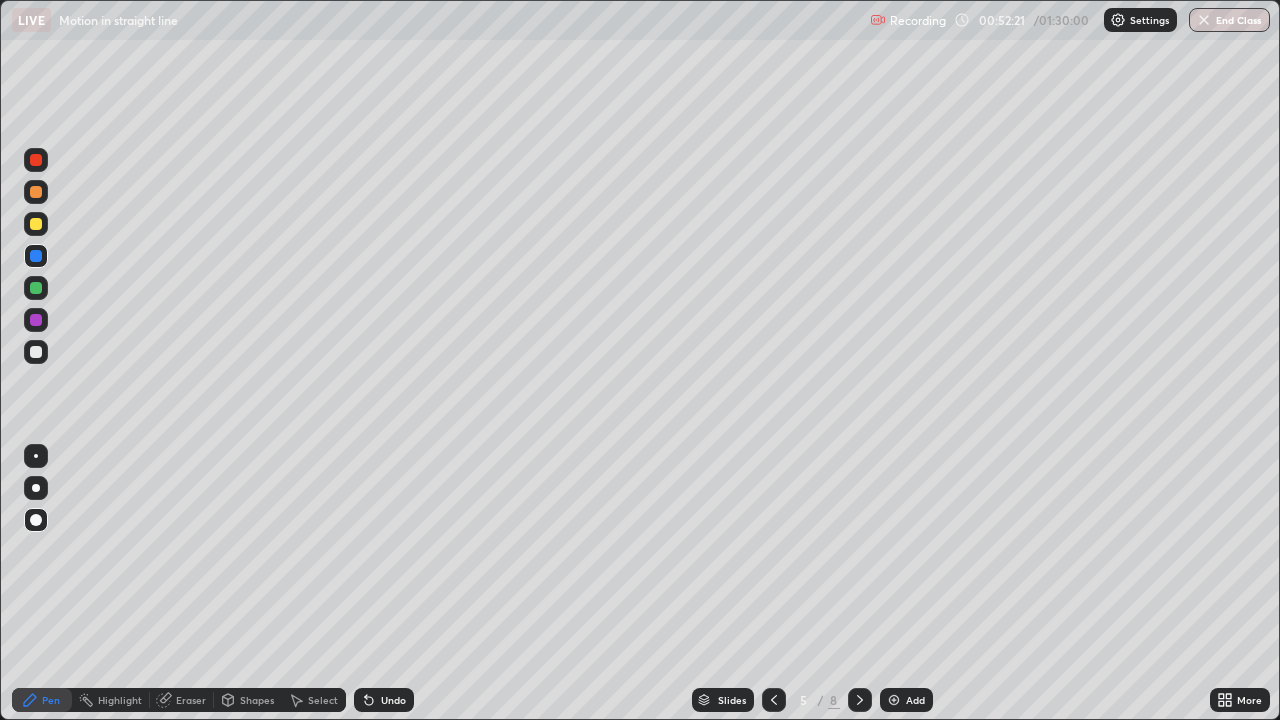 click 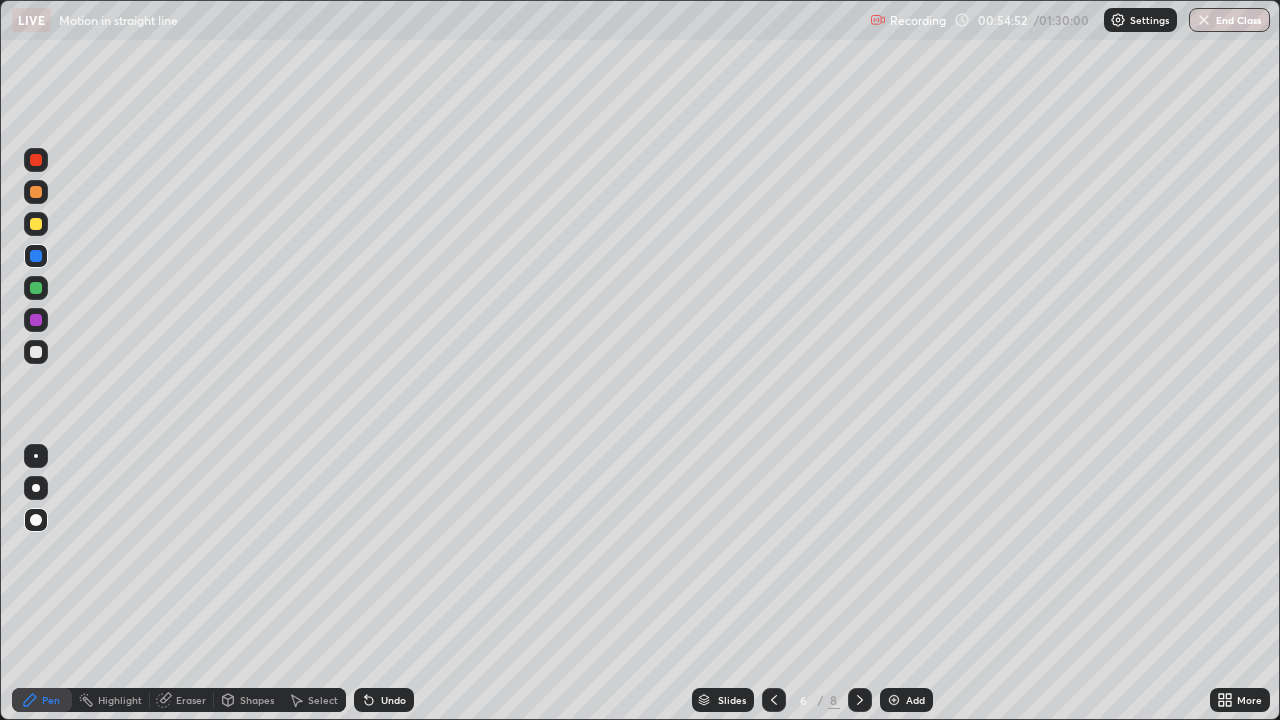 click 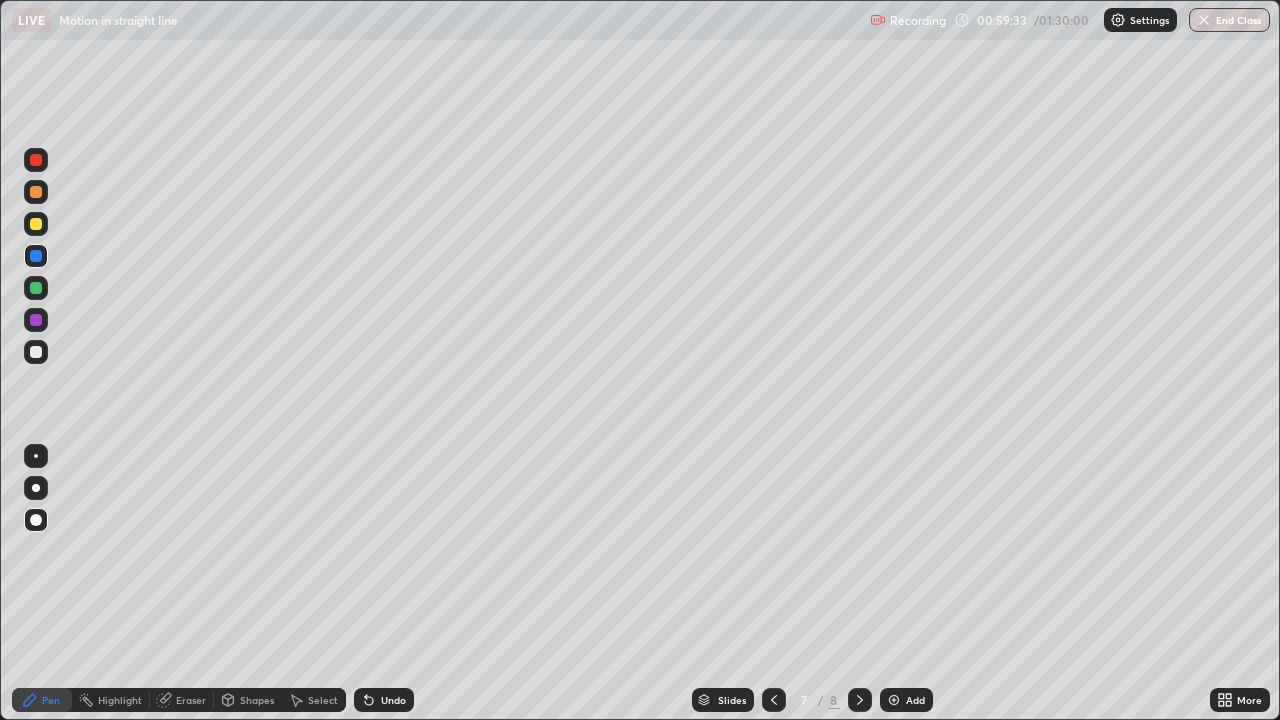 click 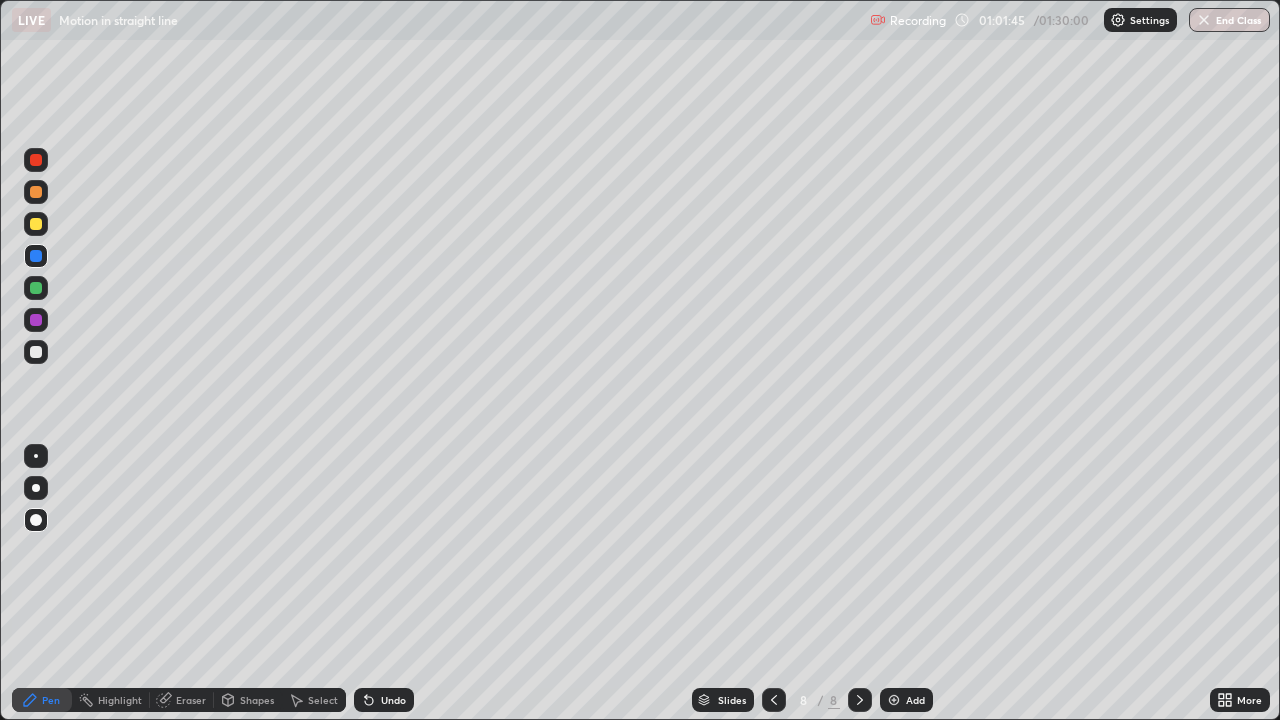 click at bounding box center [894, 700] 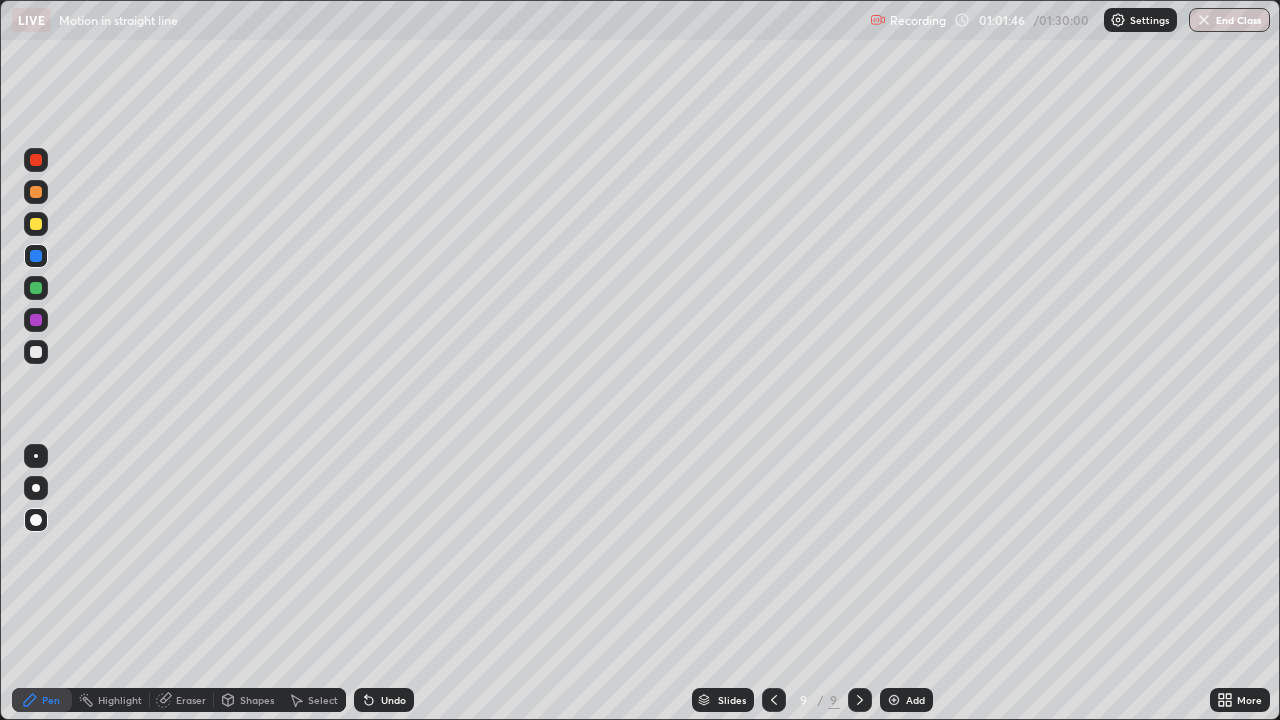 click at bounding box center (36, 224) 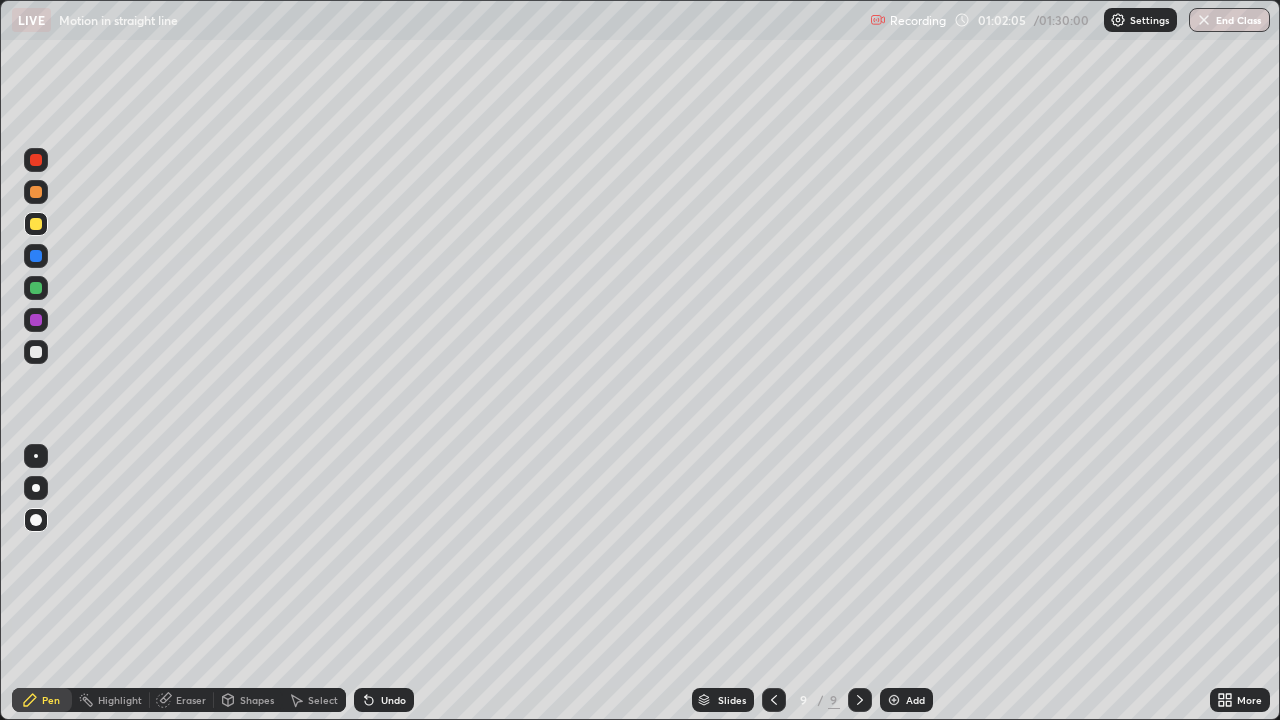 click 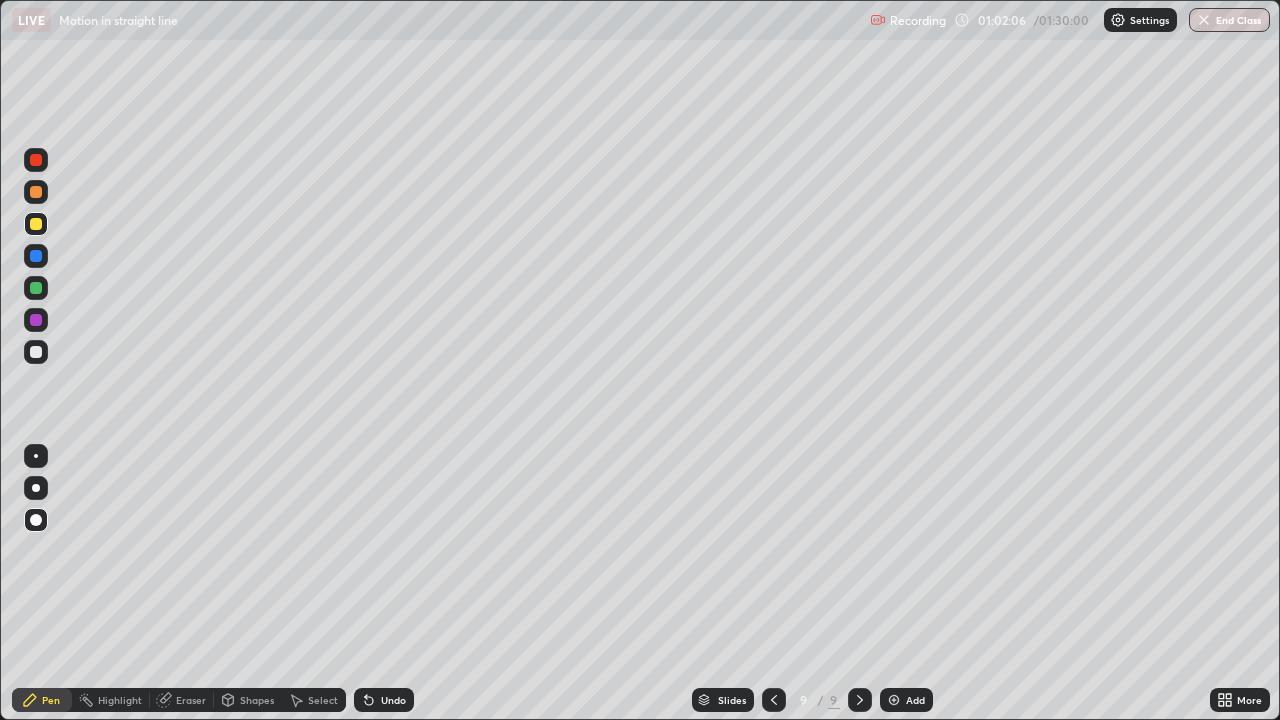 click 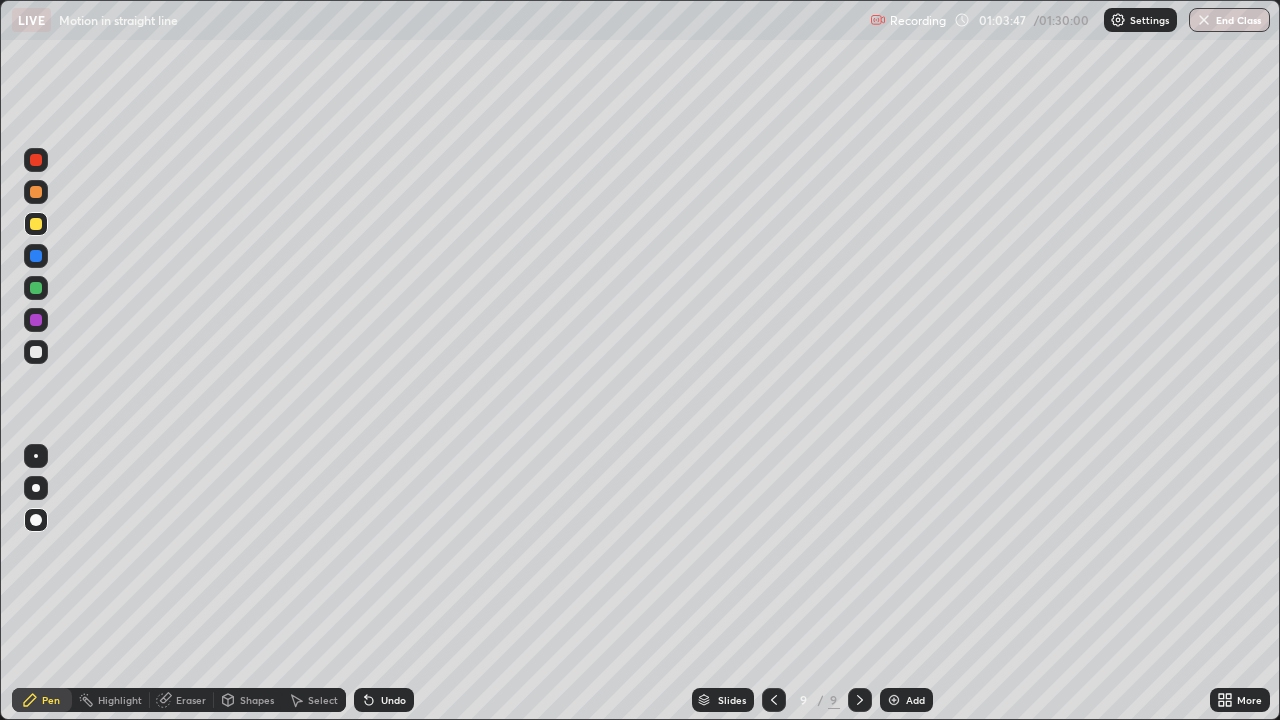 click on "Undo" at bounding box center (384, 700) 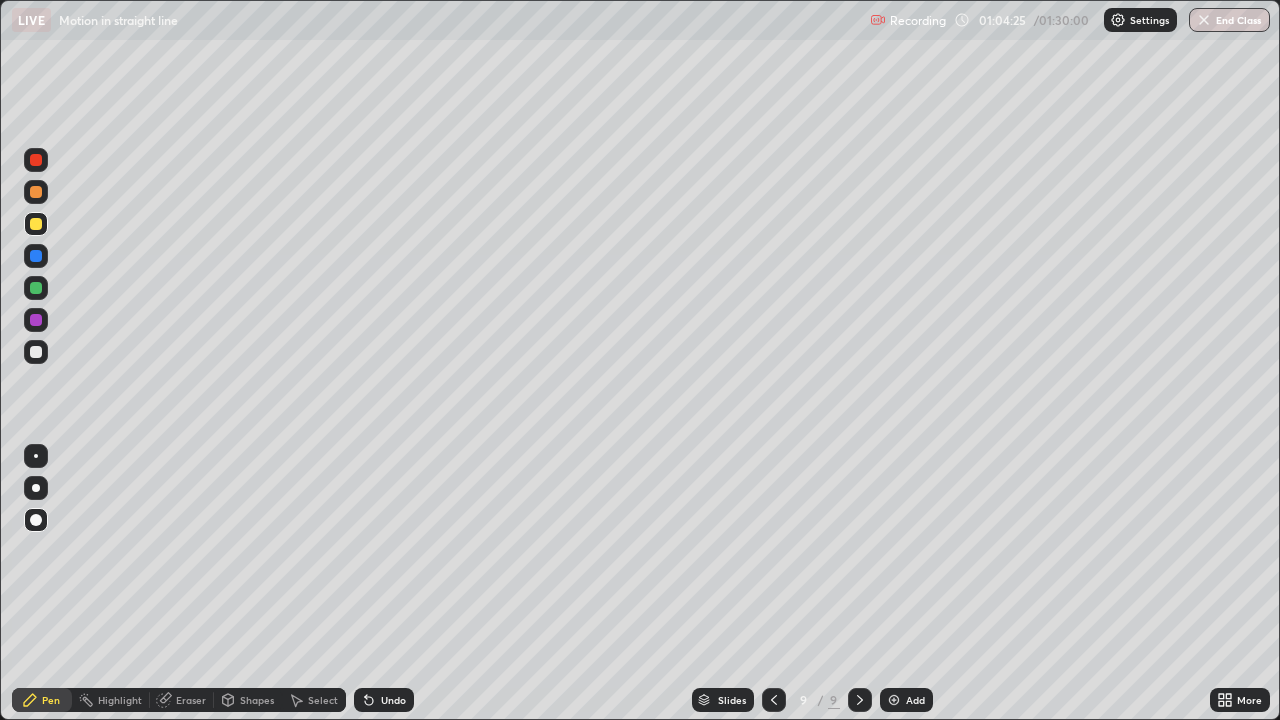 click at bounding box center (36, 288) 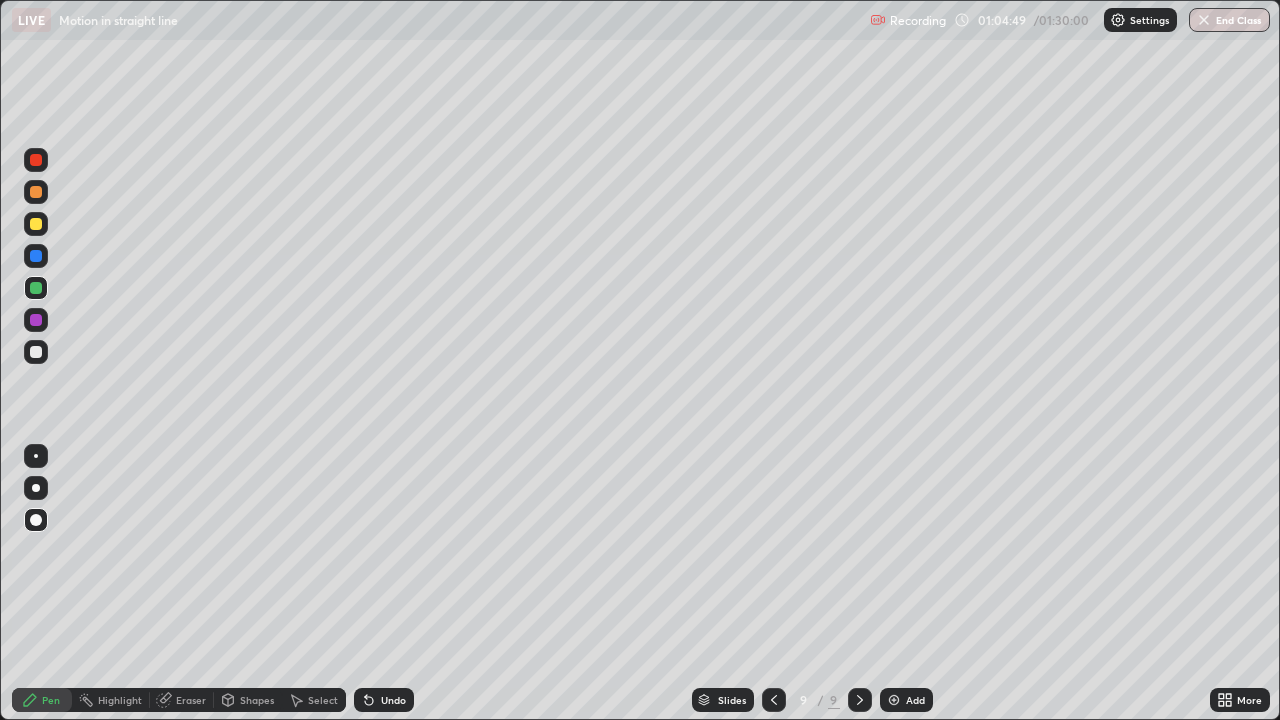 click on "Pen" at bounding box center (51, 700) 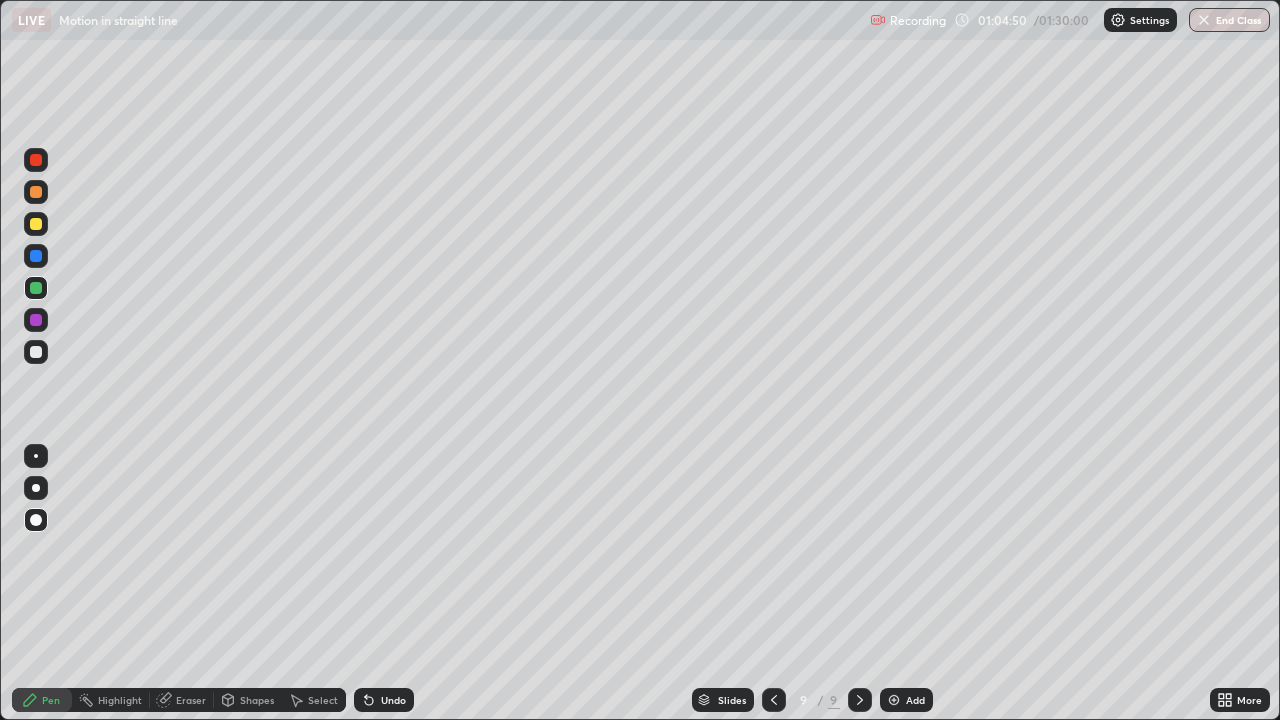 click at bounding box center (36, 224) 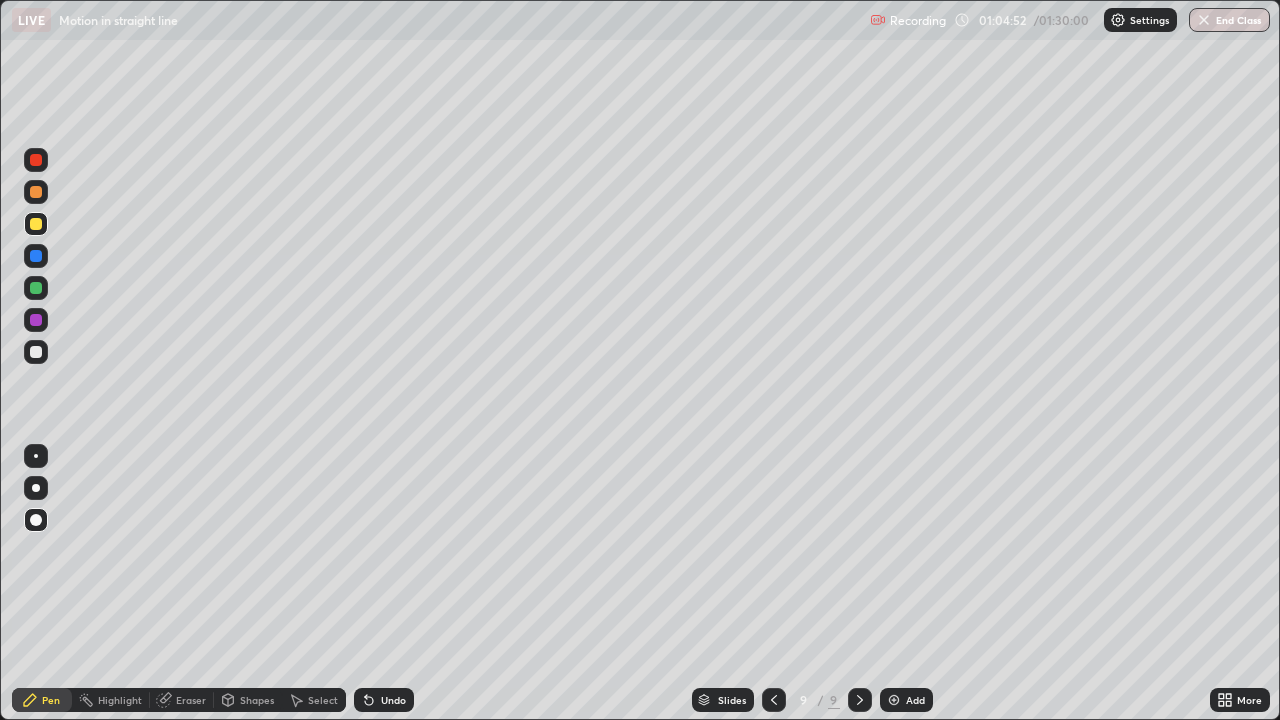 click 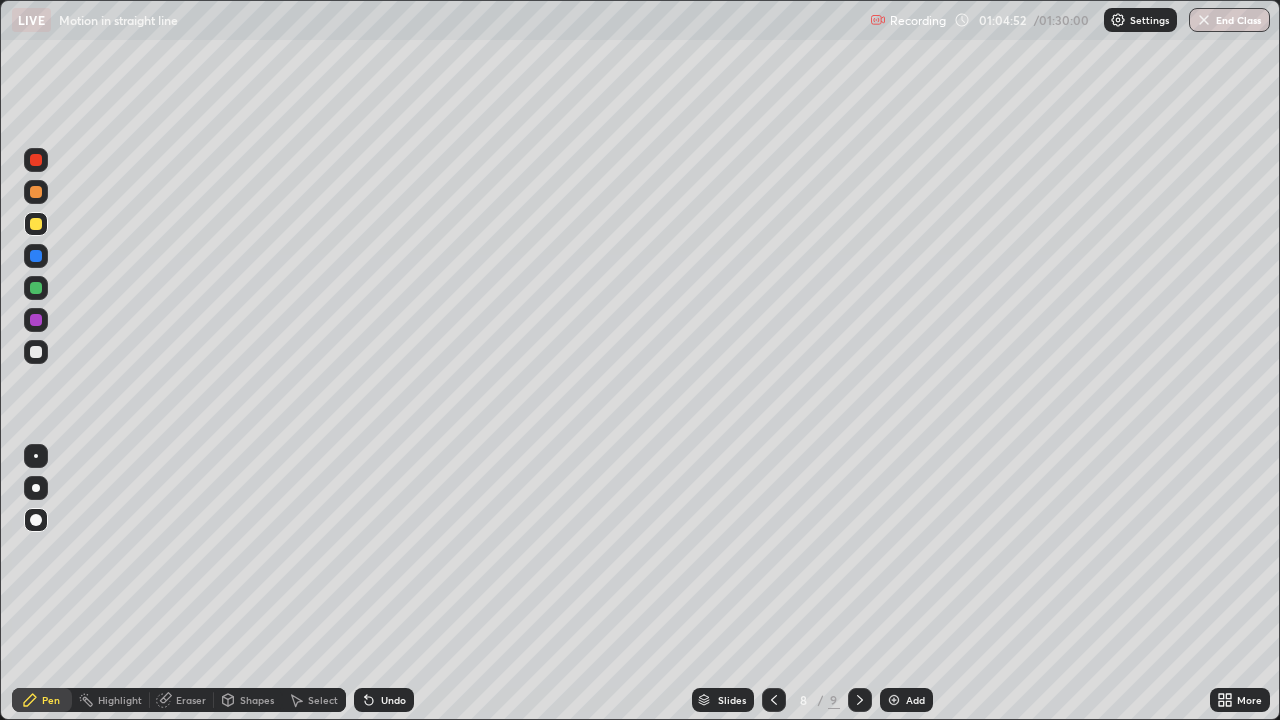 click 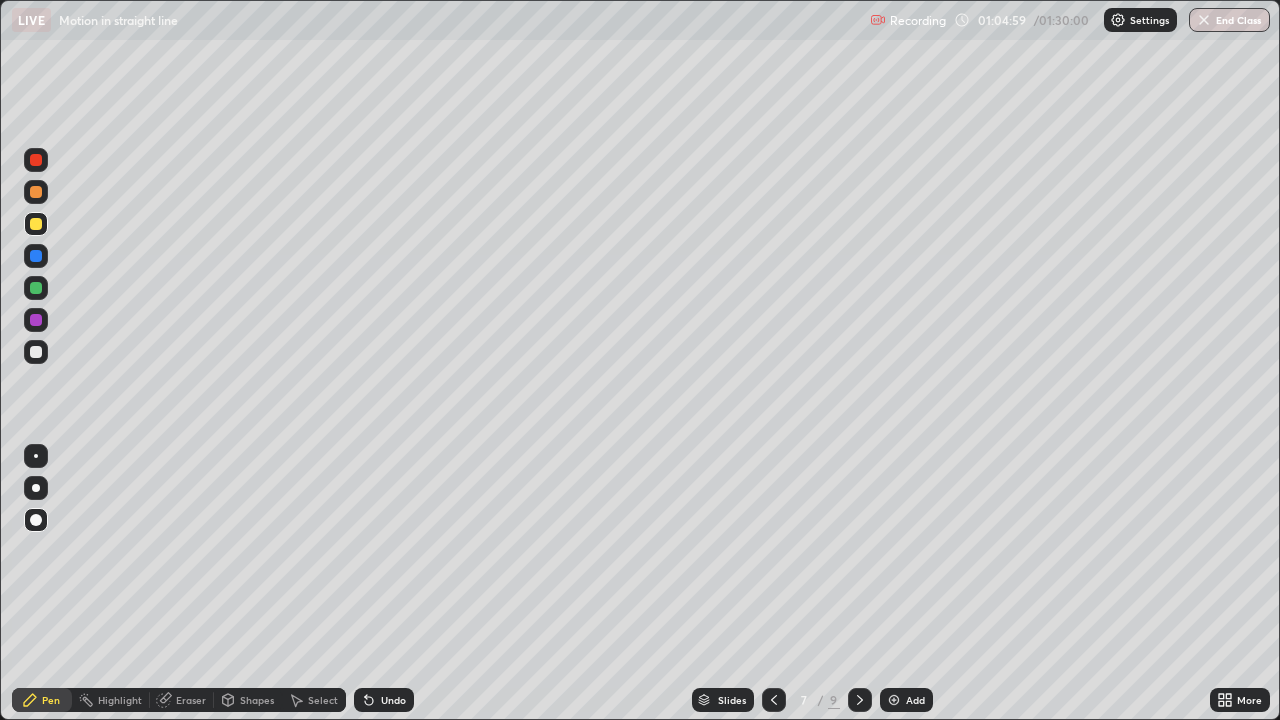 click 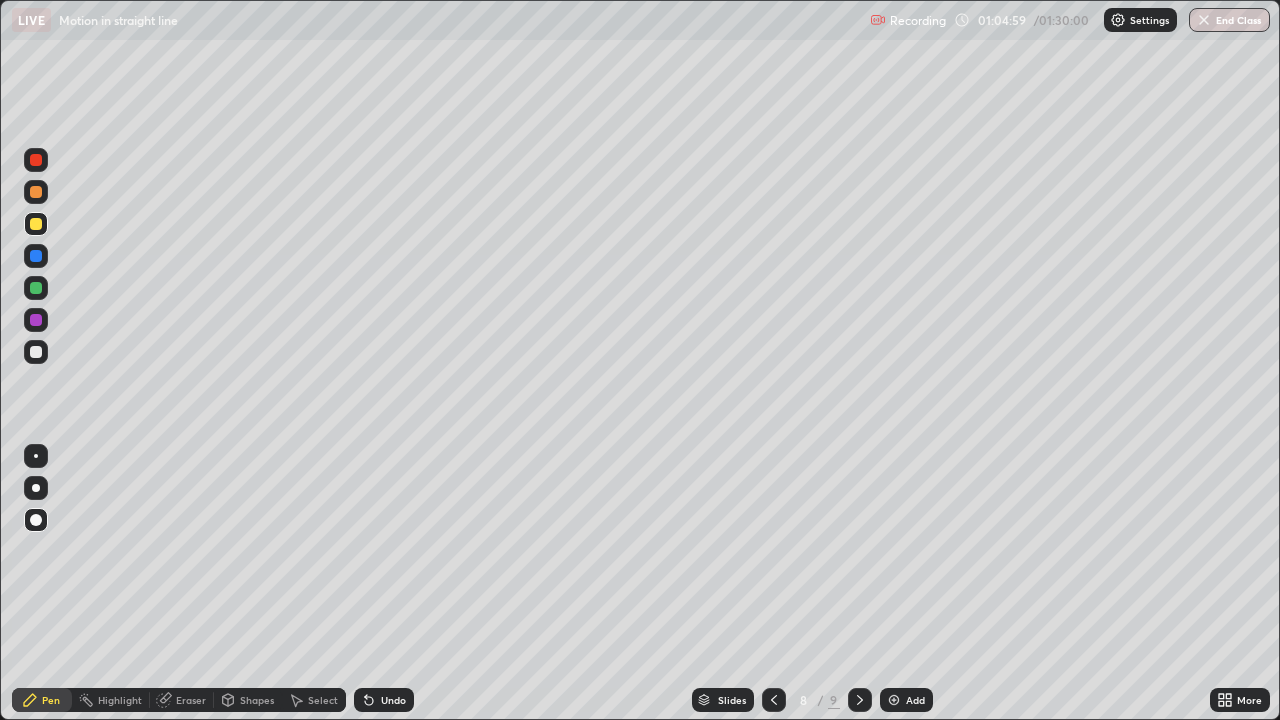 click 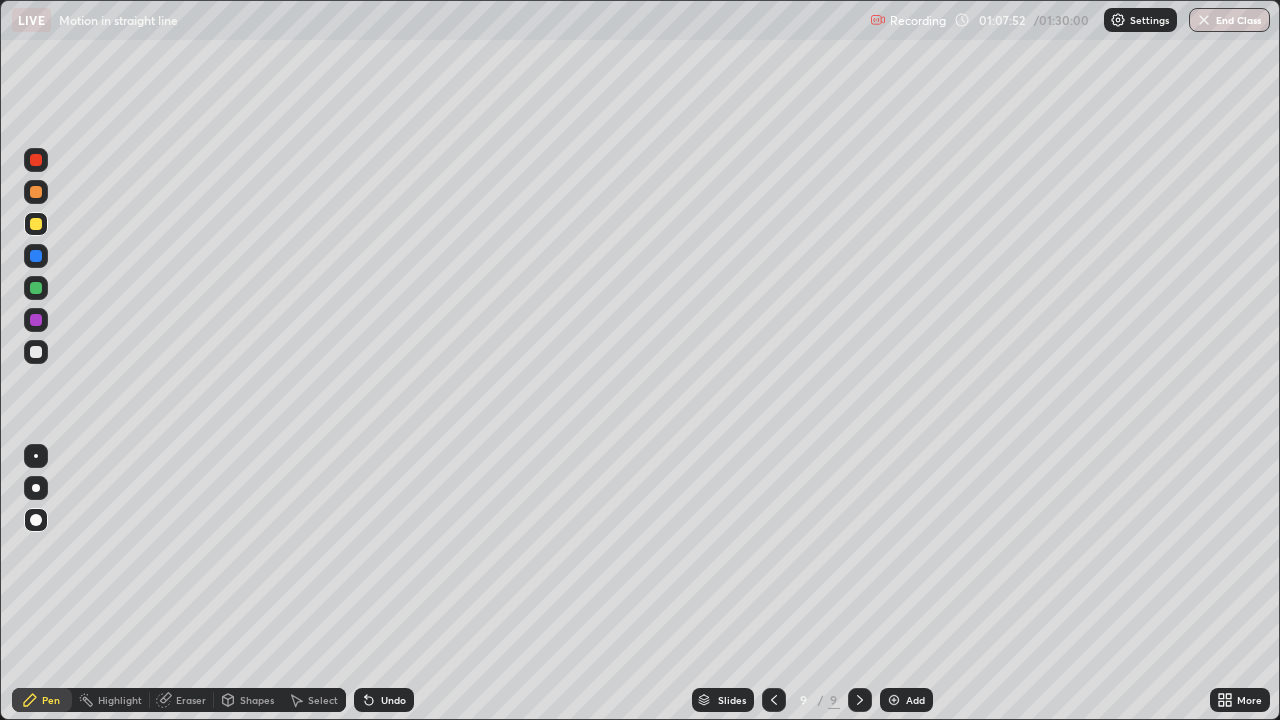 click at bounding box center (36, 160) 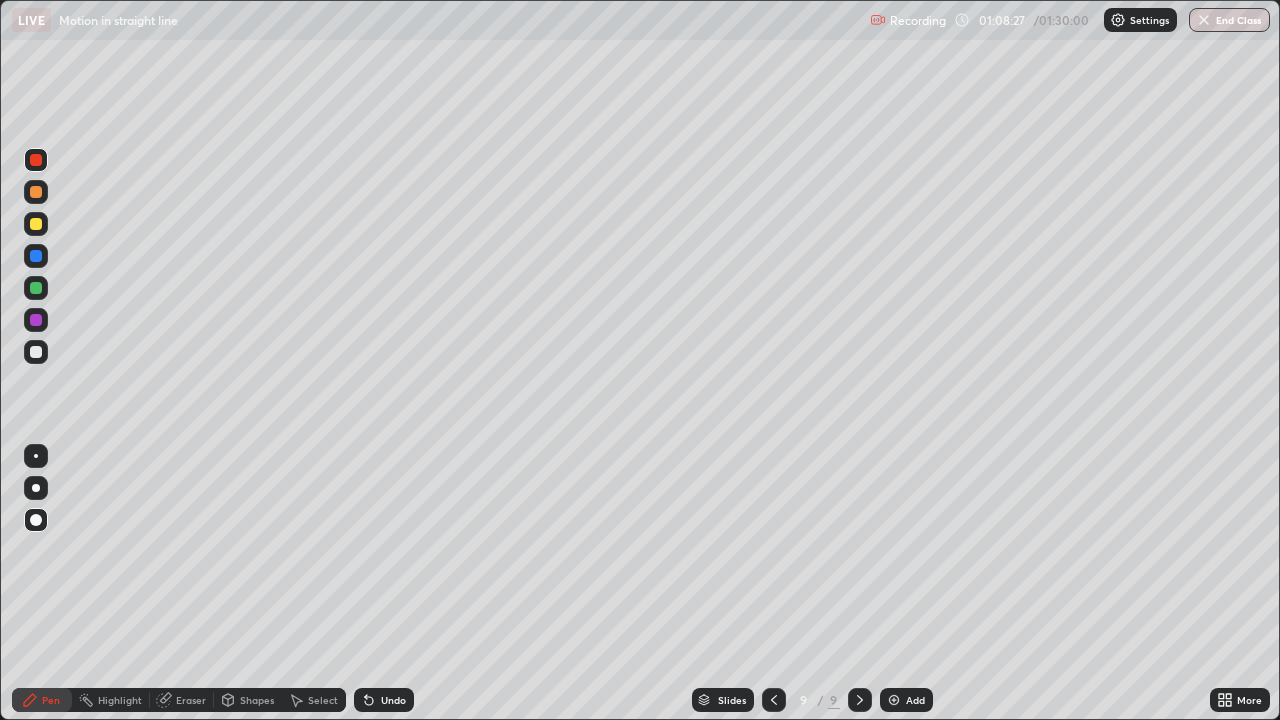 click on "Add" at bounding box center (906, 700) 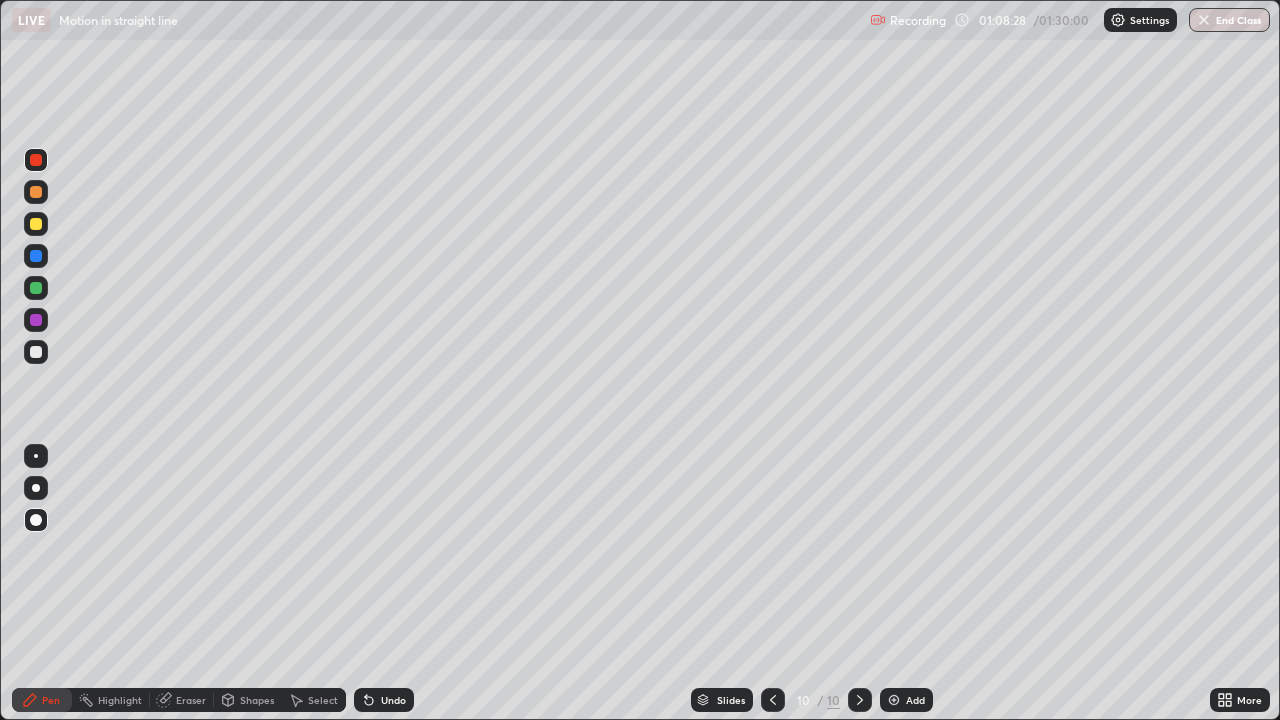 click on "Eraser" at bounding box center (182, 700) 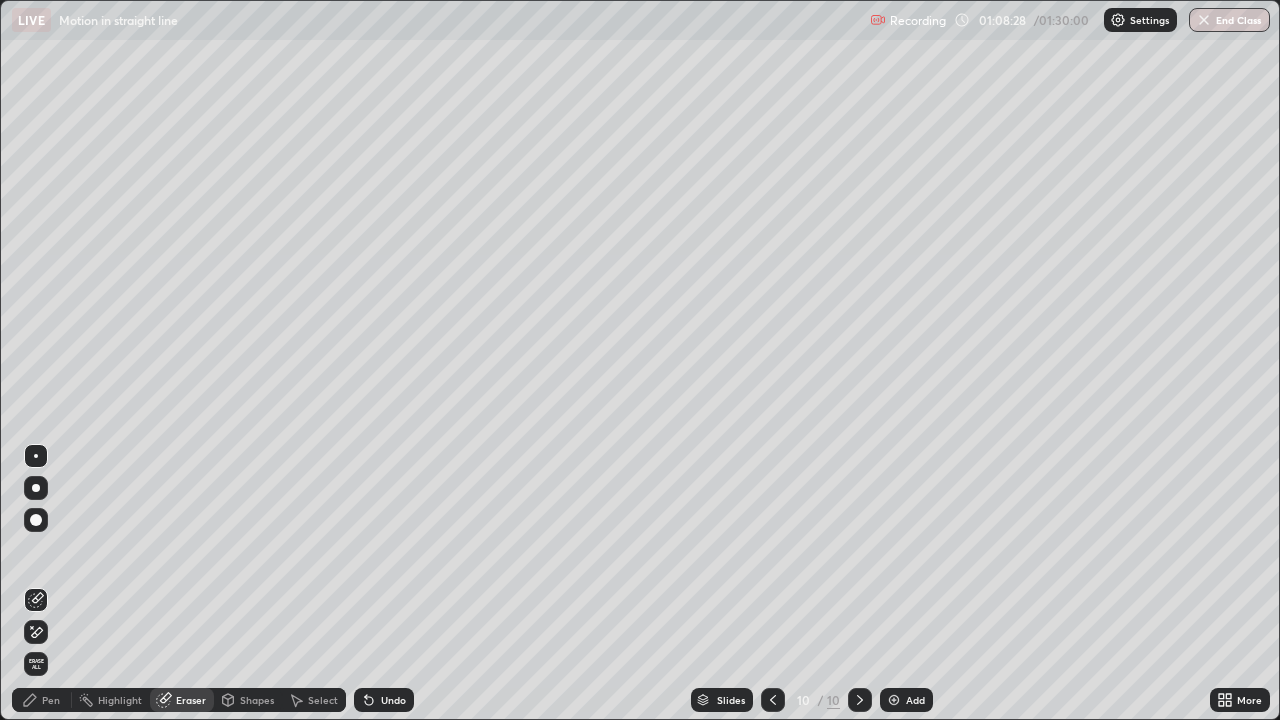 click on "Shapes" at bounding box center [257, 700] 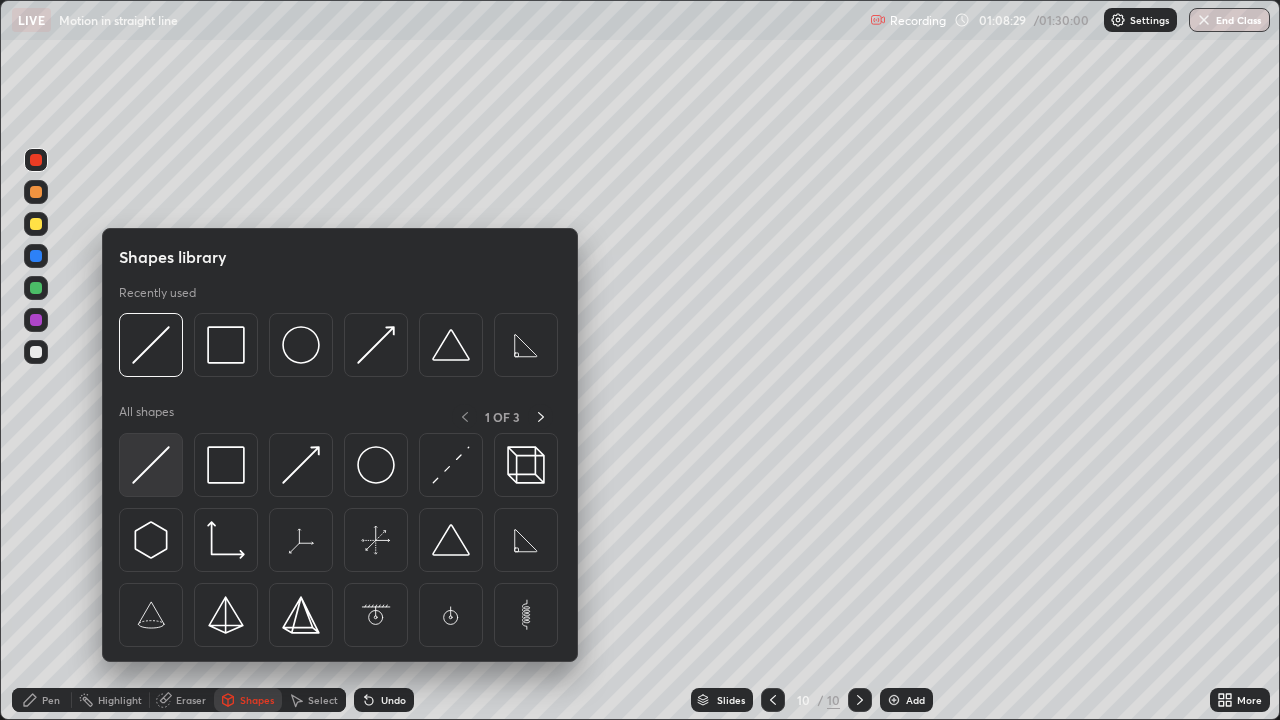 click at bounding box center [151, 465] 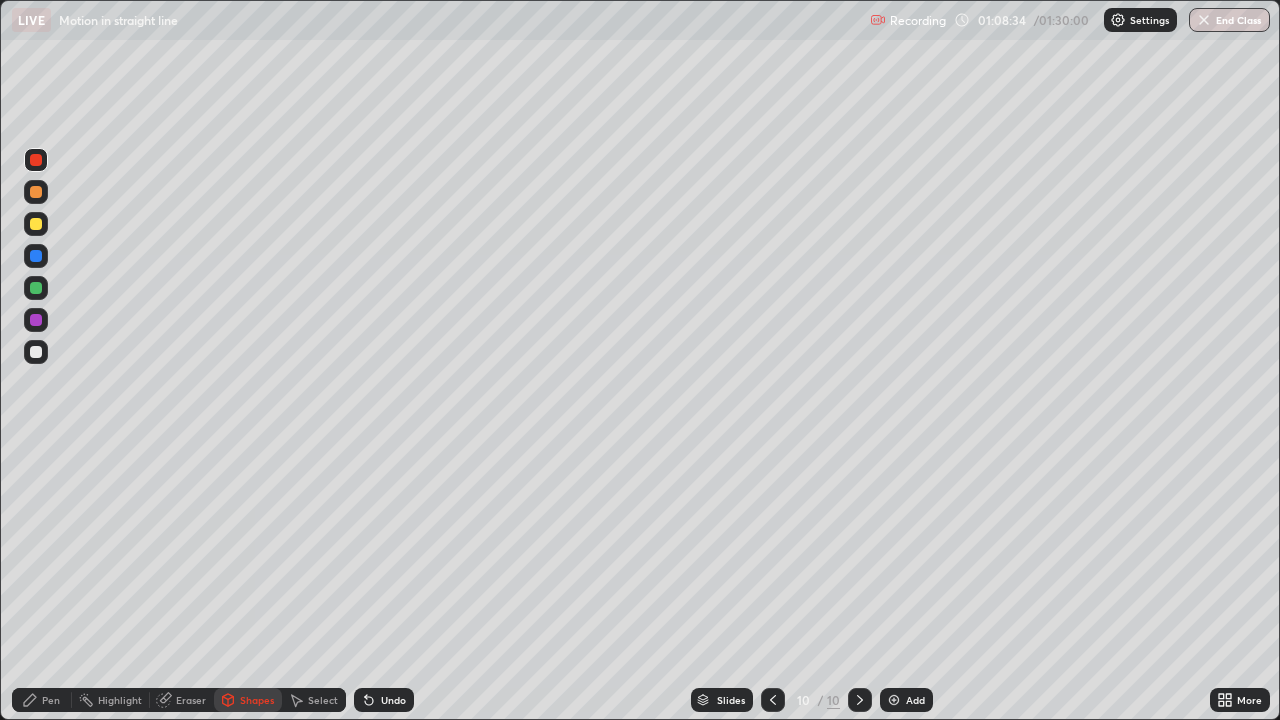 click 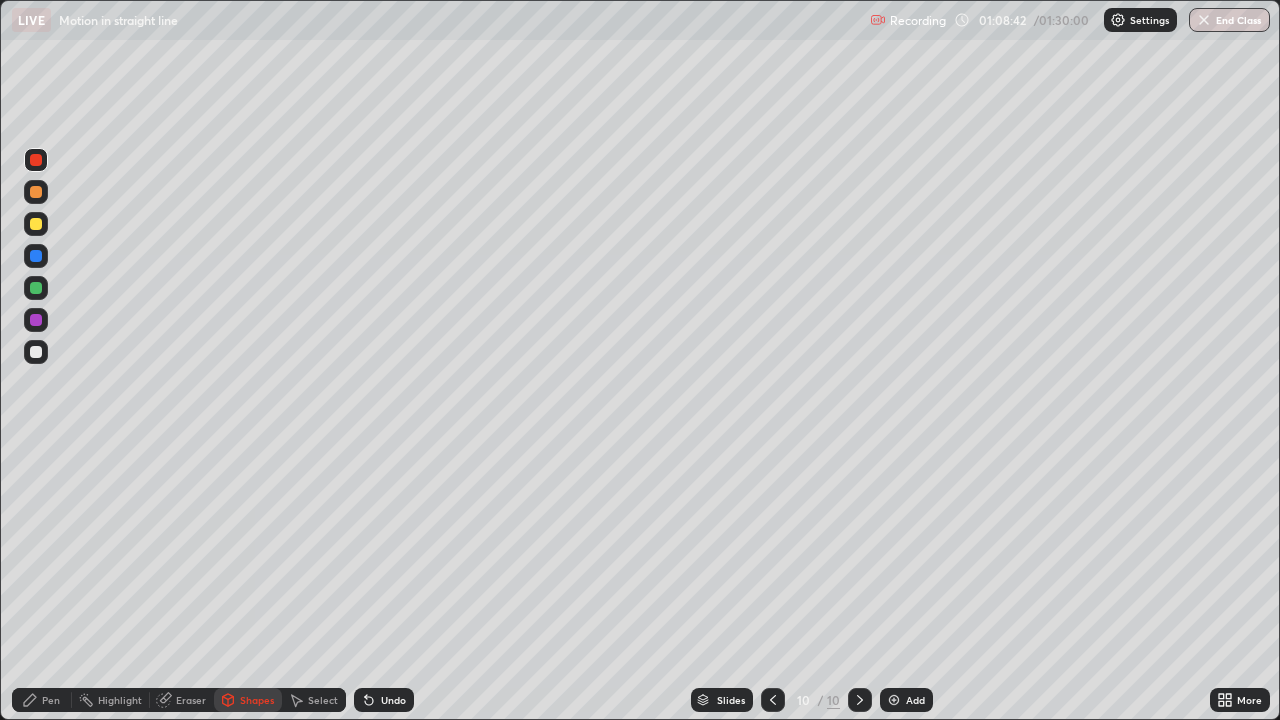 click on "Pen" at bounding box center [51, 700] 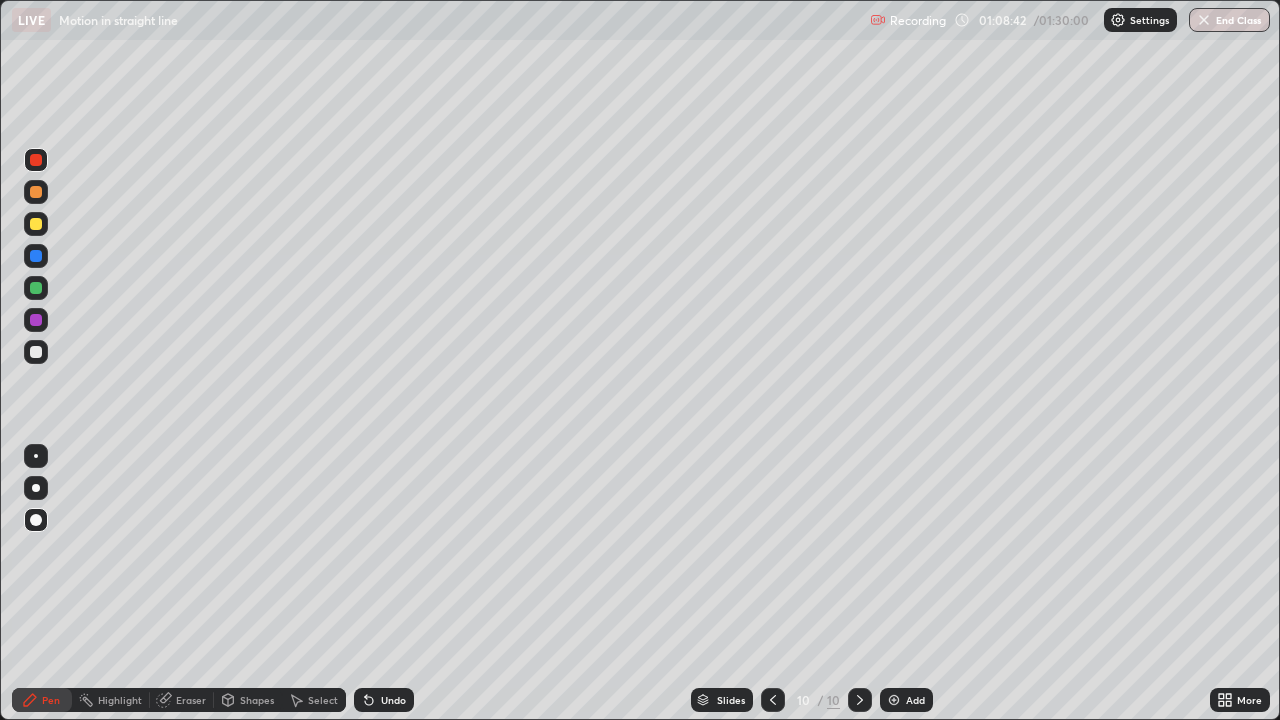 click at bounding box center [36, 288] 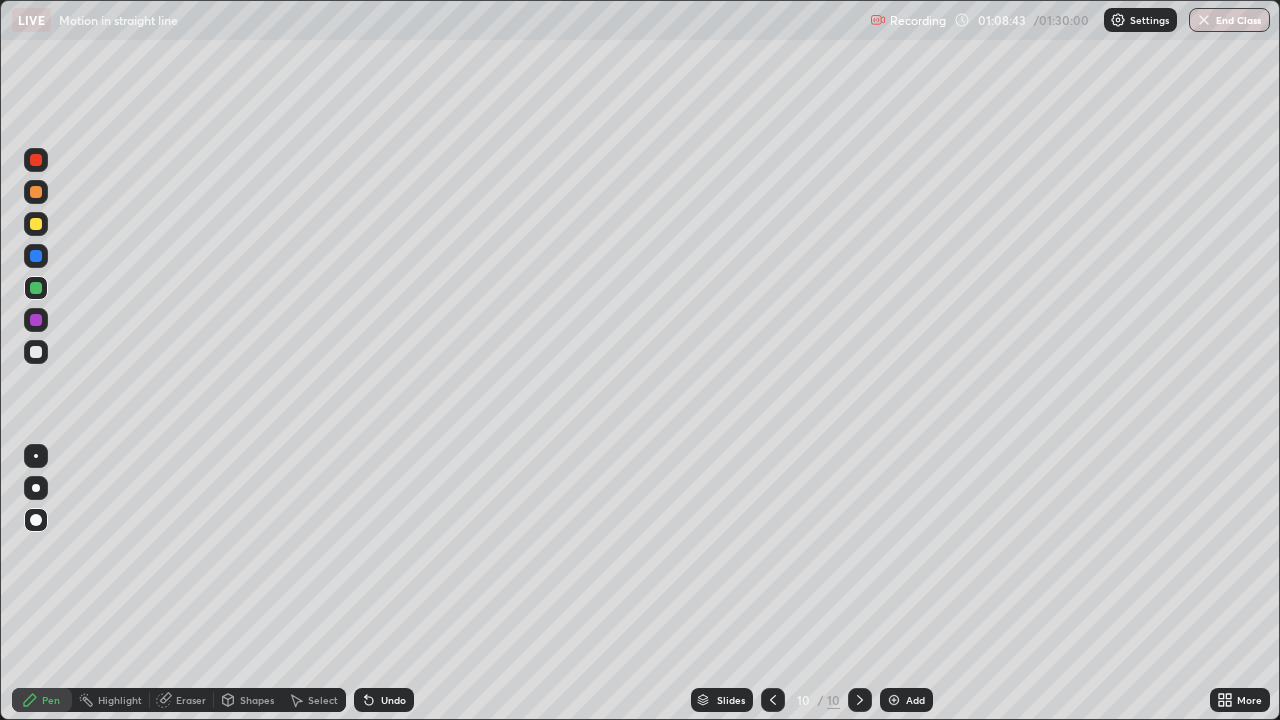 click at bounding box center [36, 288] 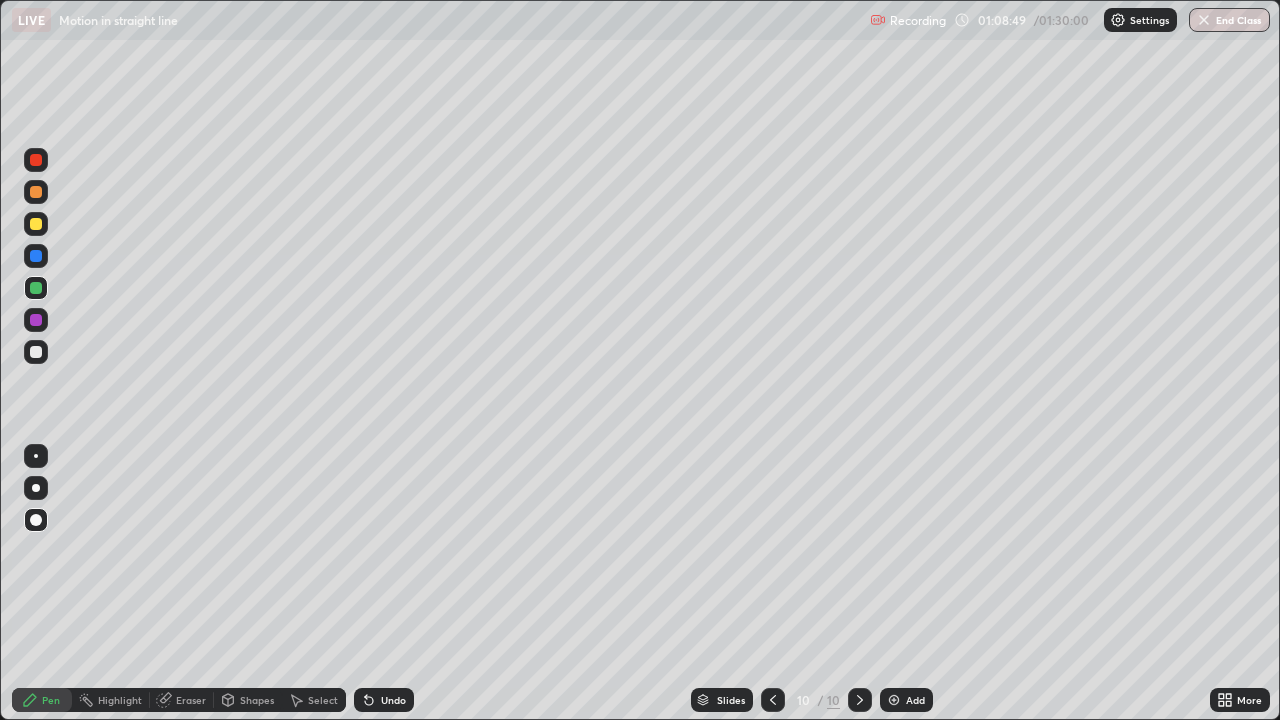 click at bounding box center (773, 700) 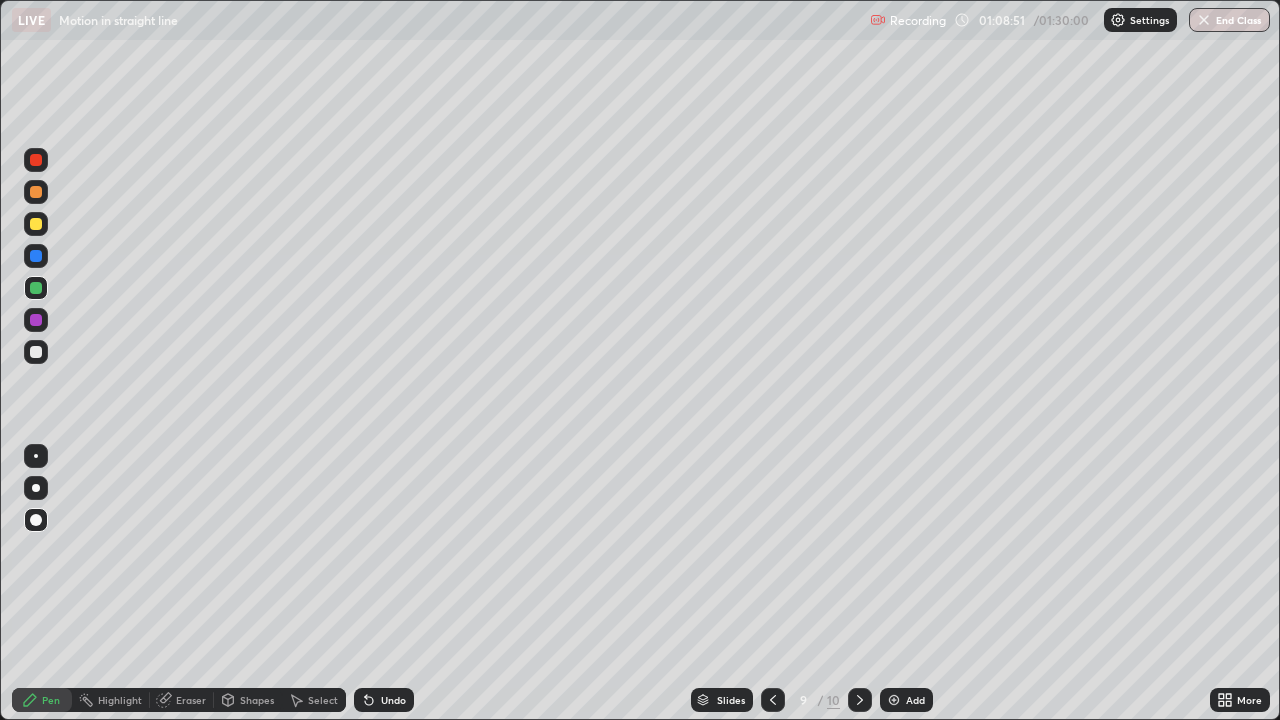 click 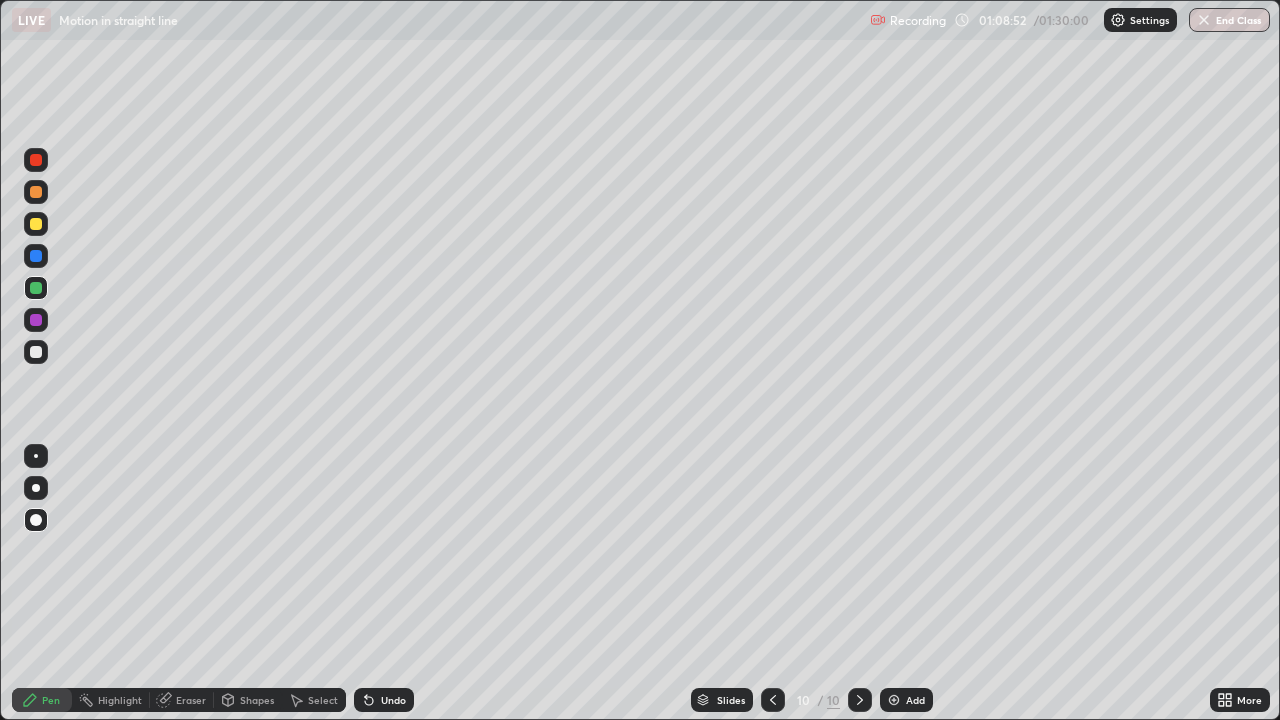 click on "Pen" at bounding box center [51, 700] 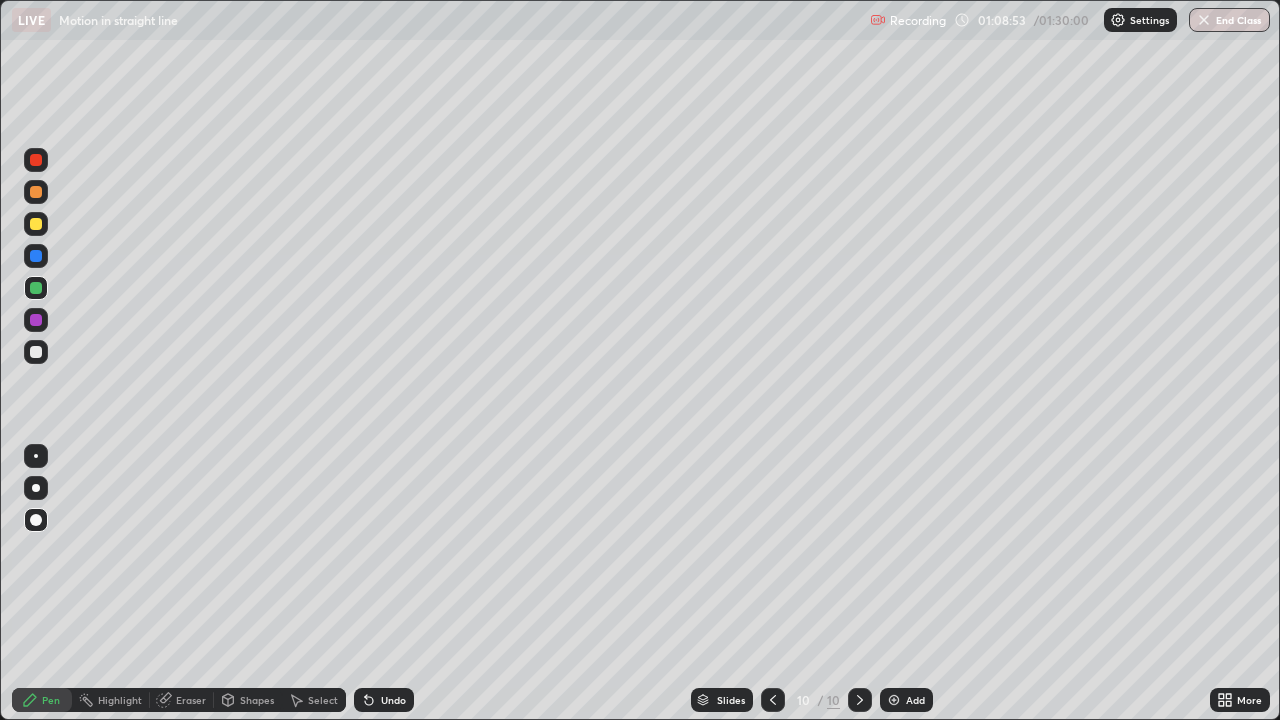 click at bounding box center (36, 160) 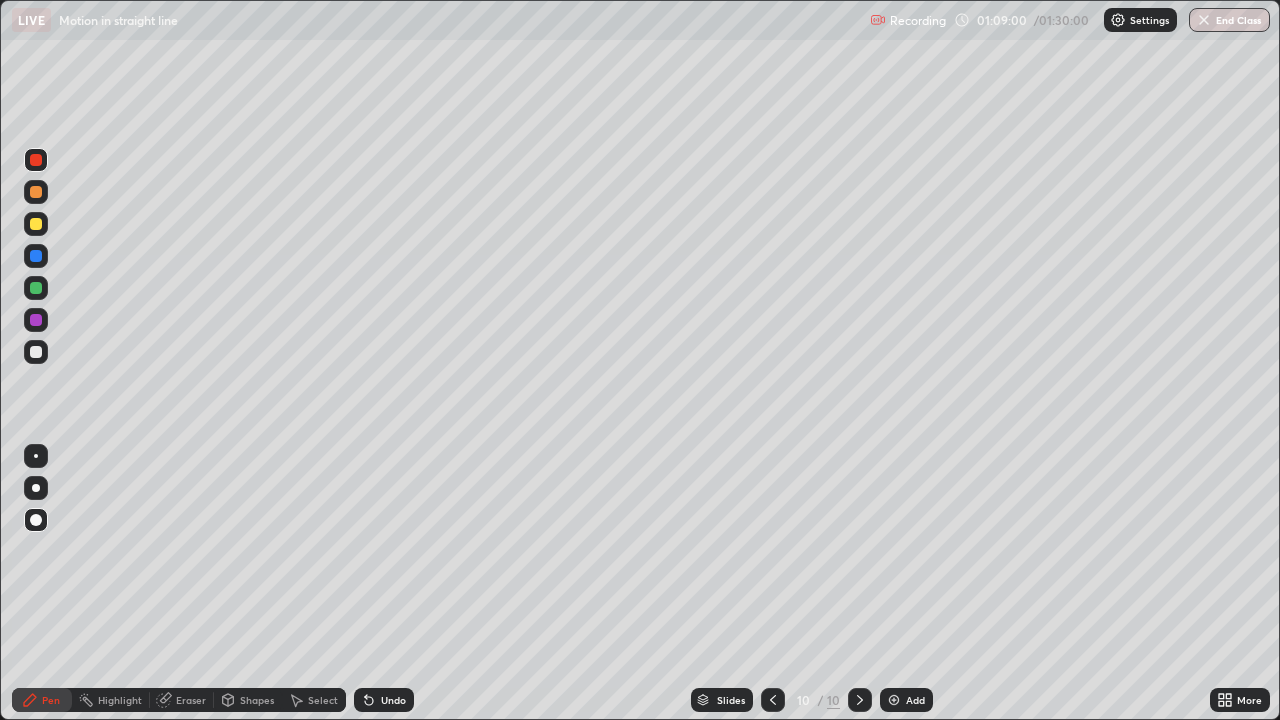 click 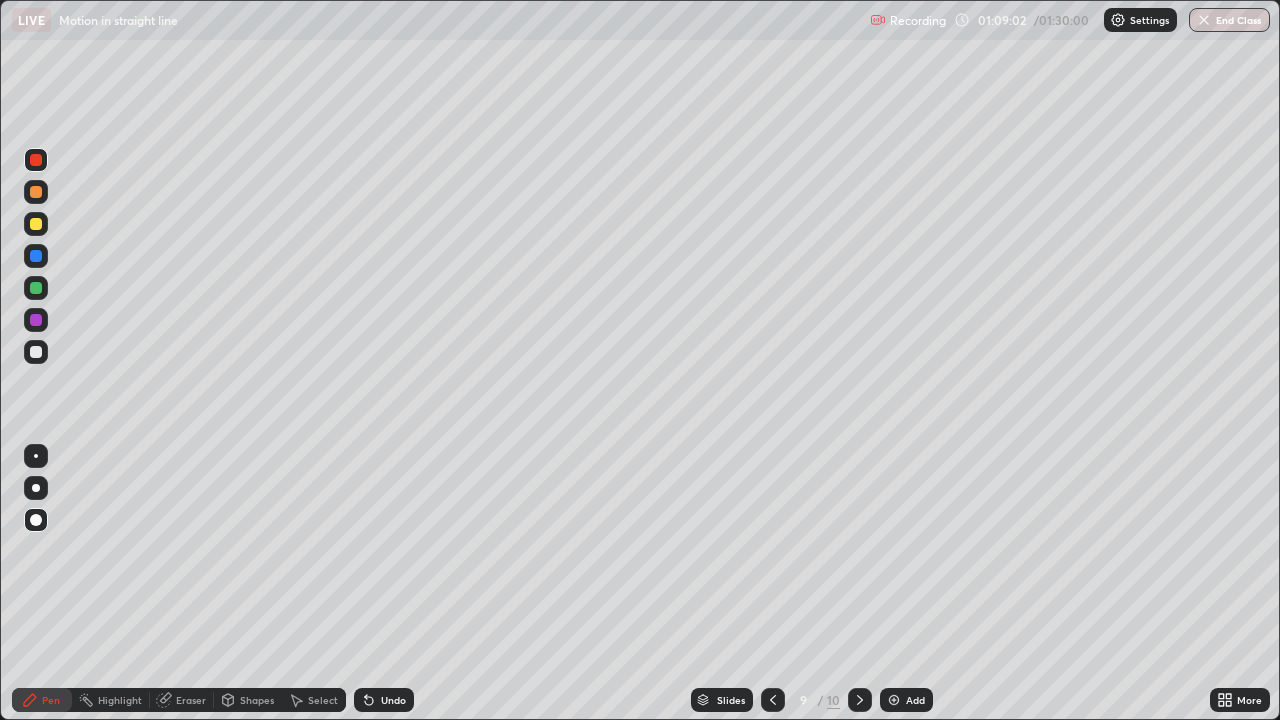 click 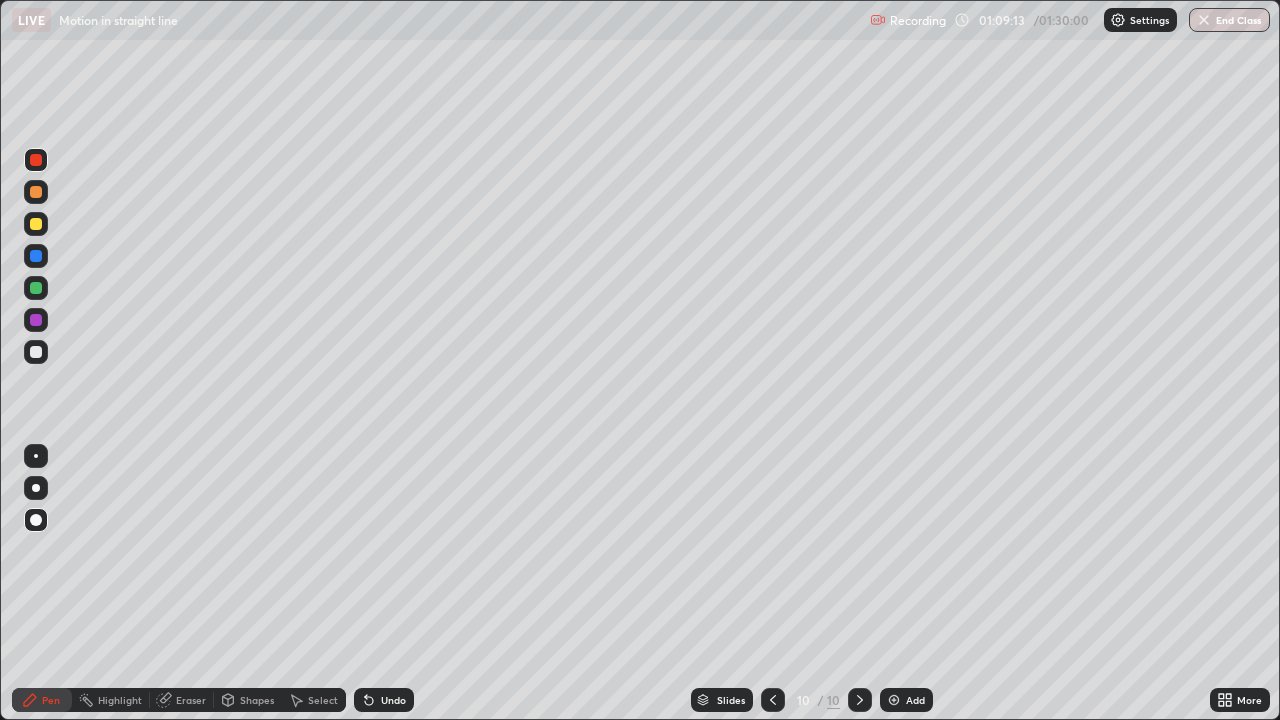 click at bounding box center (773, 700) 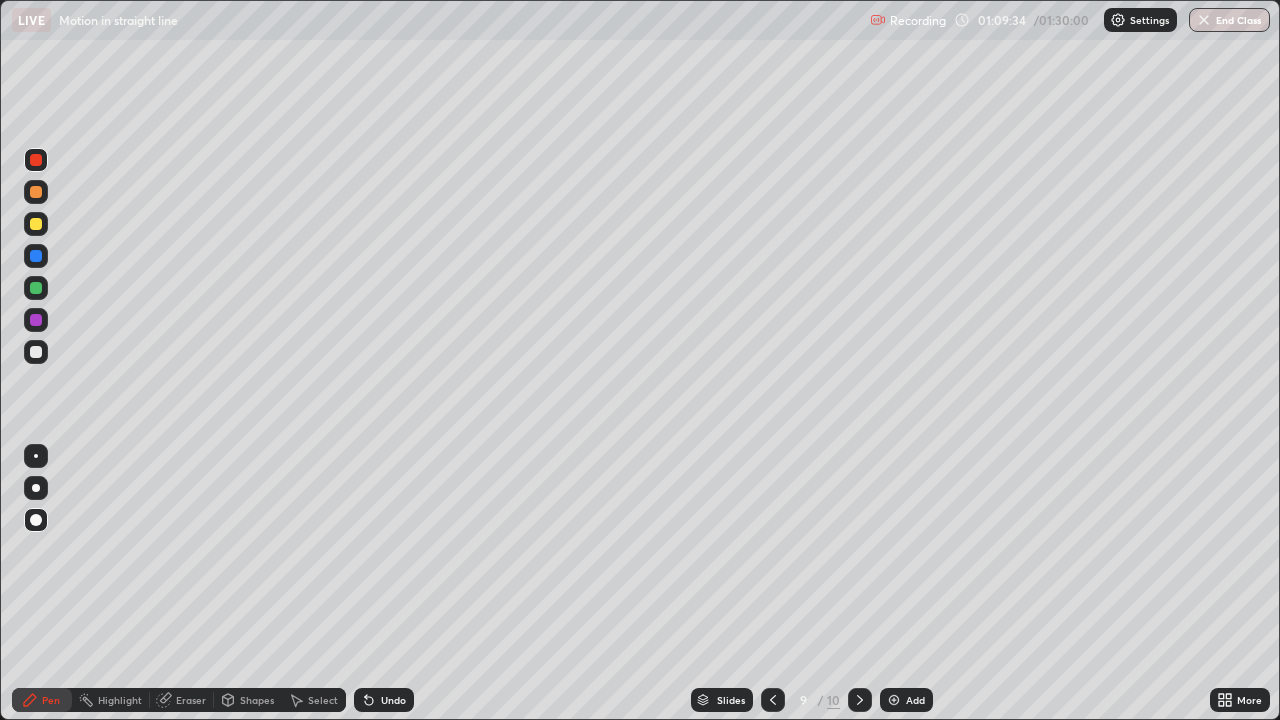 click 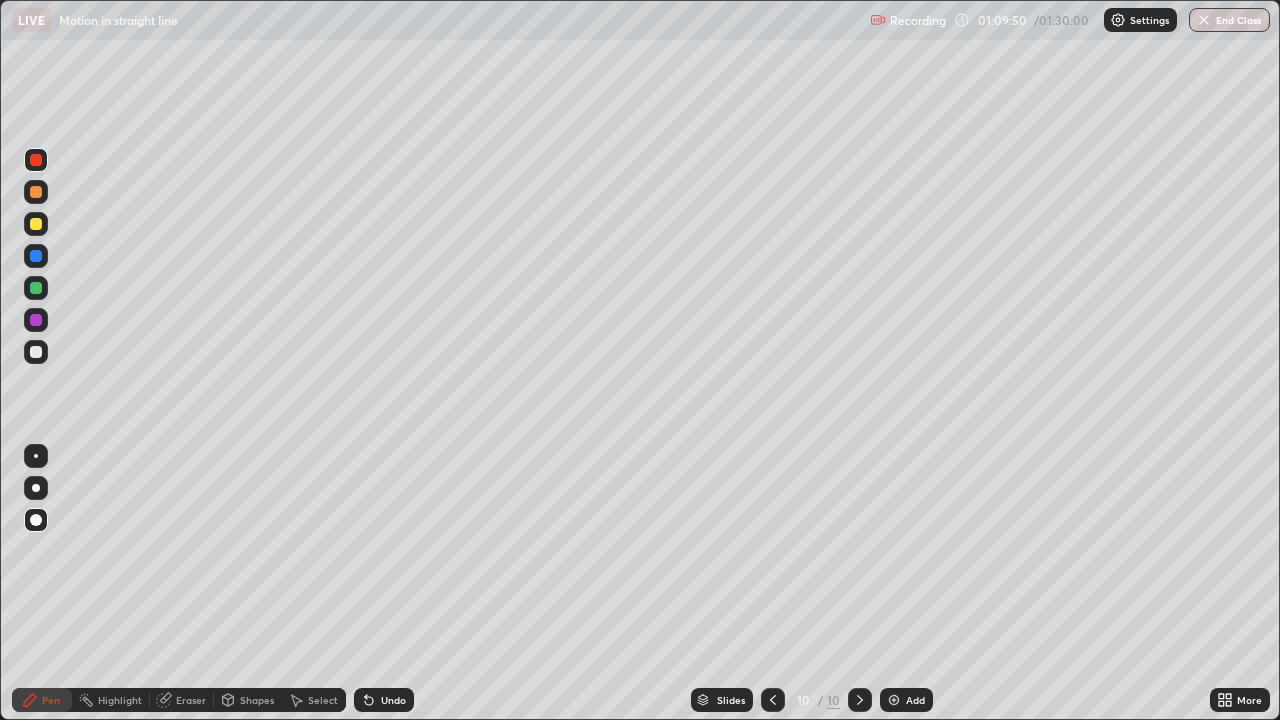 click 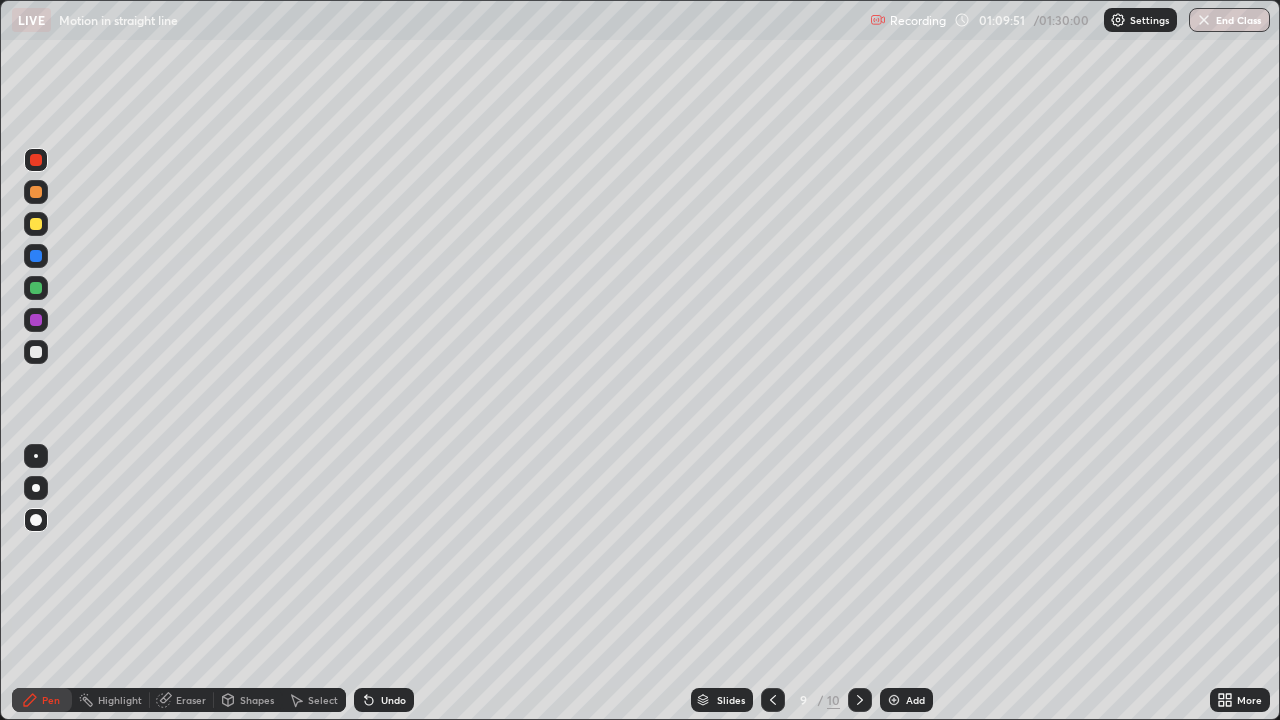 click 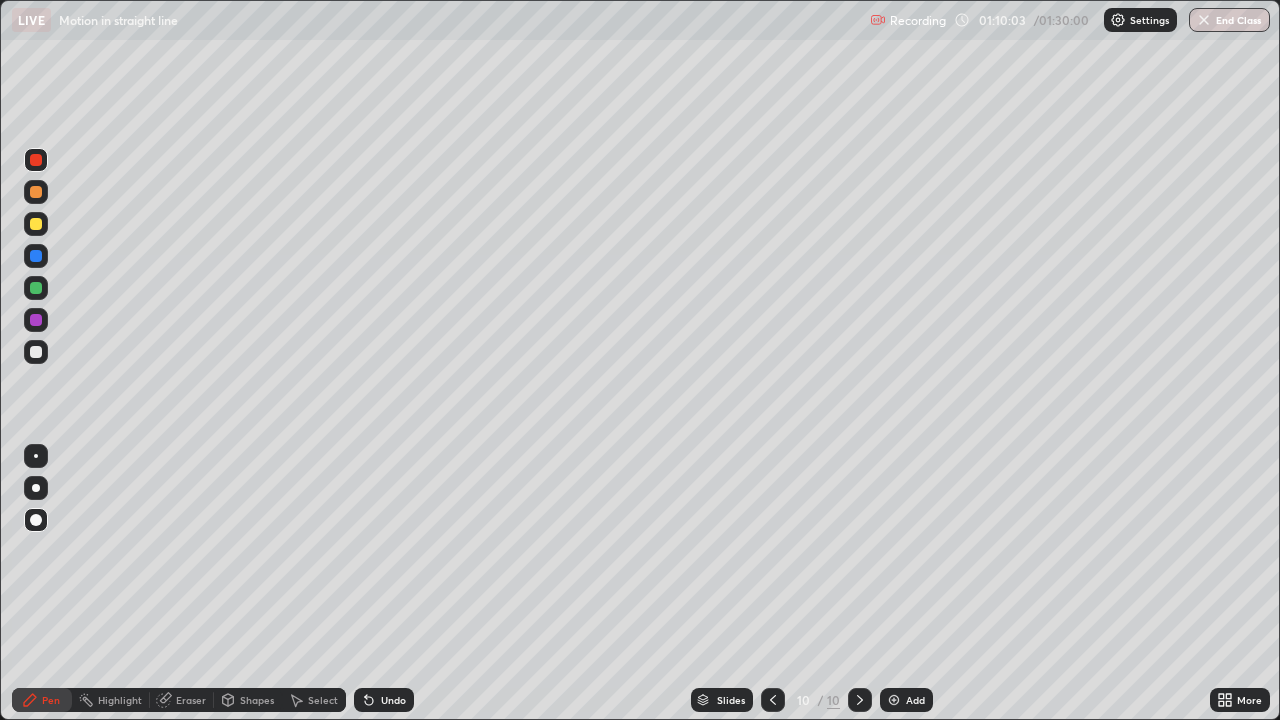 click on "Pen" at bounding box center (51, 700) 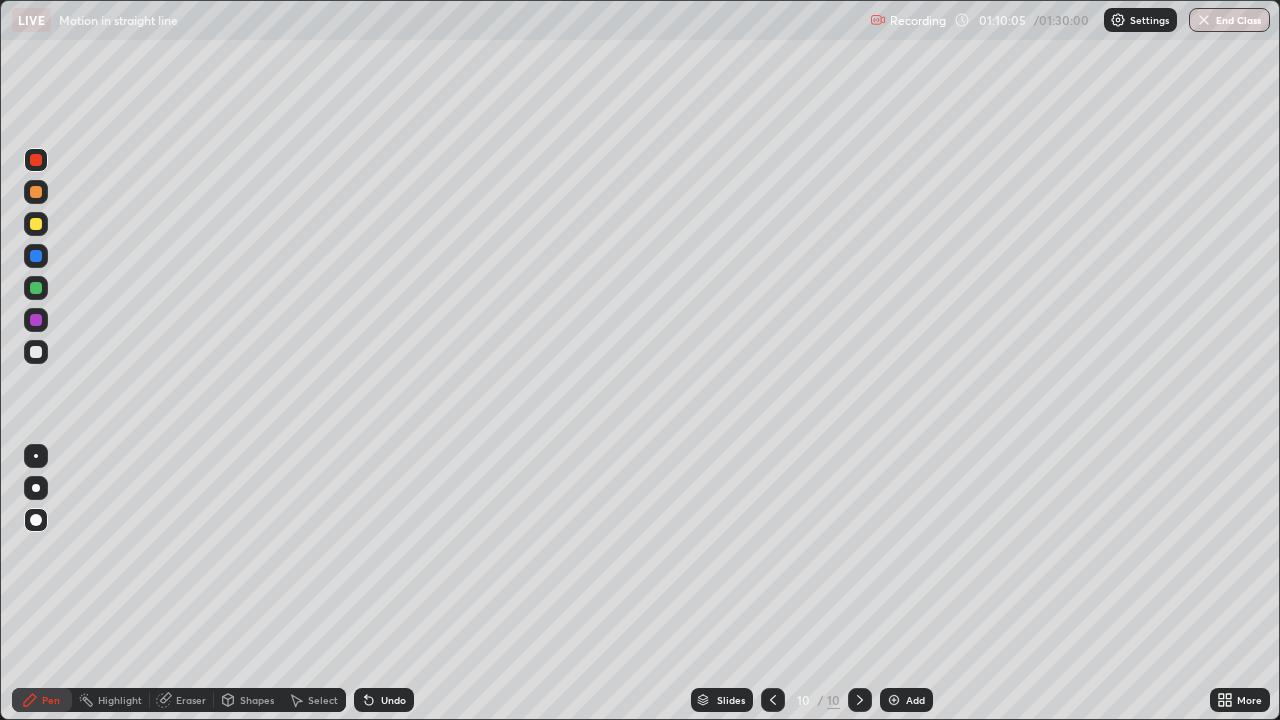 click at bounding box center (36, 256) 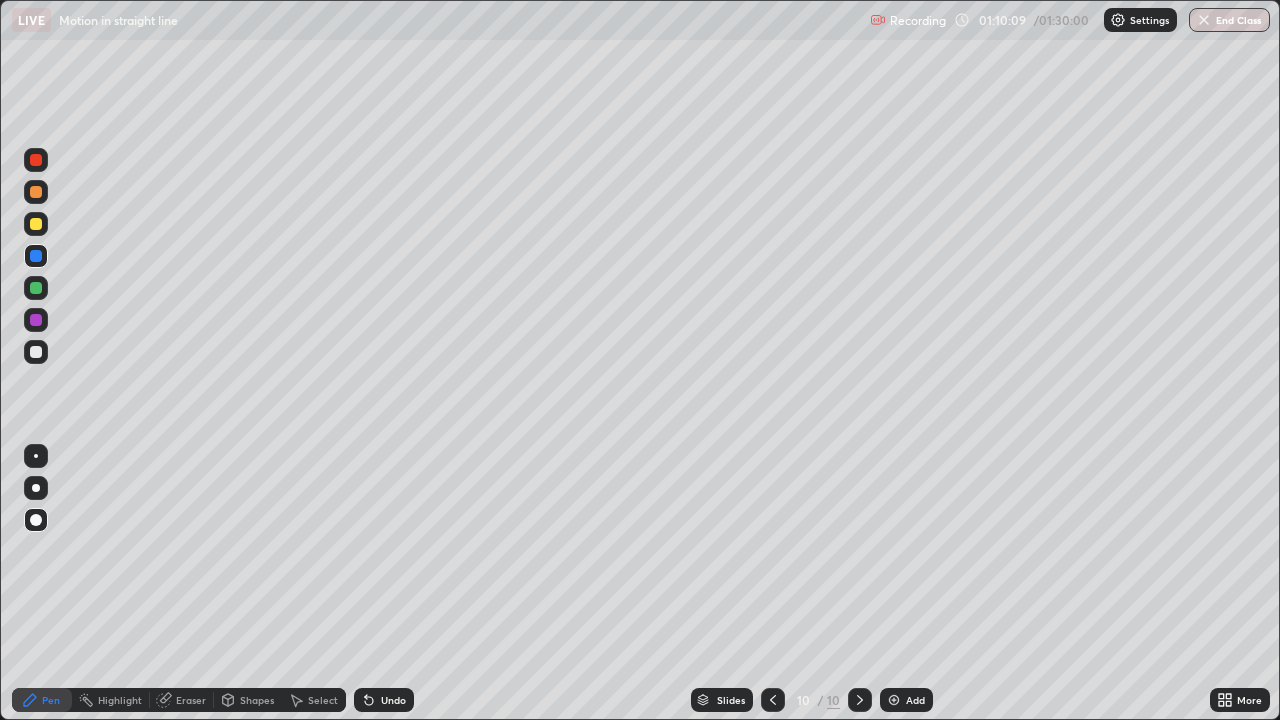 click 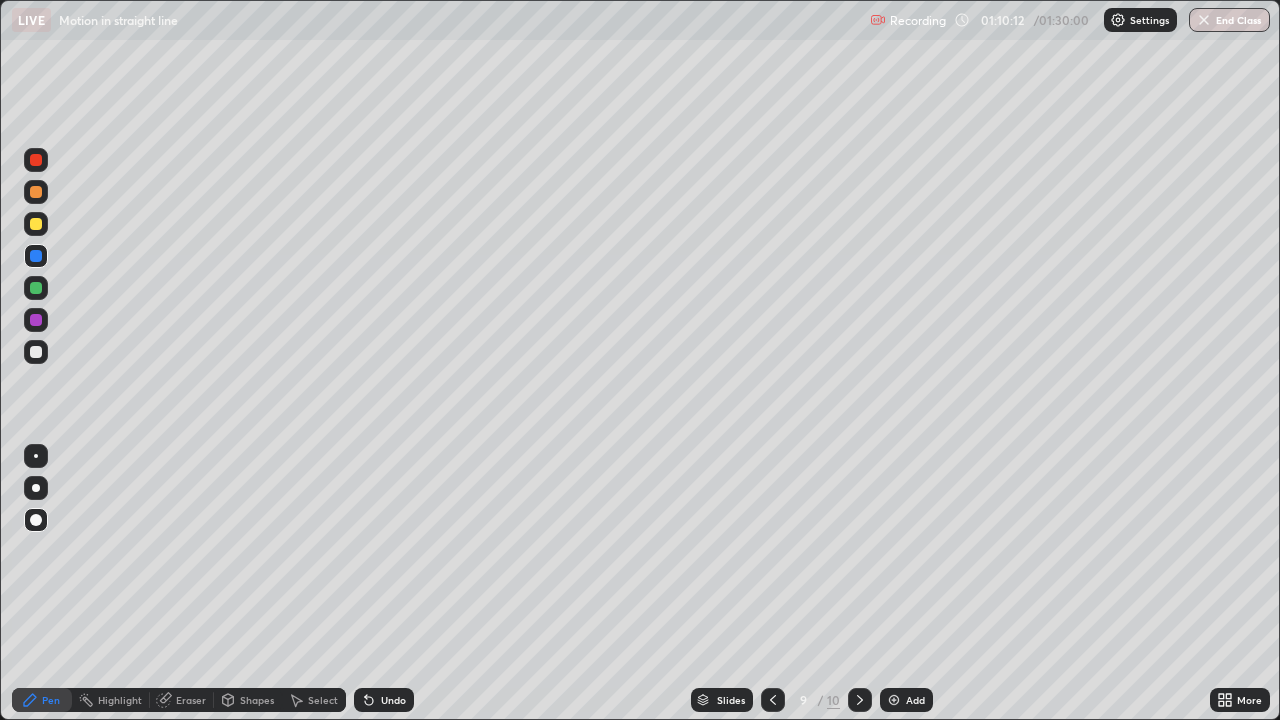 click 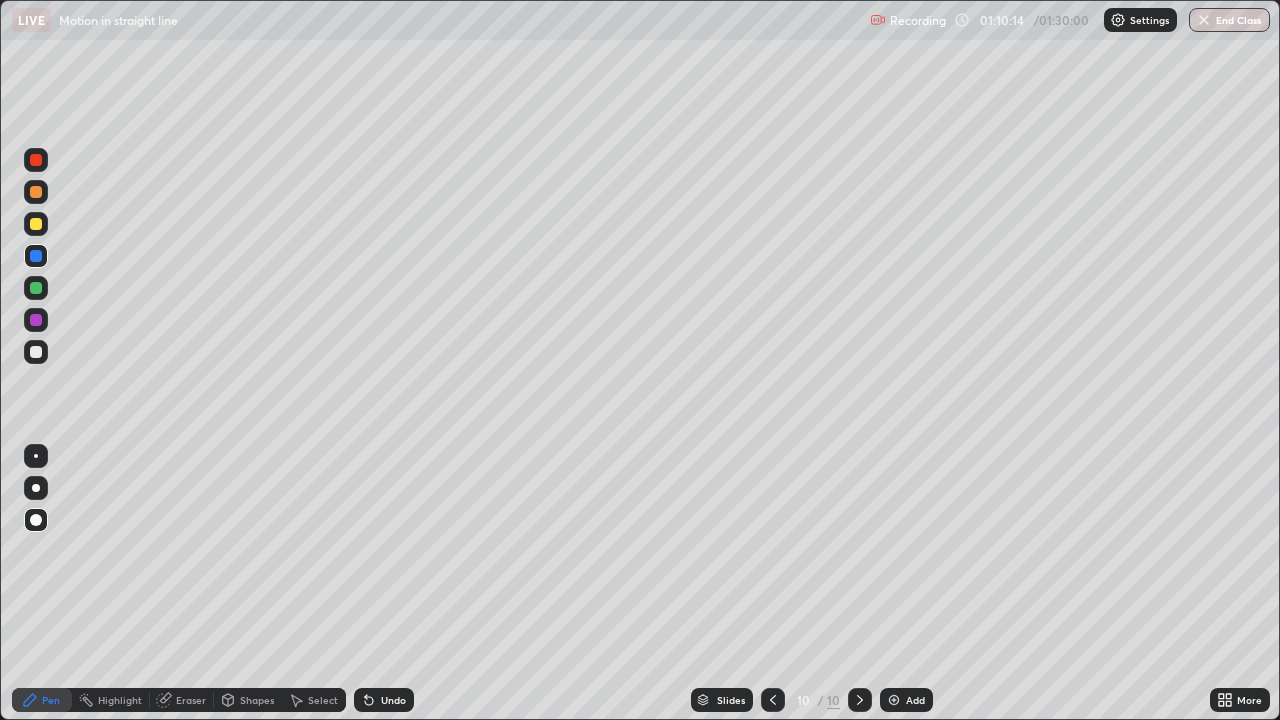 click at bounding box center (36, 160) 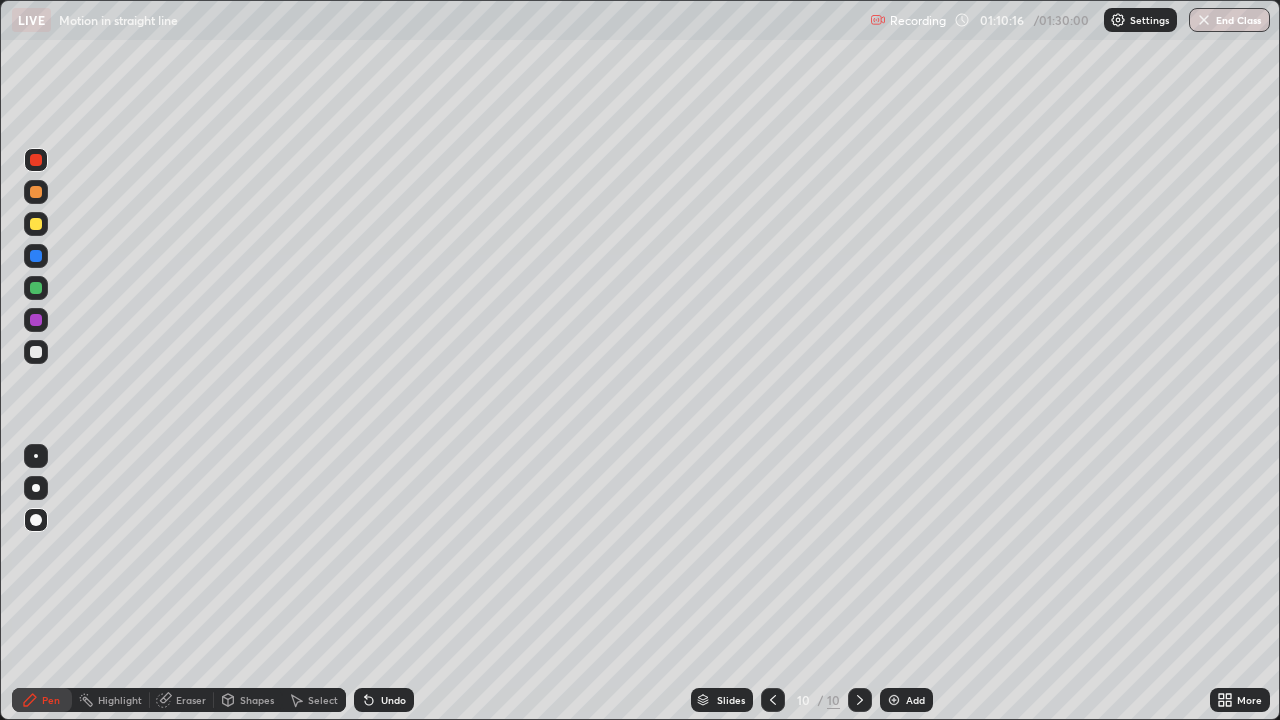 click at bounding box center [36, 256] 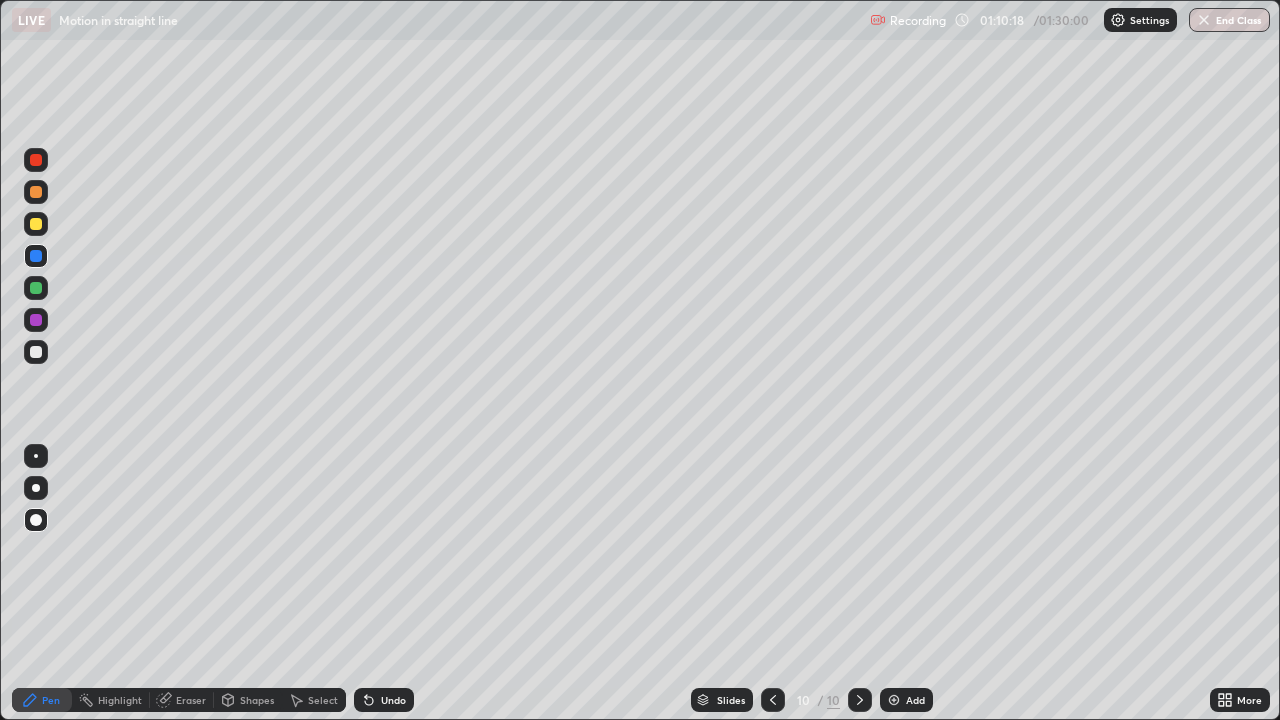 click at bounding box center (36, 160) 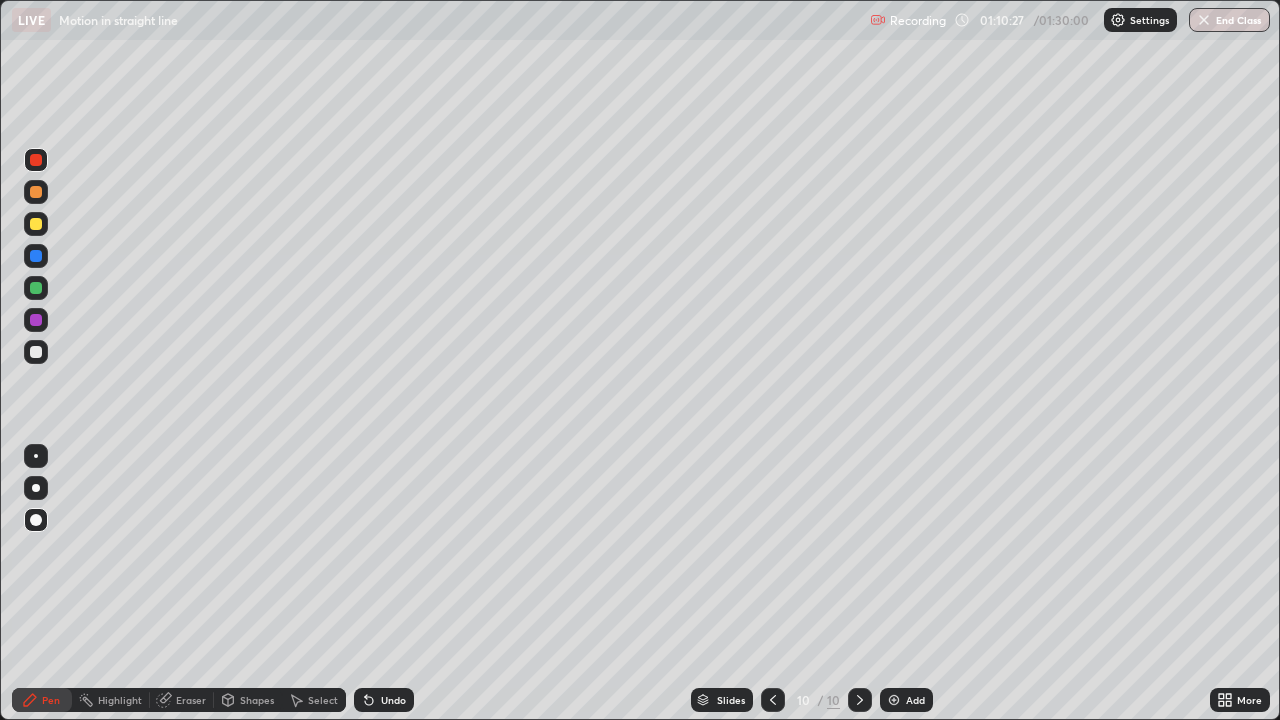 click at bounding box center (36, 224) 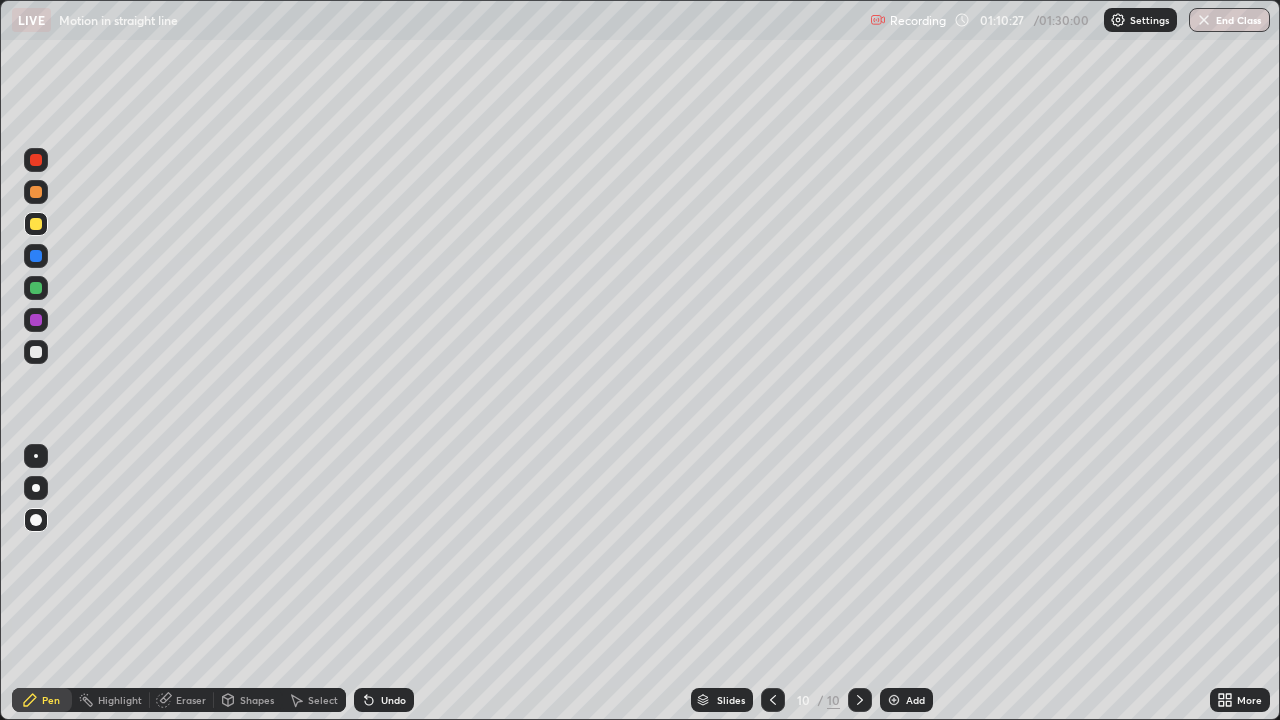 click at bounding box center [36, 256] 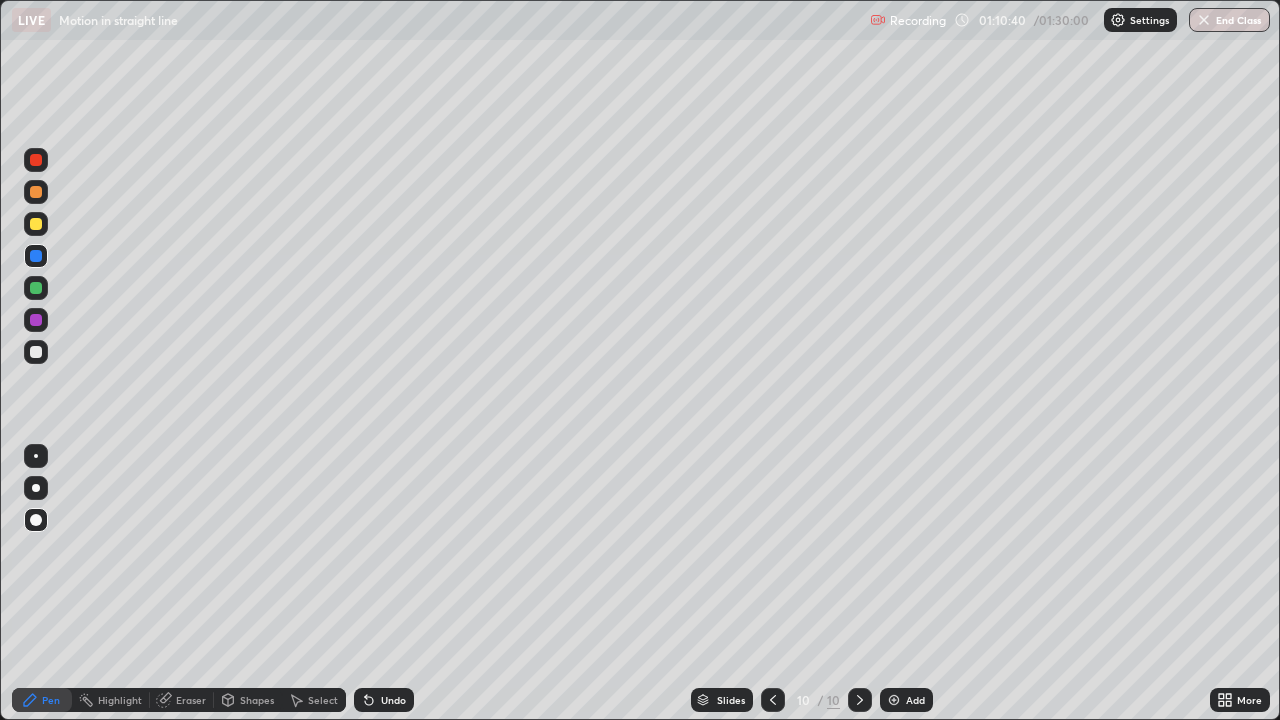 click on "Undo" at bounding box center (384, 700) 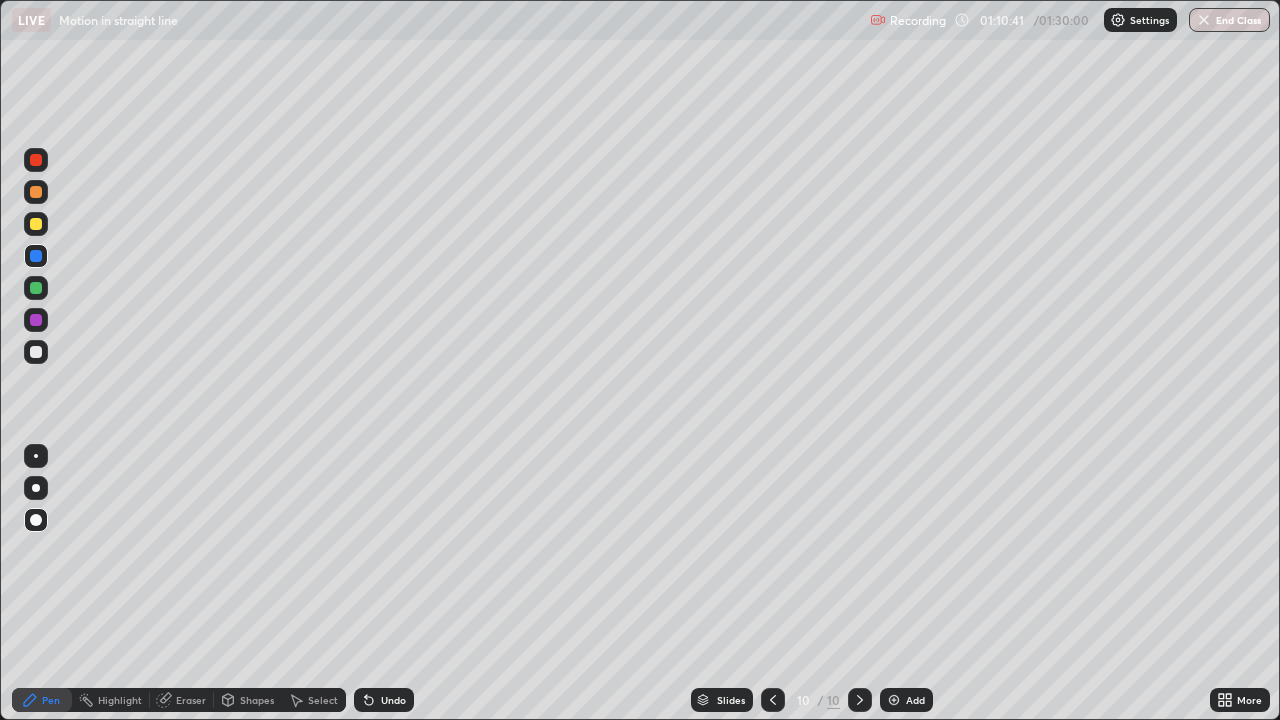 click at bounding box center [36, 160] 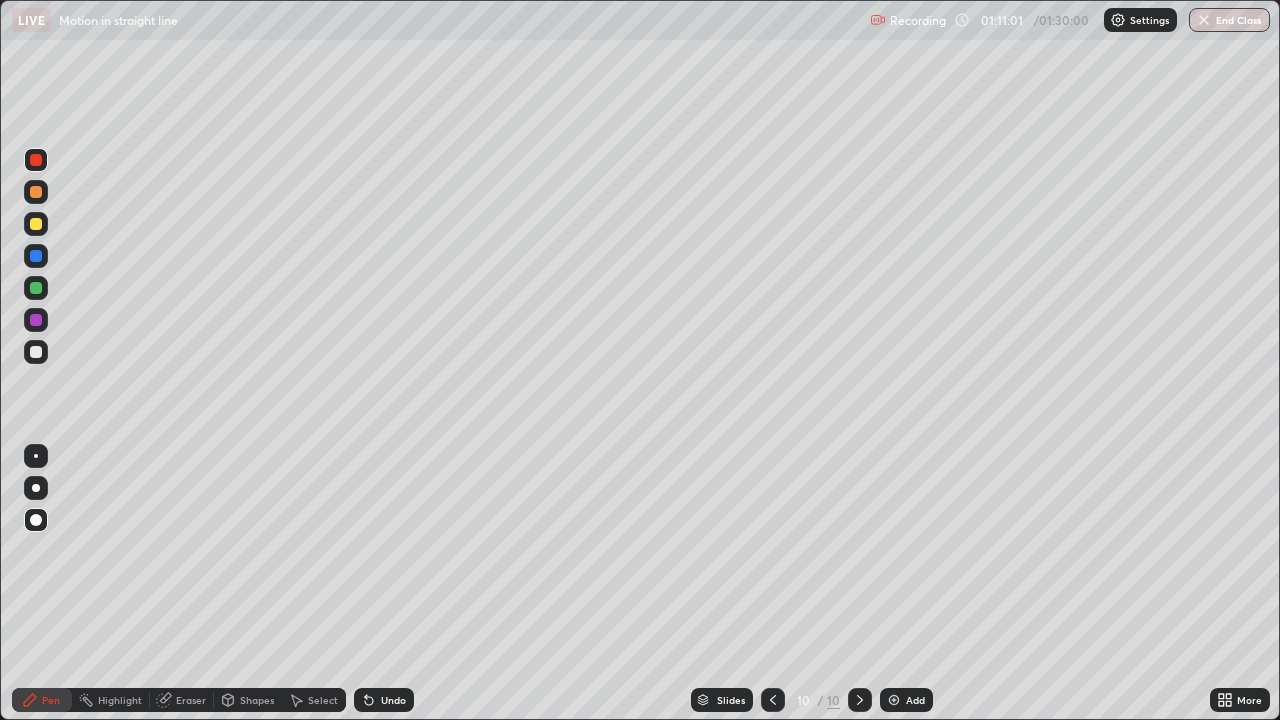 click at bounding box center [773, 700] 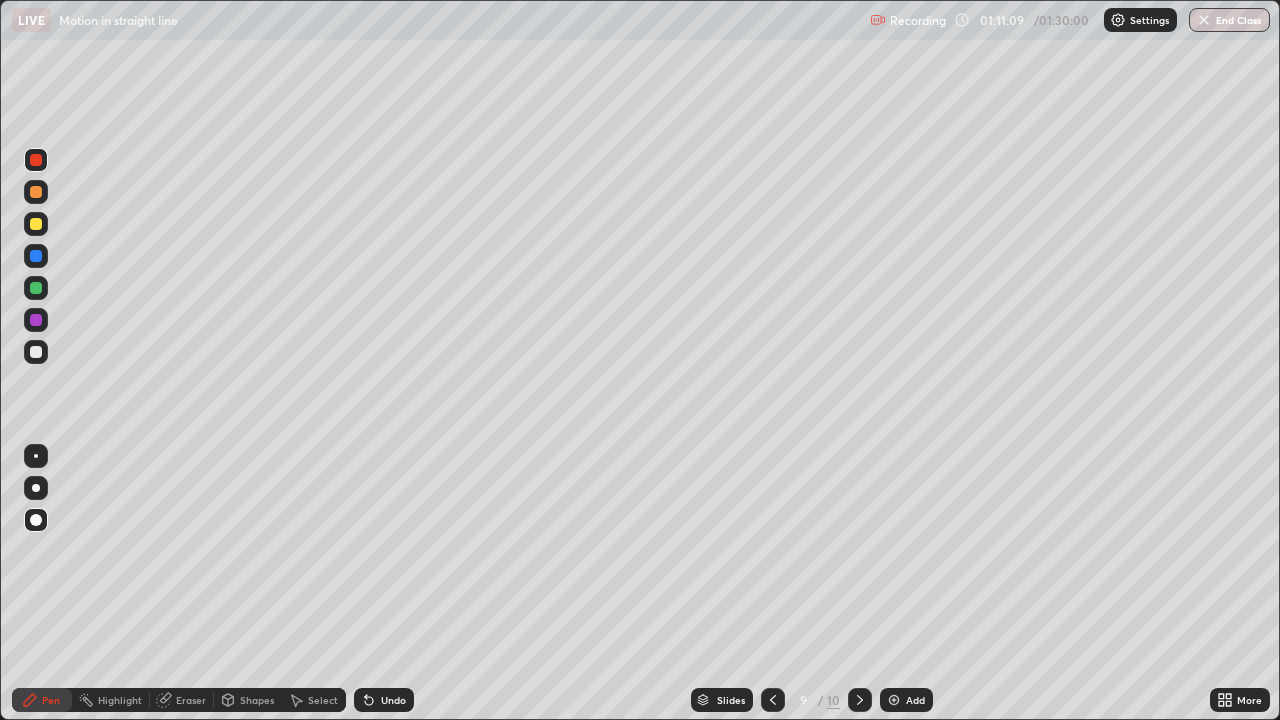 click 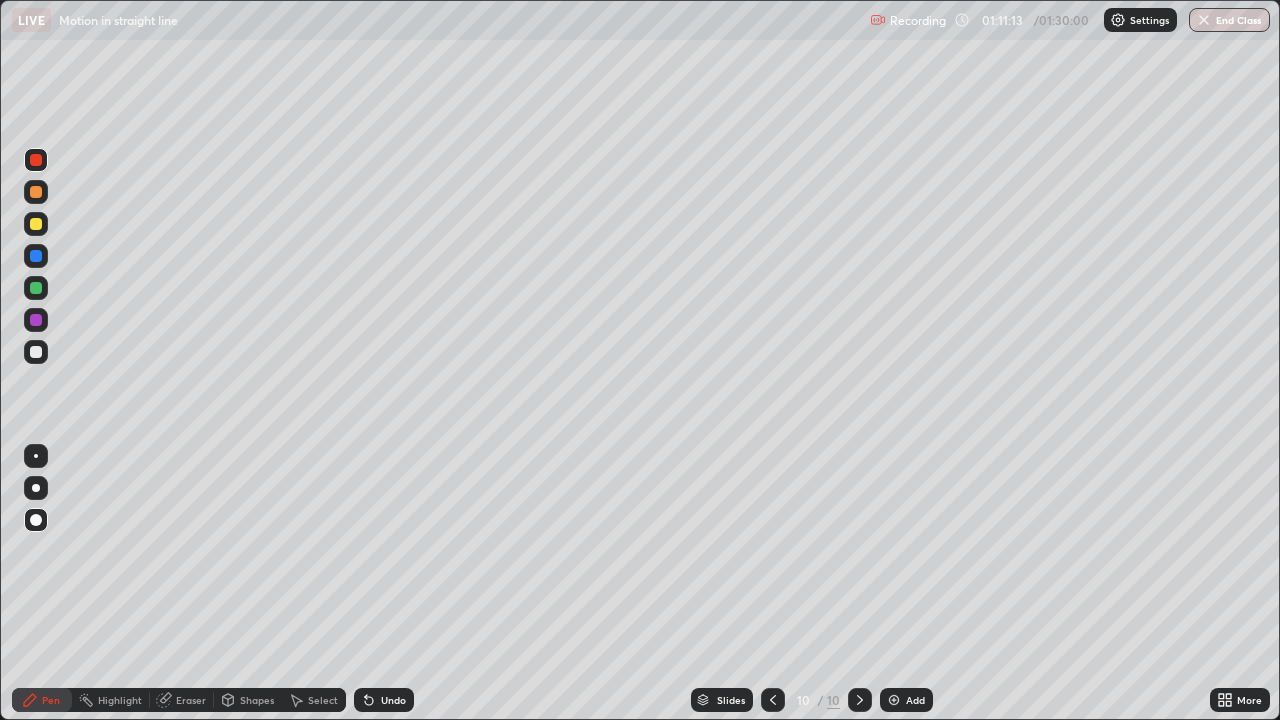 click at bounding box center [773, 700] 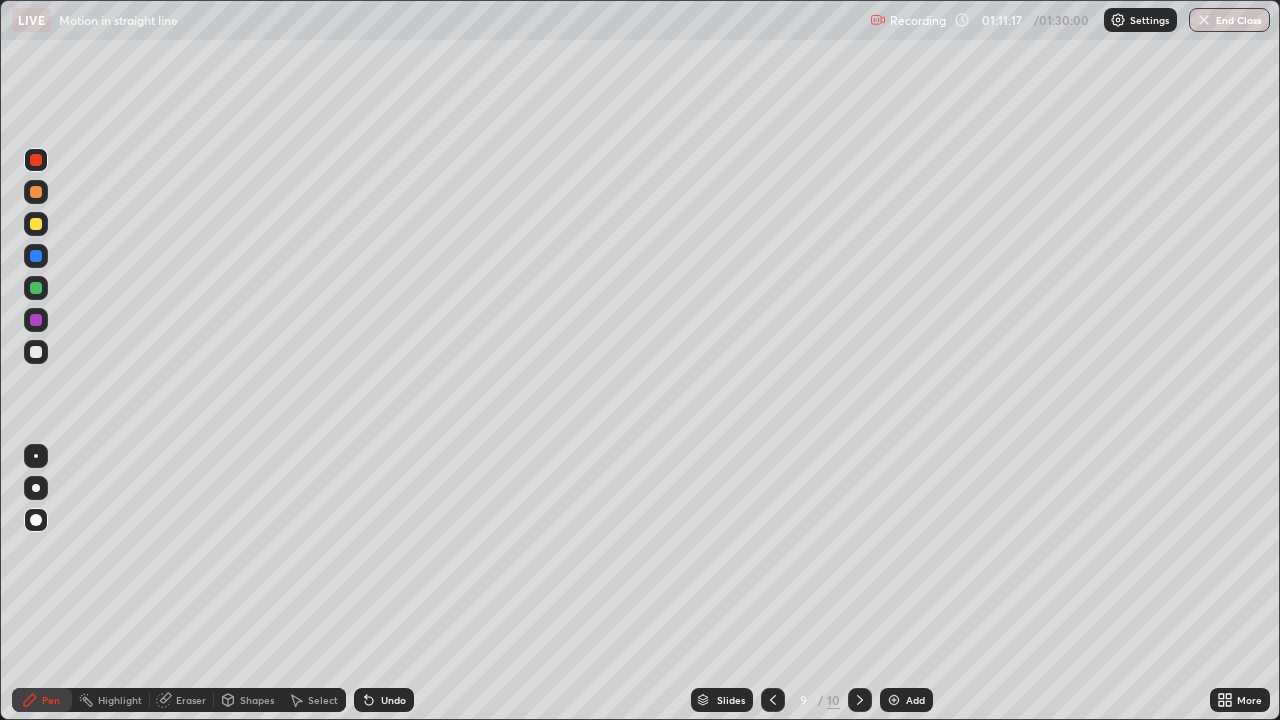 click 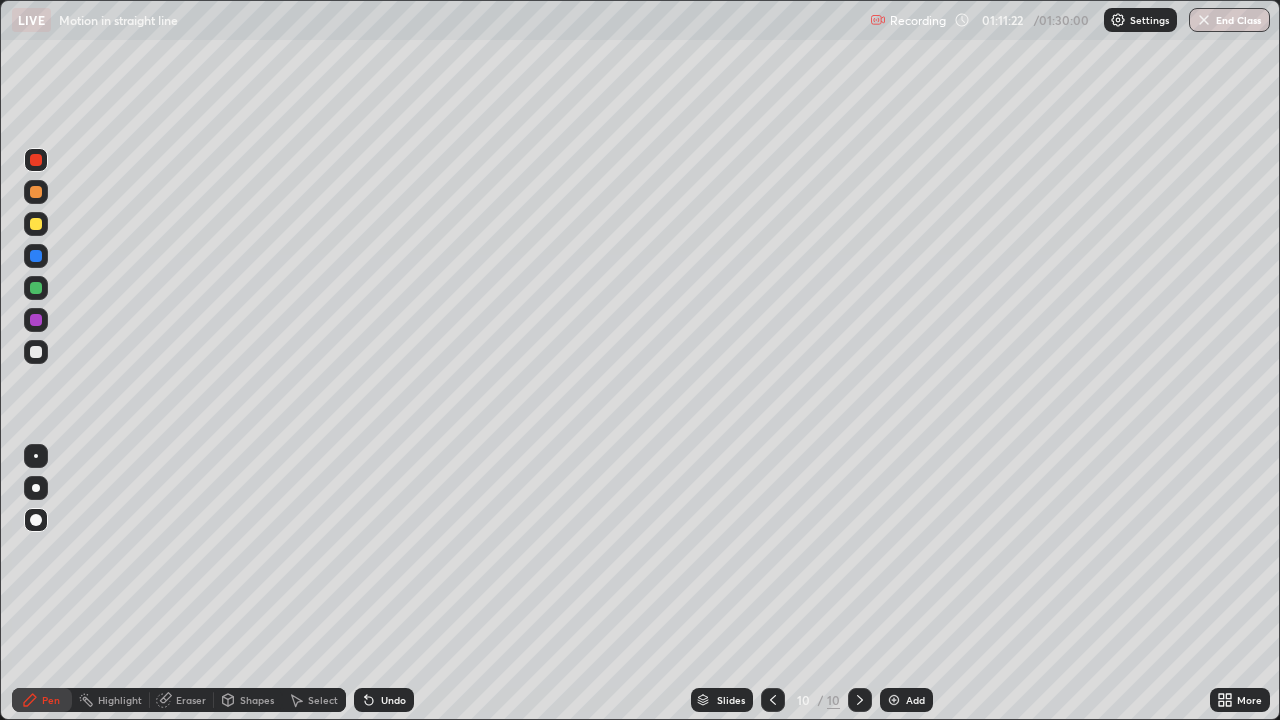 click at bounding box center [36, 160] 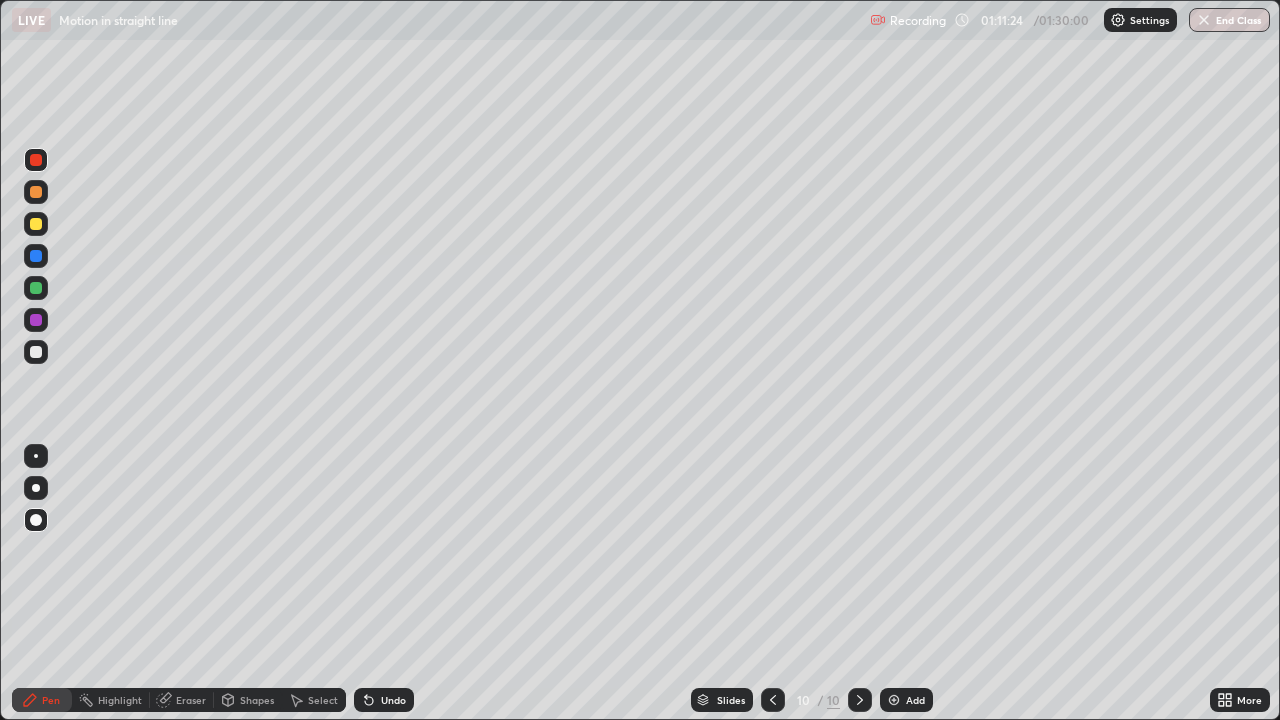 click at bounding box center (36, 288) 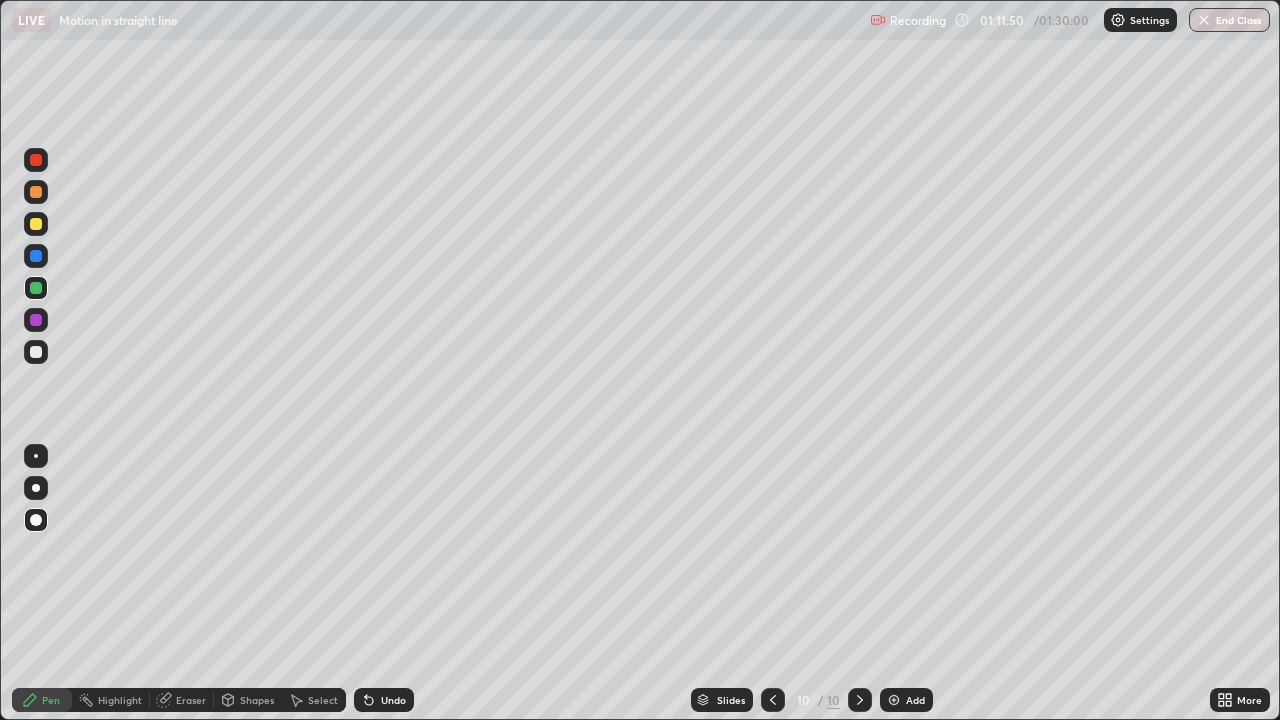 click at bounding box center [36, 256] 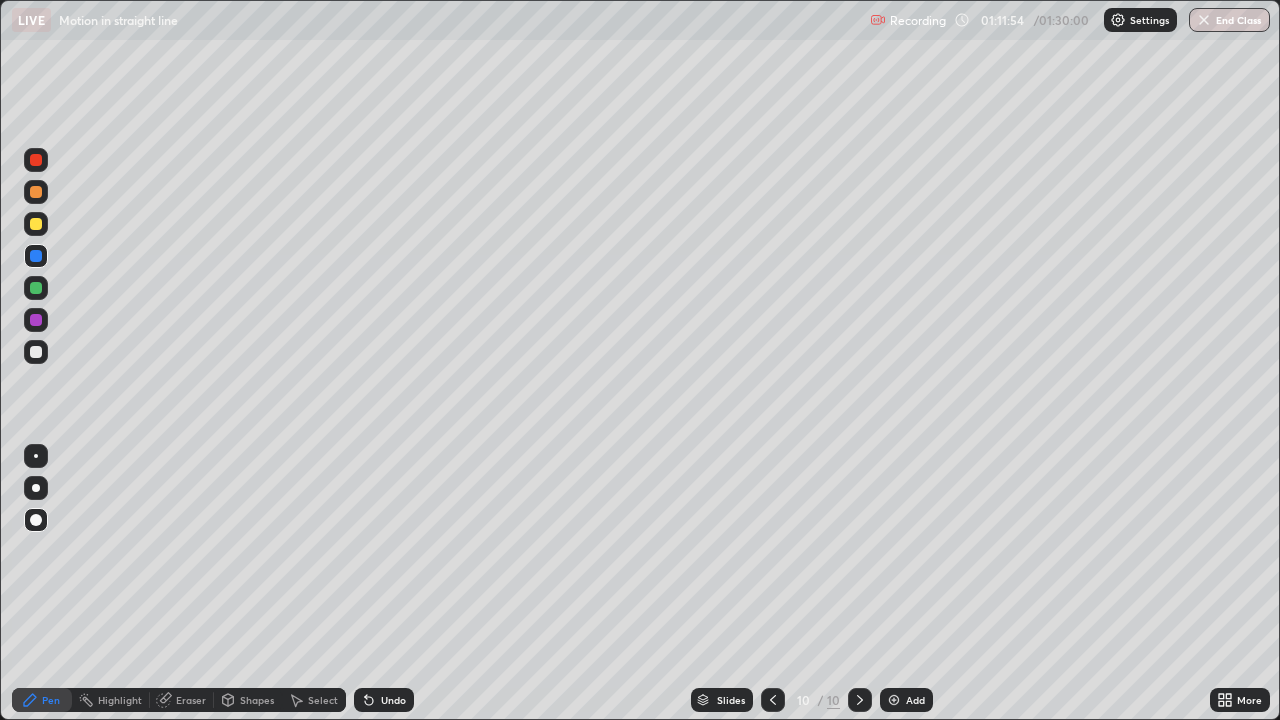 click at bounding box center (36, 192) 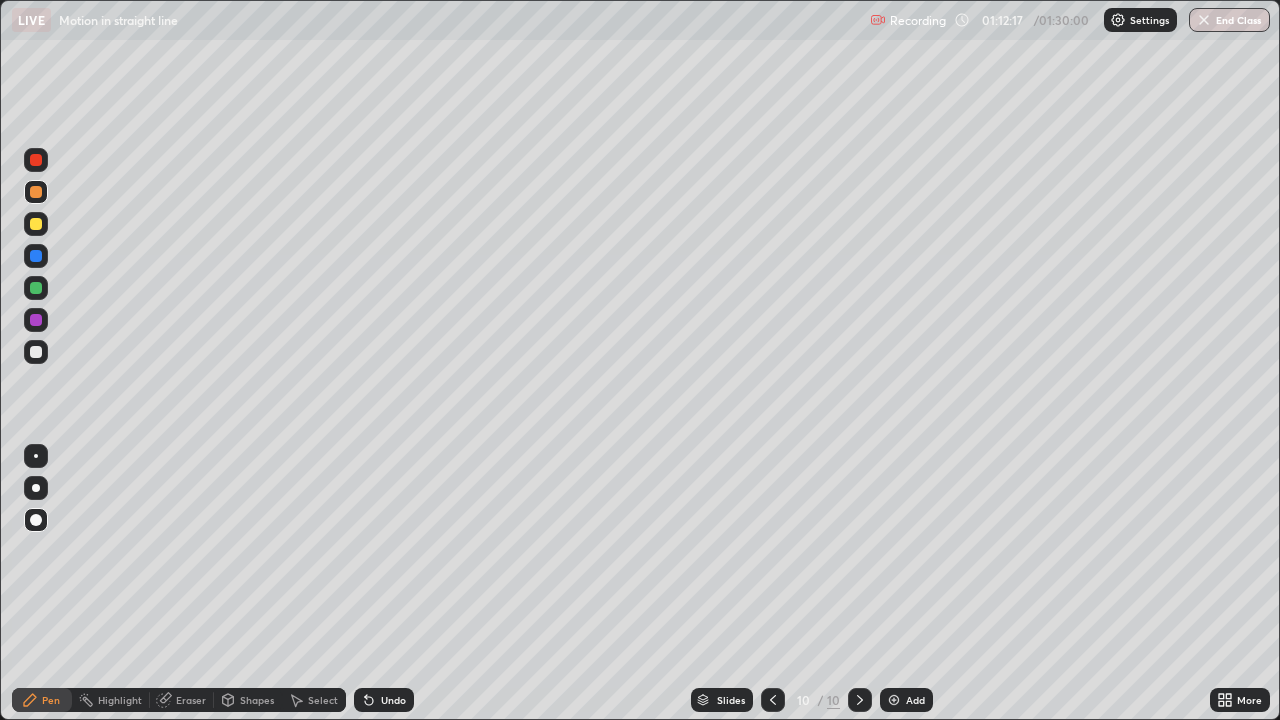 click at bounding box center [860, 700] 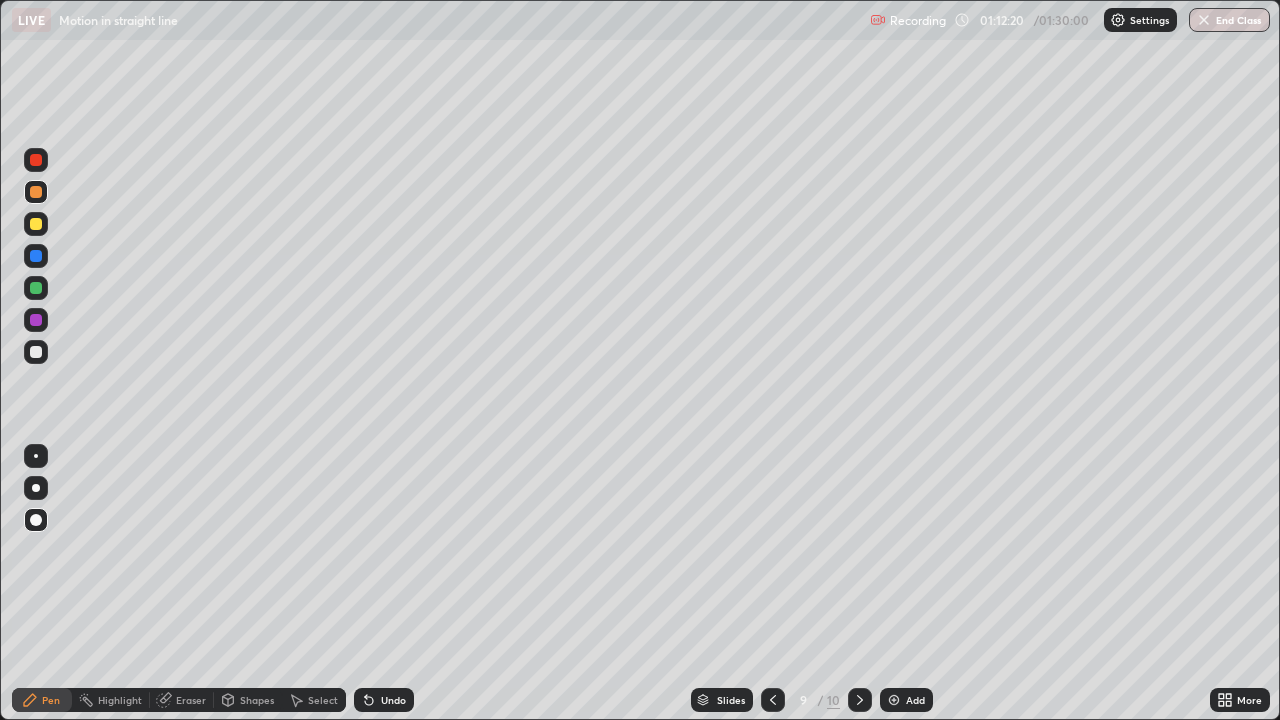 click 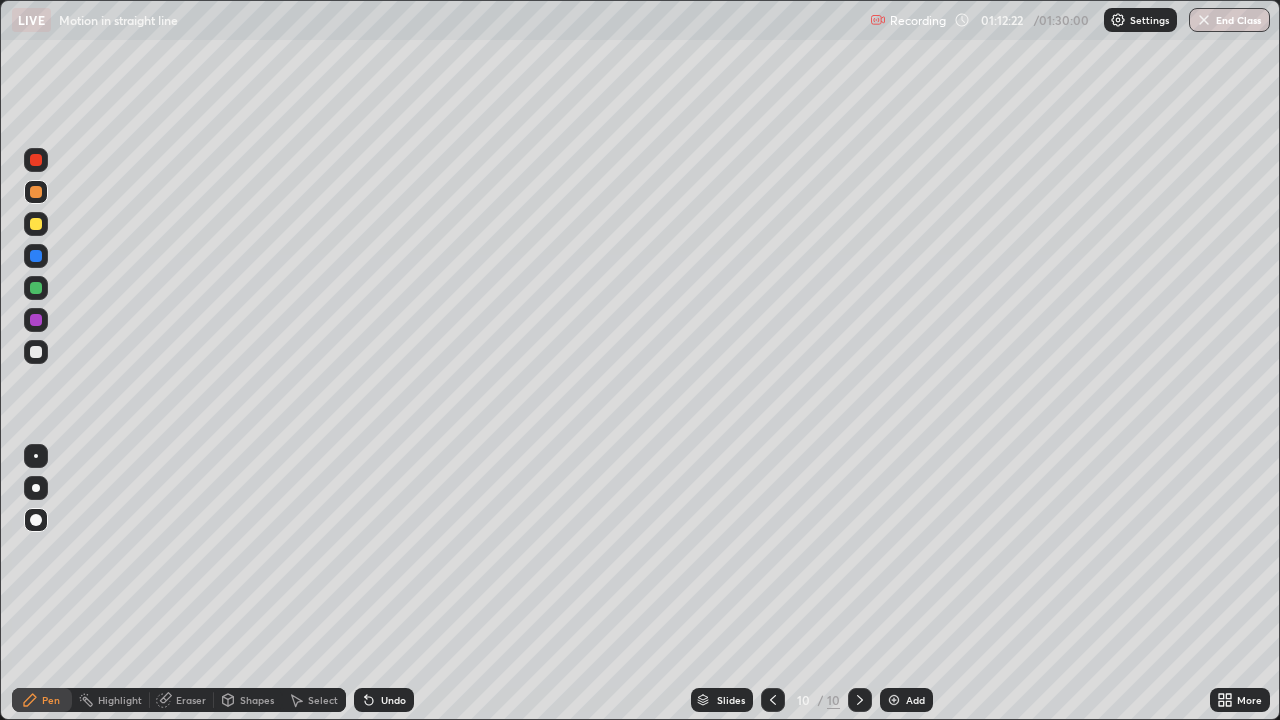 click 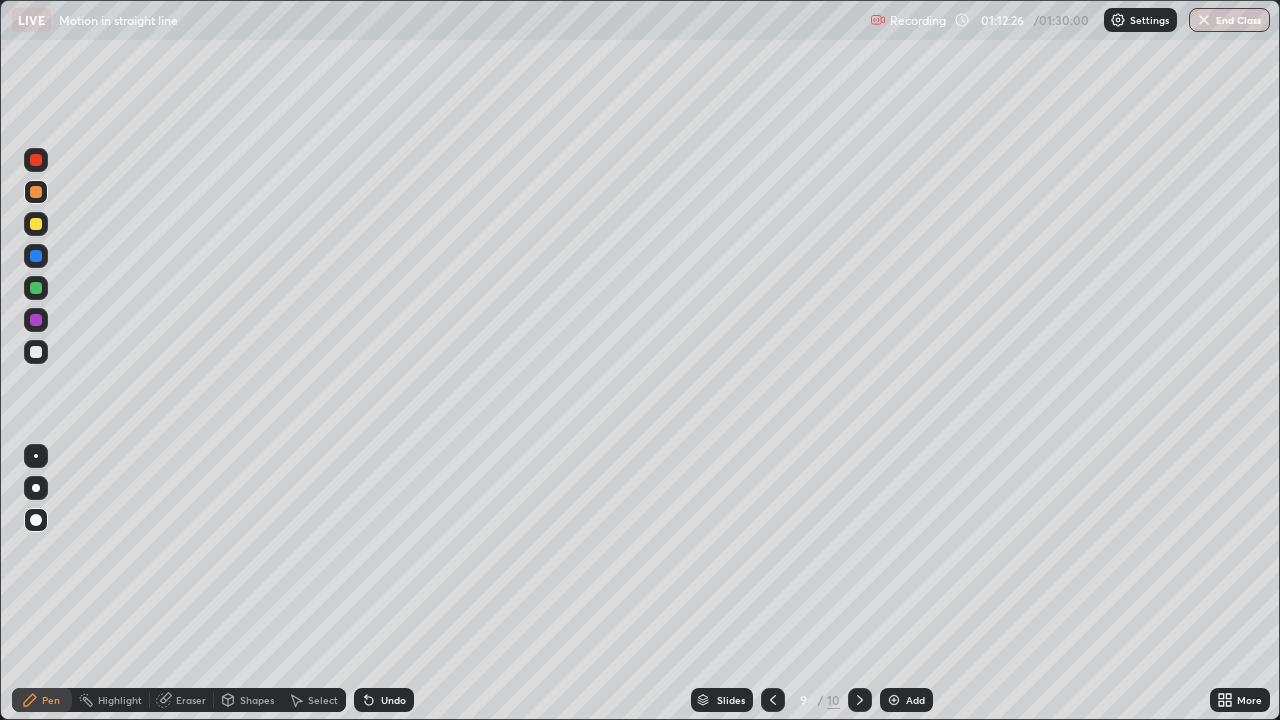 click 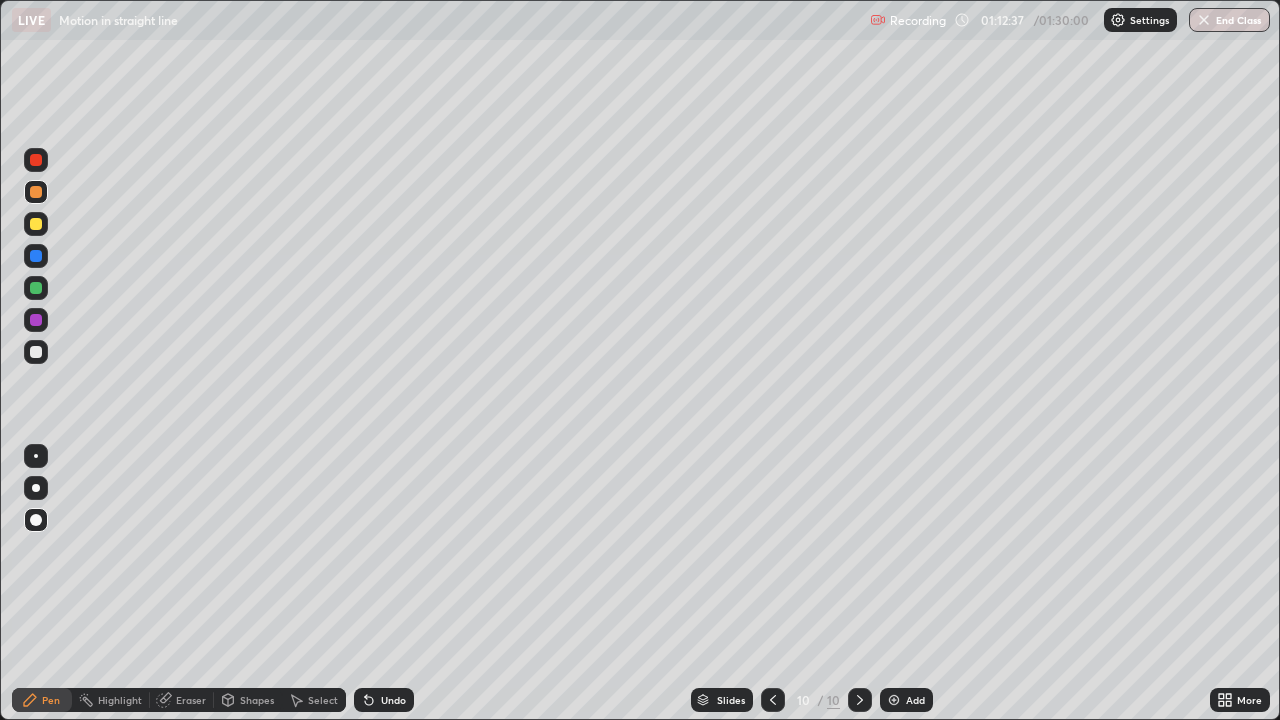 click at bounding box center [36, 160] 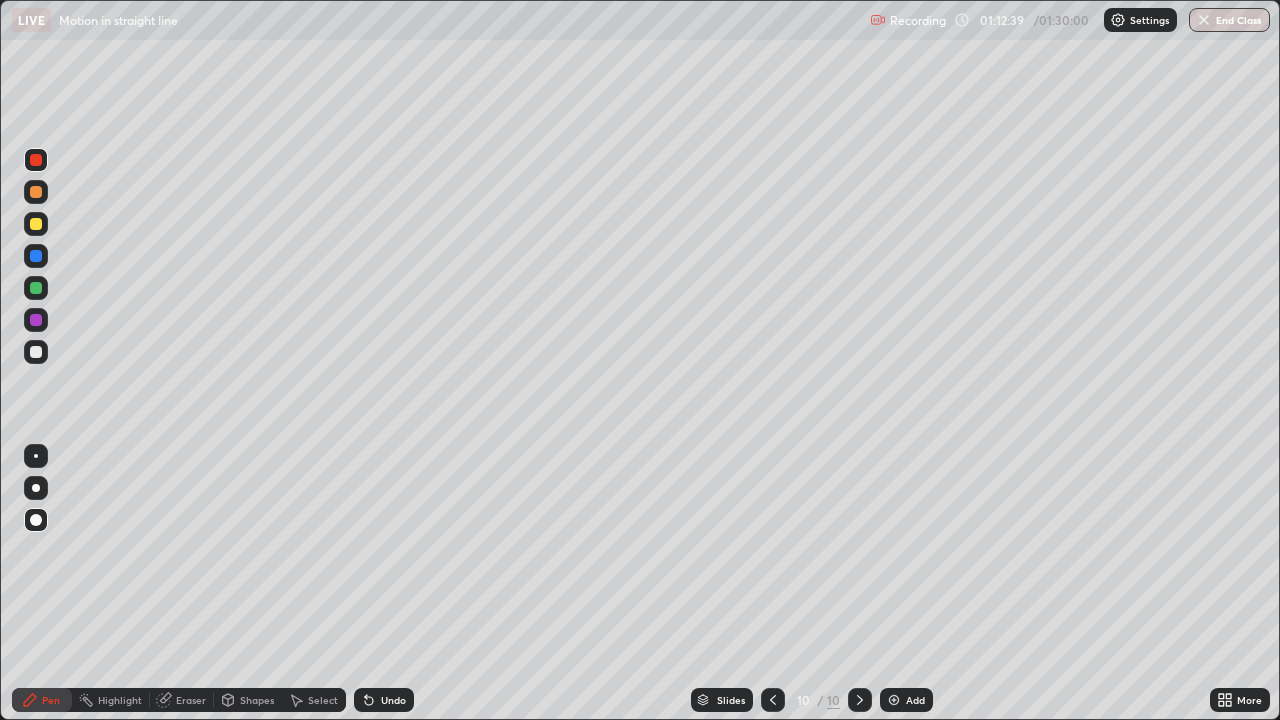 click at bounding box center (36, 288) 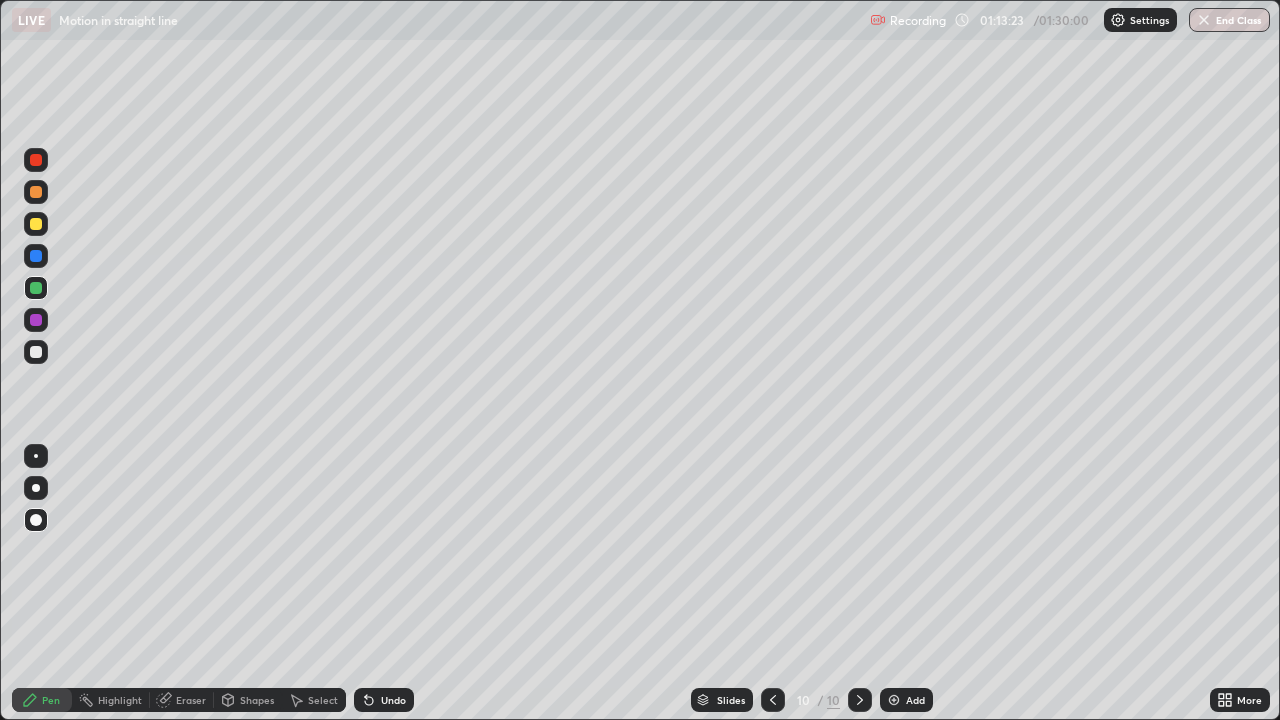 click at bounding box center [894, 700] 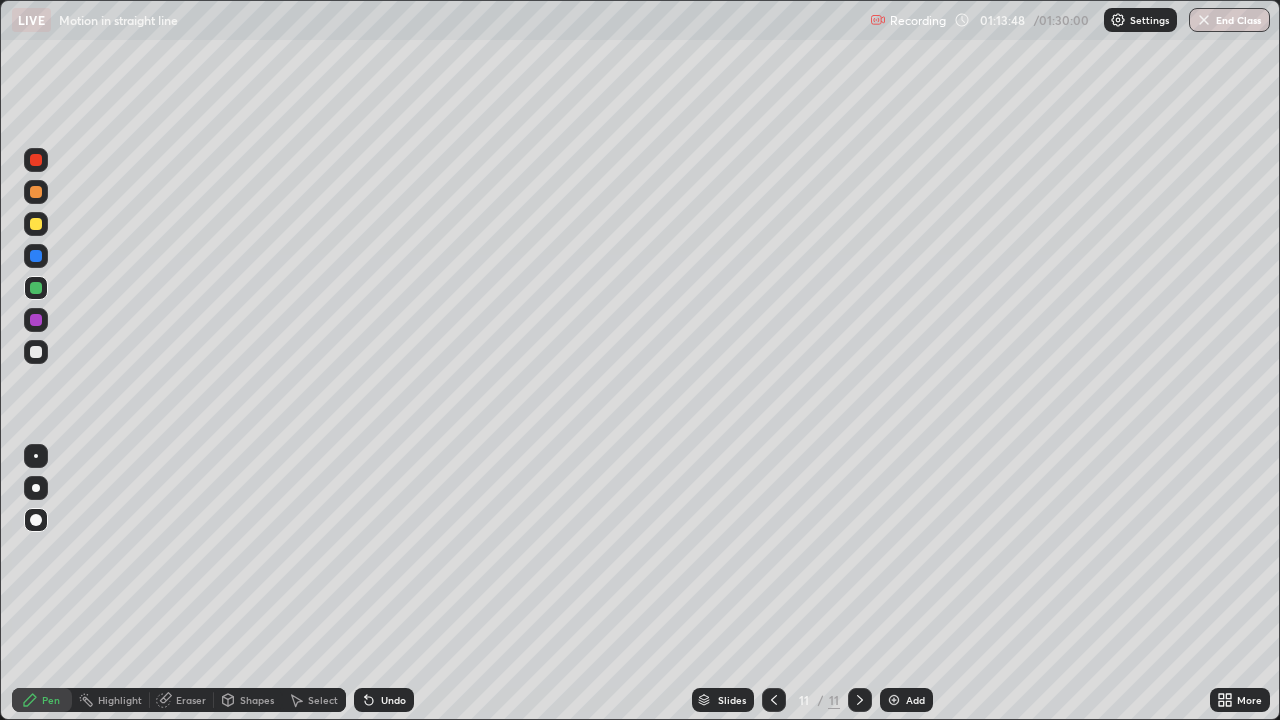 click 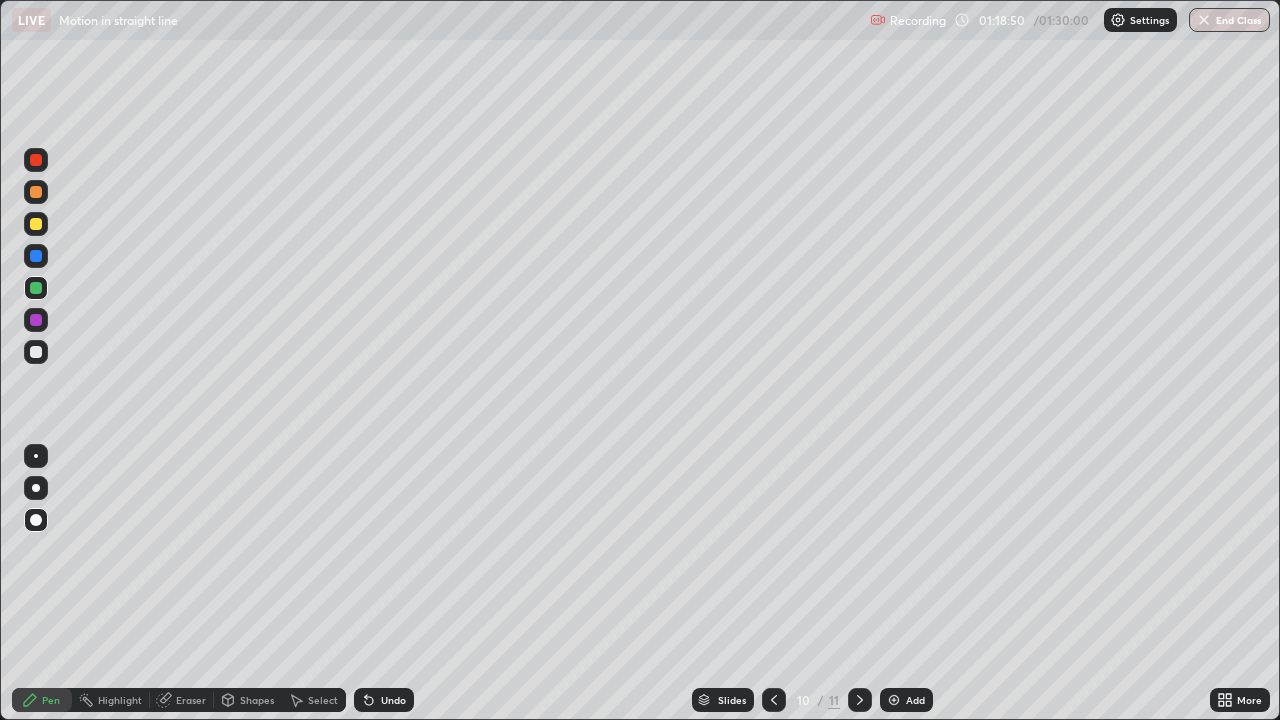 click at bounding box center [894, 700] 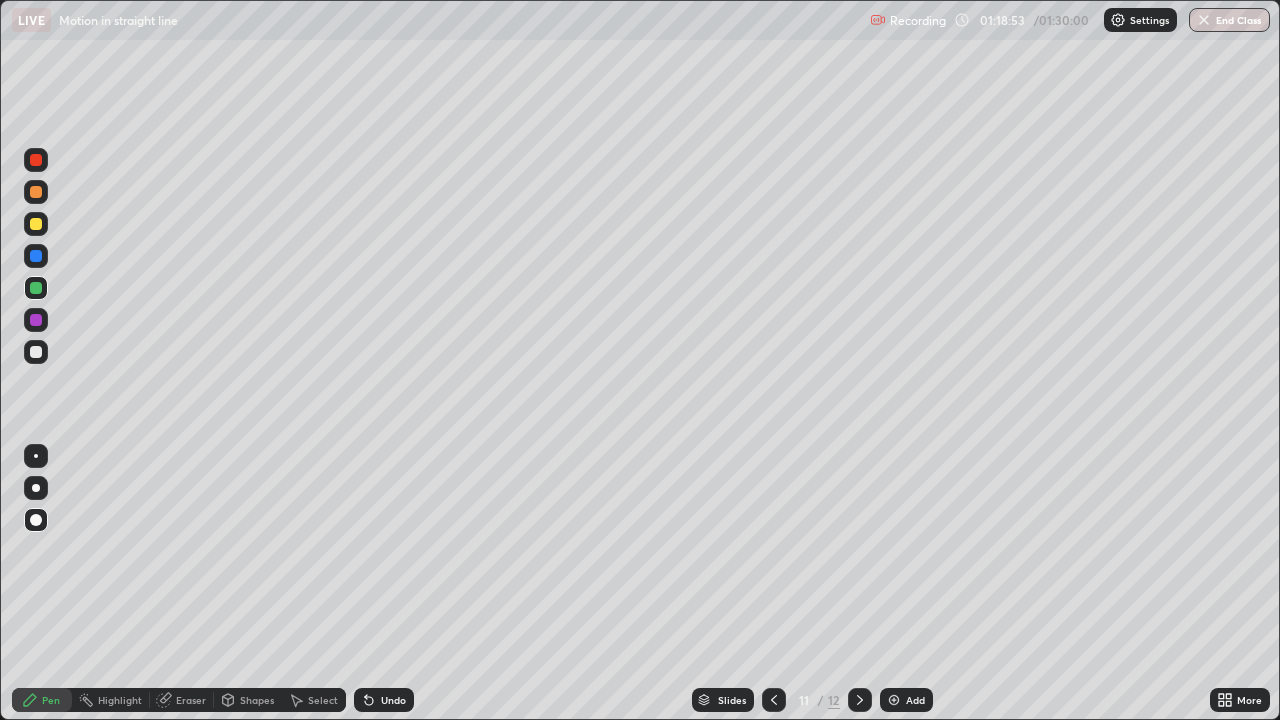 click at bounding box center (36, 352) 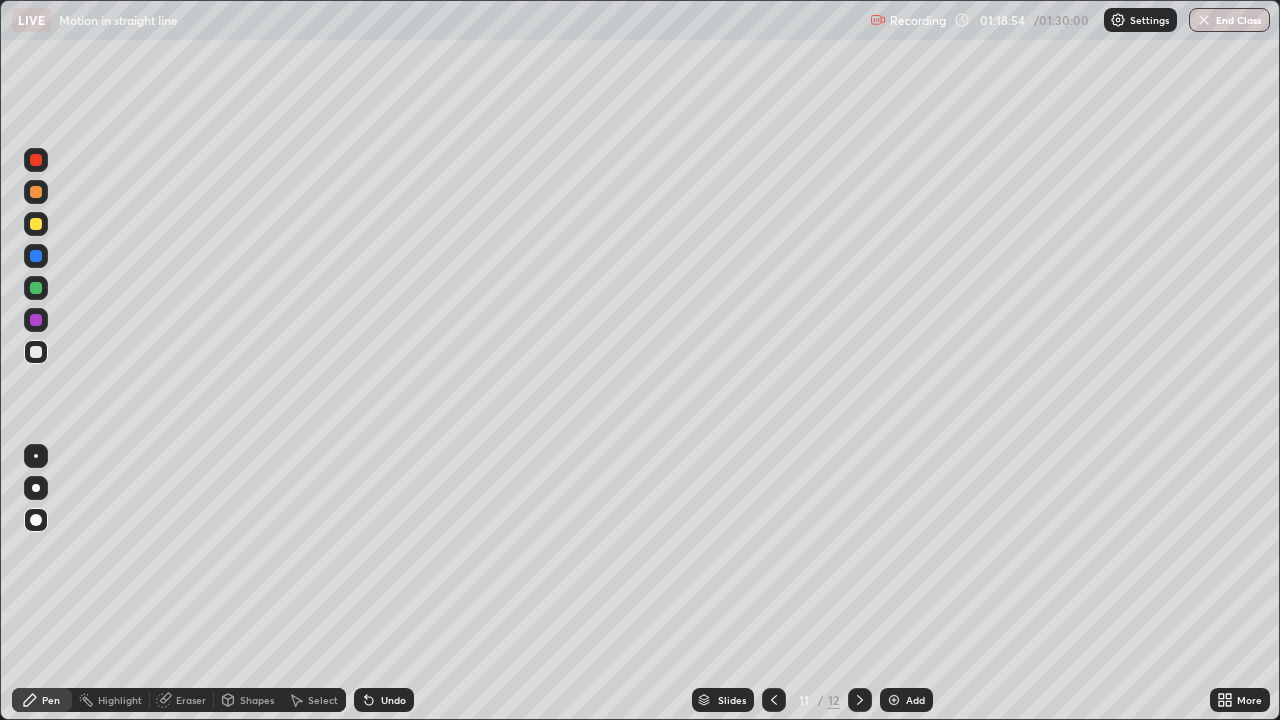 click at bounding box center [36, 288] 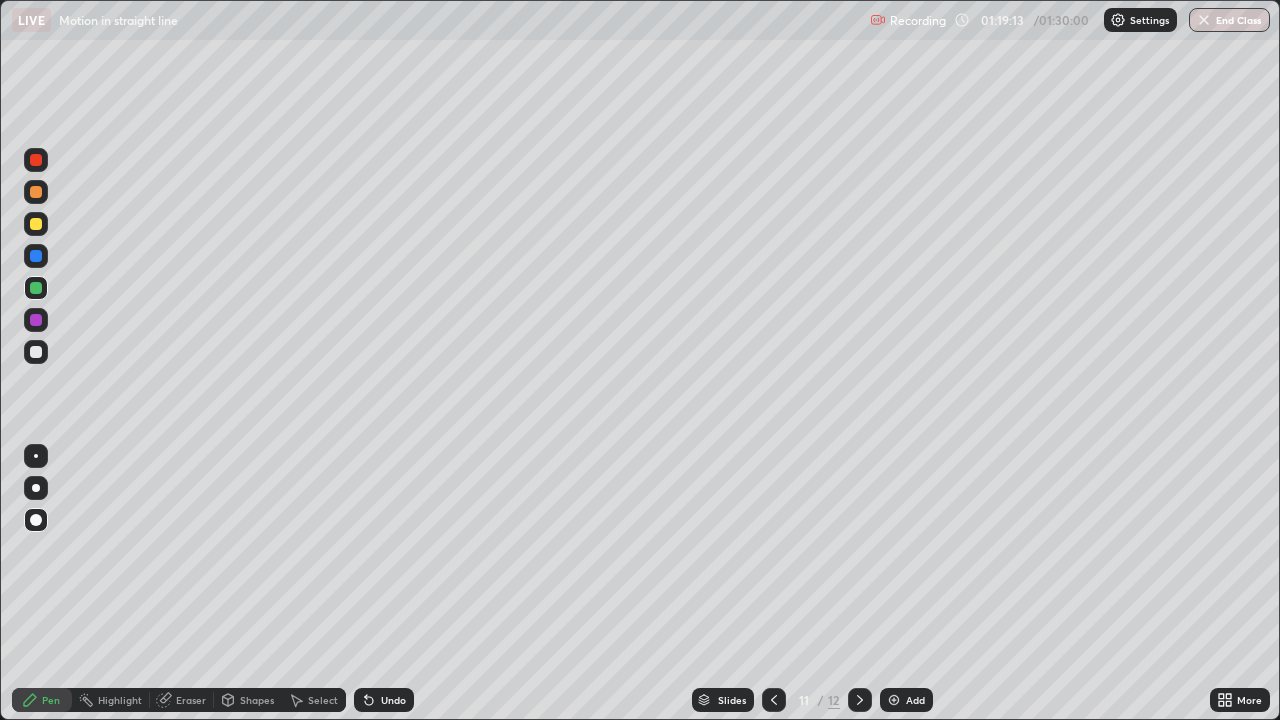 click on "Shapes" at bounding box center (257, 700) 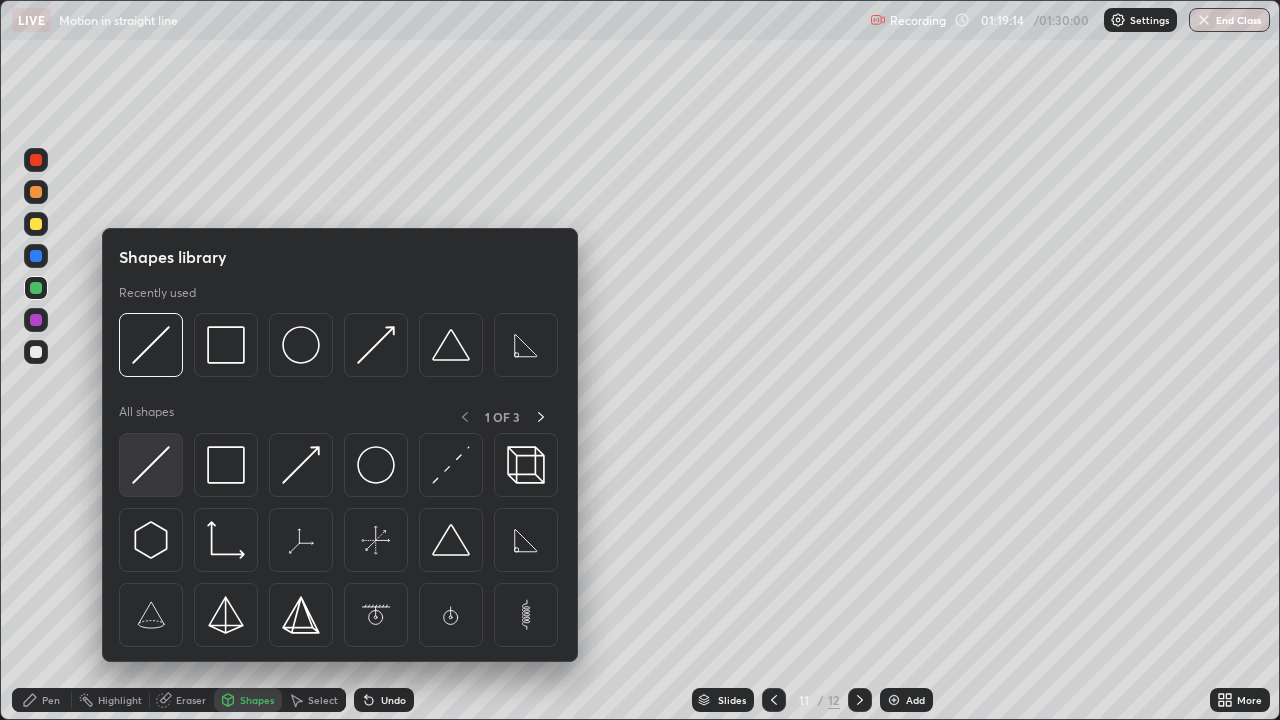 click at bounding box center (151, 465) 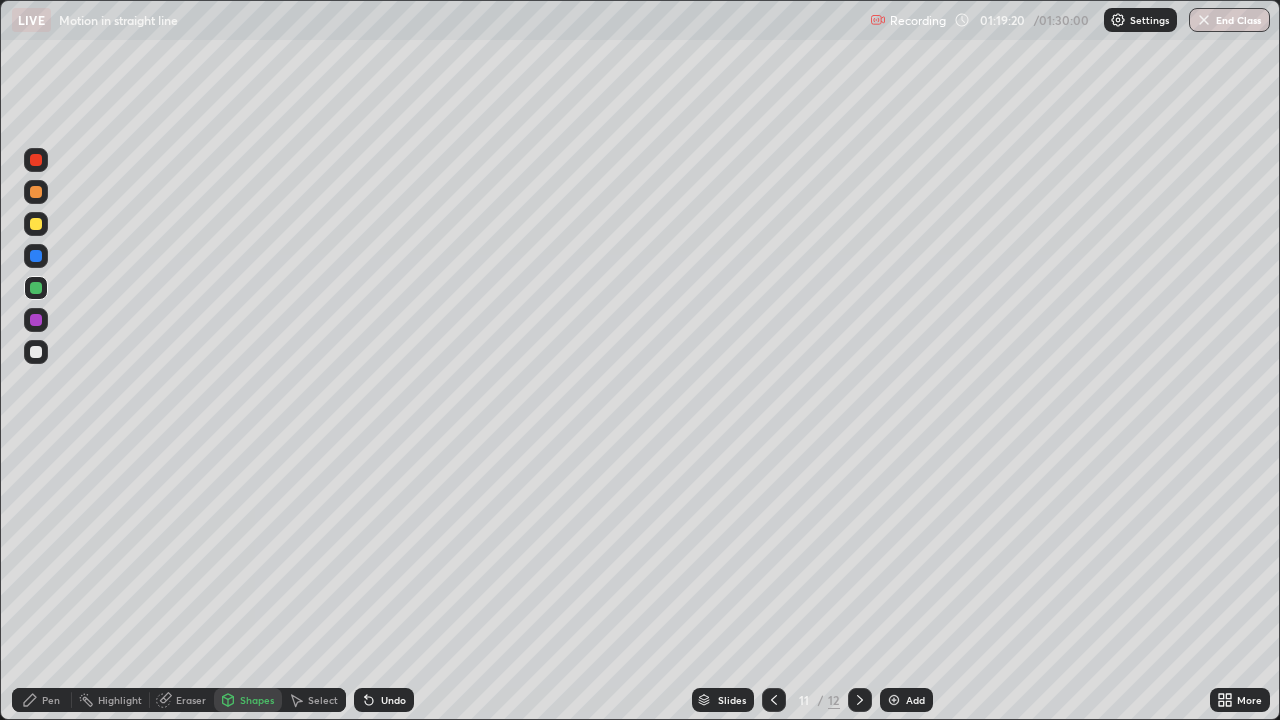 click on "Pen" at bounding box center [51, 700] 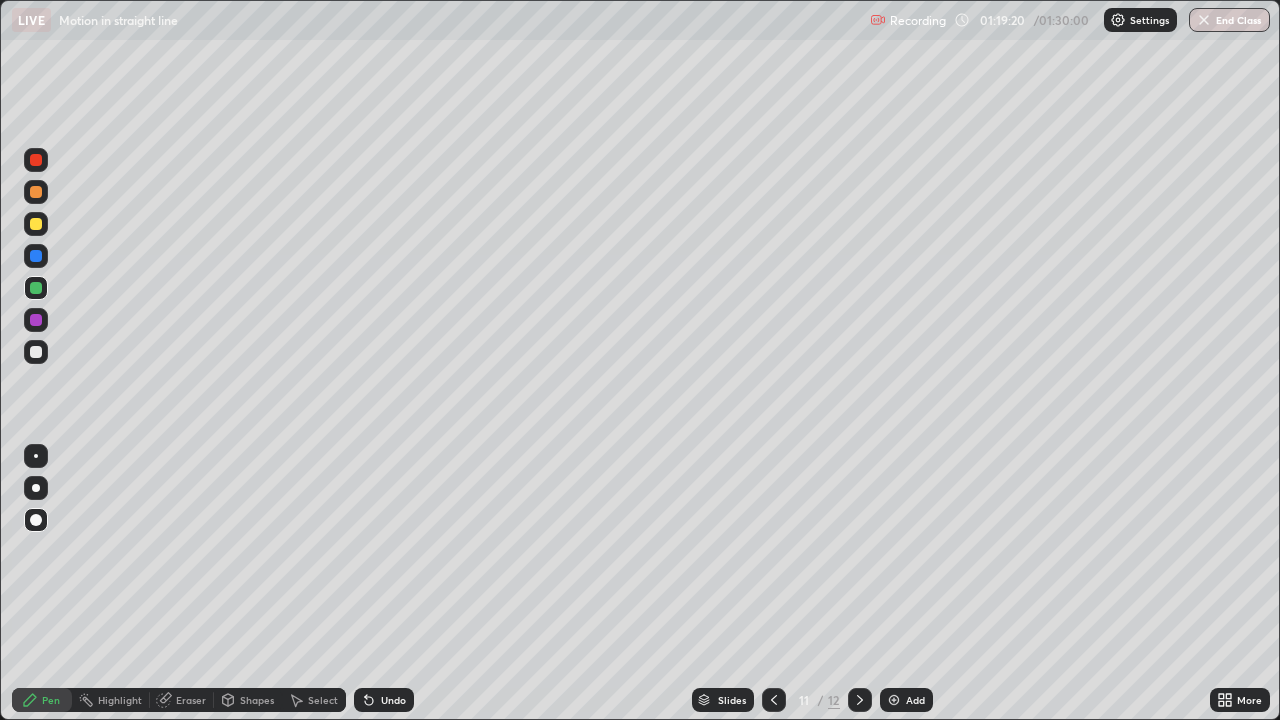 click at bounding box center [36, 320] 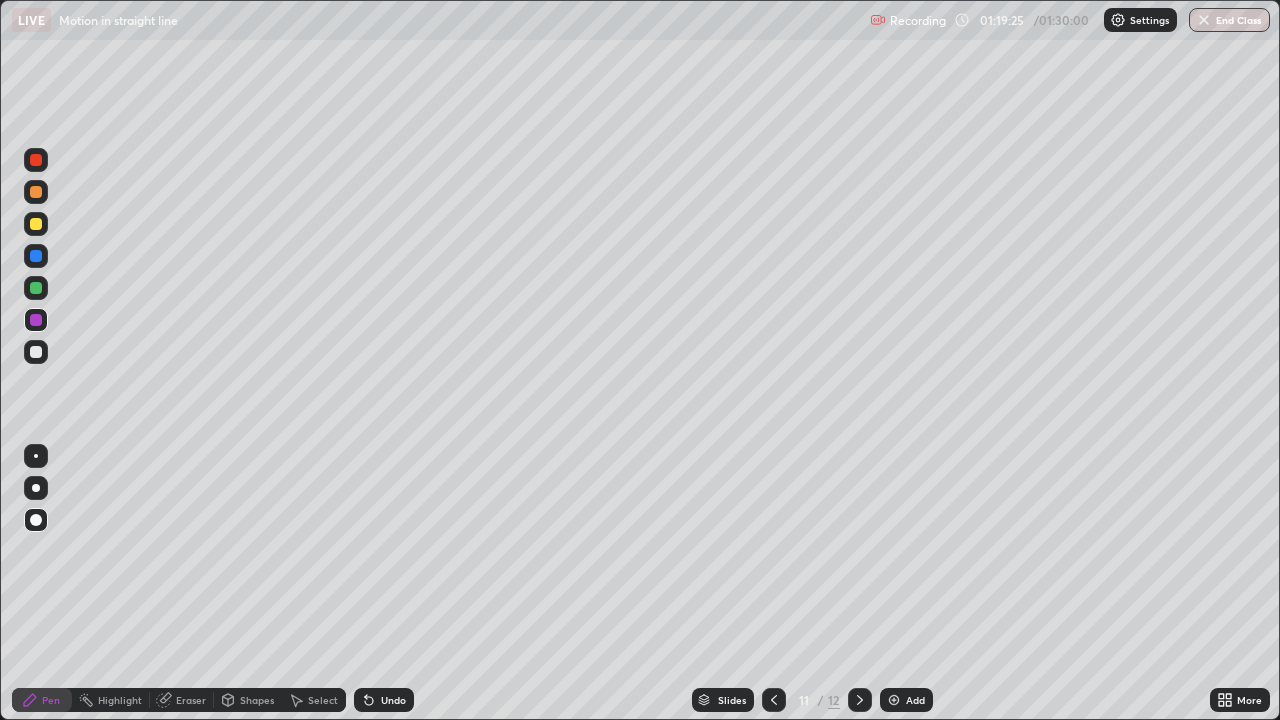 click at bounding box center (36, 288) 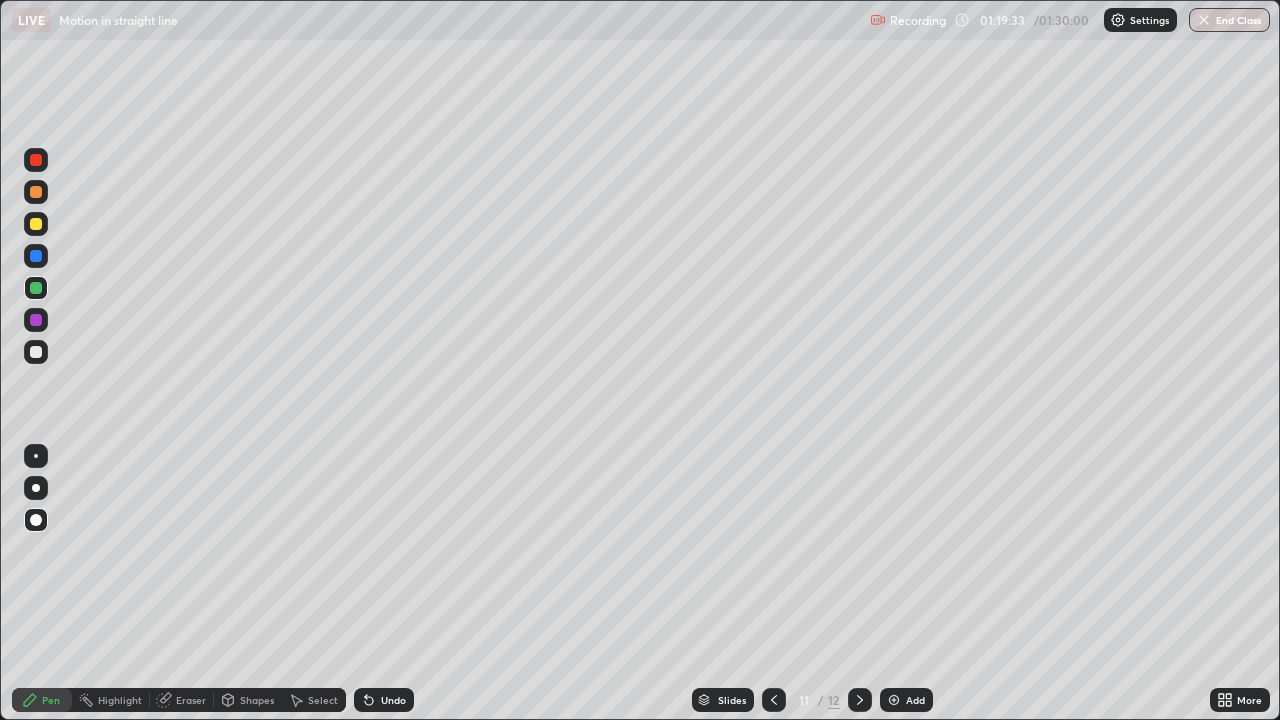 click at bounding box center [36, 320] 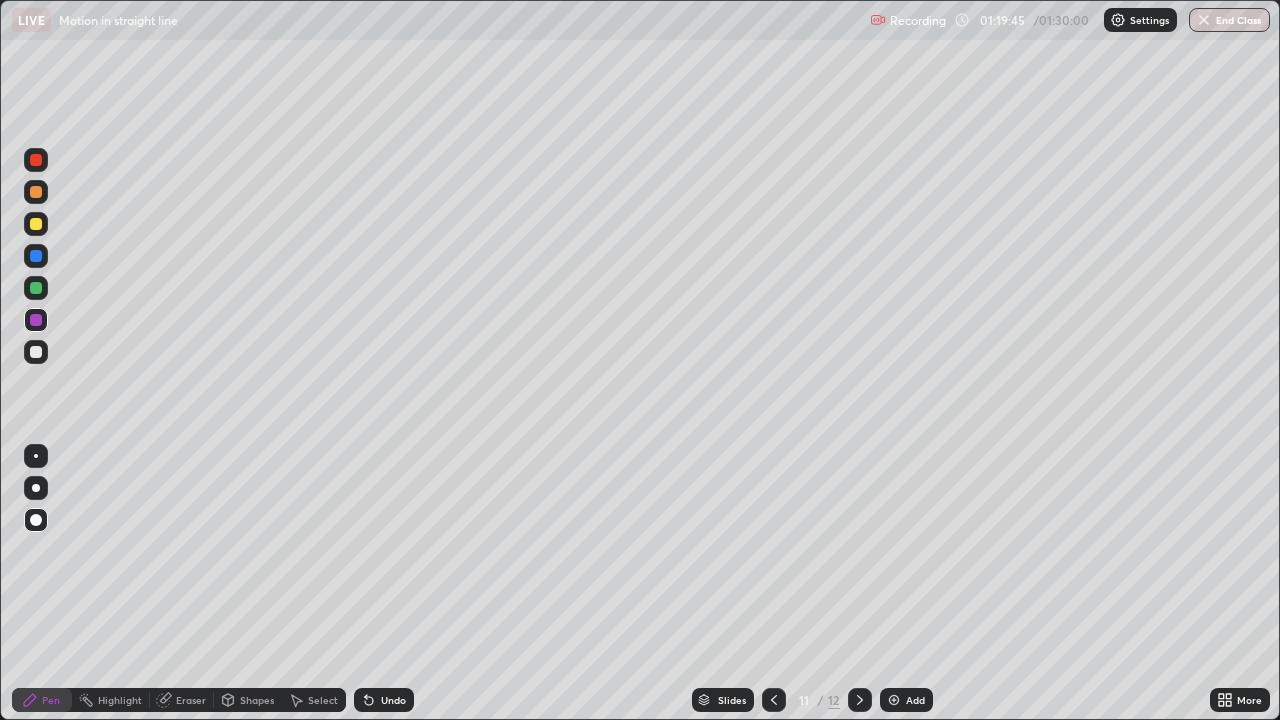 click on "Undo" at bounding box center [393, 700] 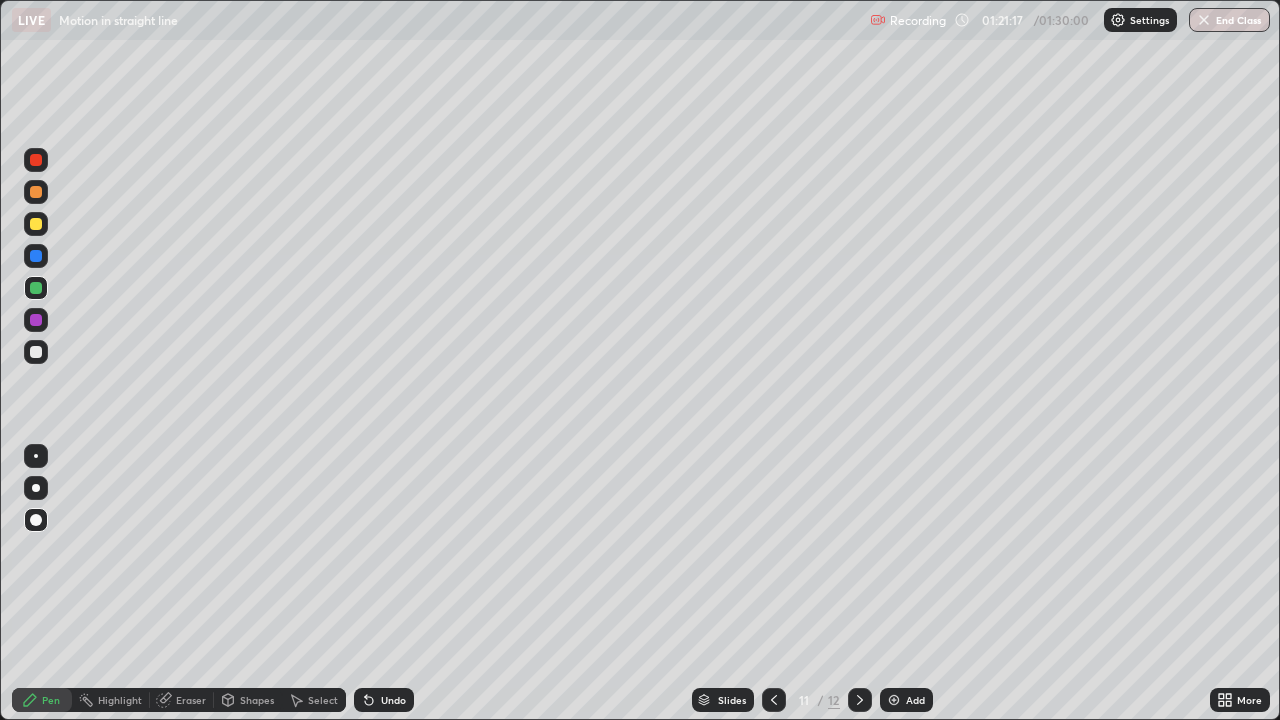 click at bounding box center (36, 160) 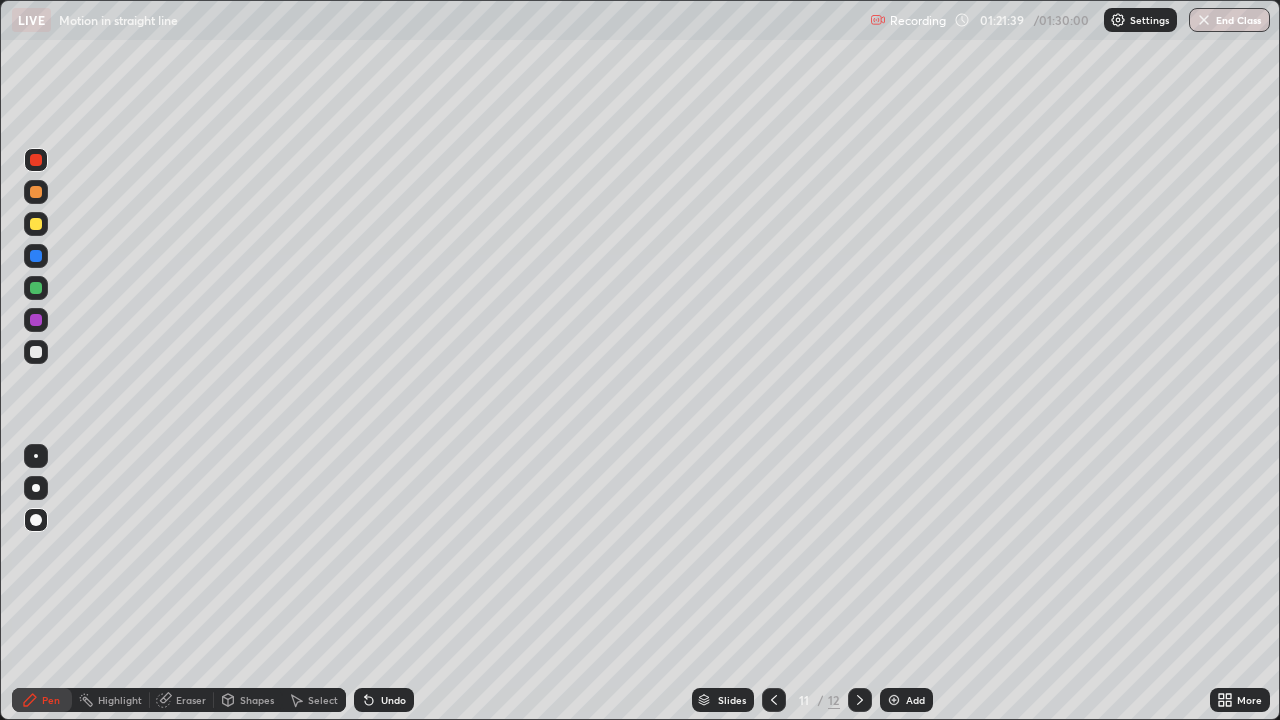 click at bounding box center [36, 288] 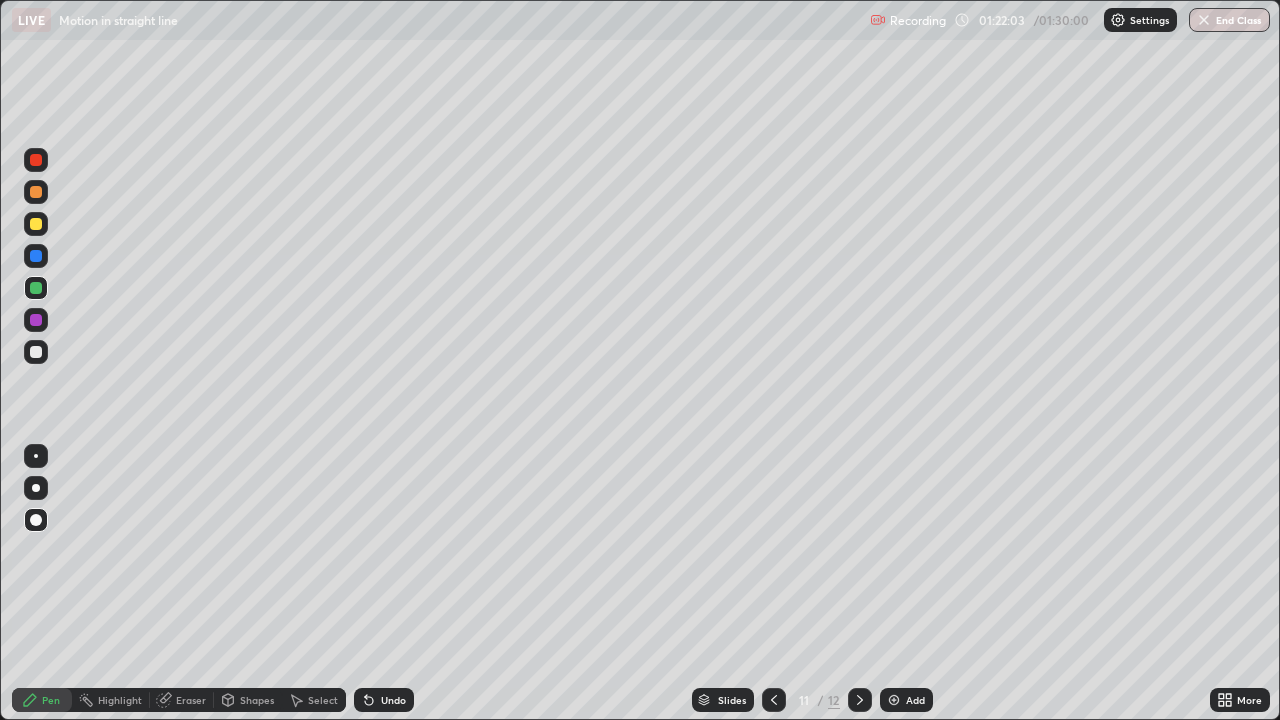click at bounding box center (36, 320) 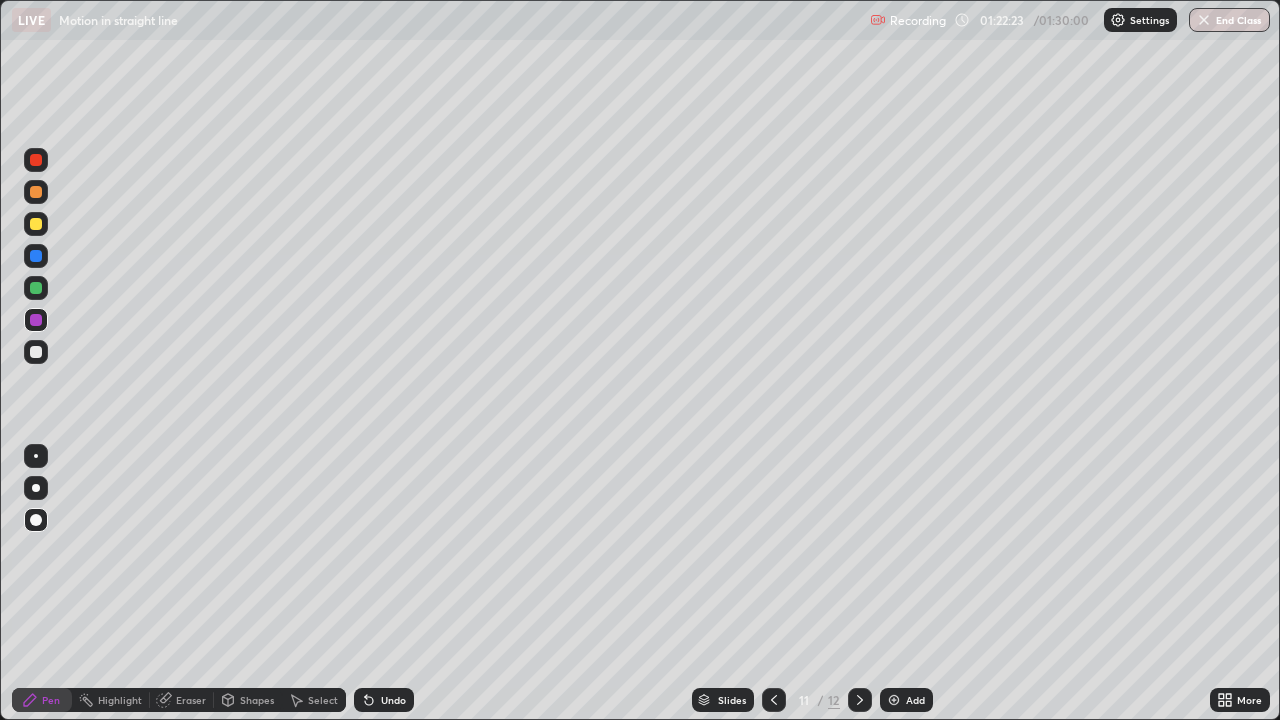 click at bounding box center [36, 160] 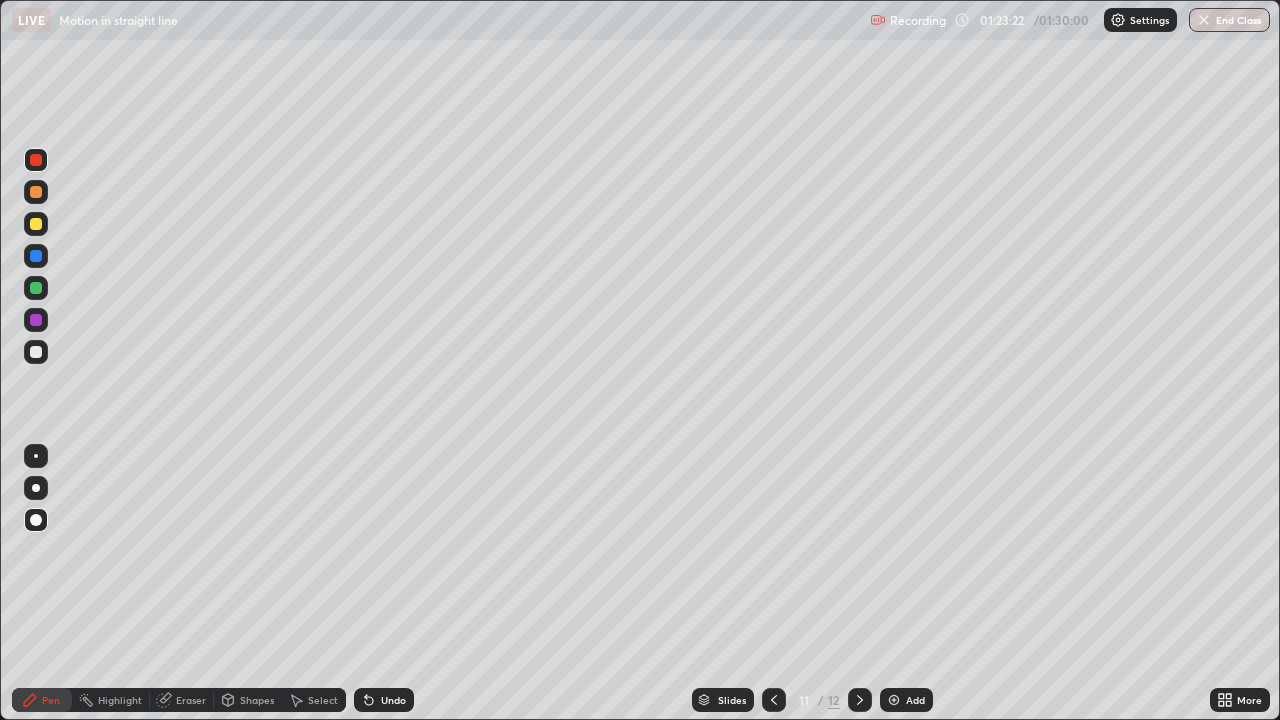 click at bounding box center [36, 160] 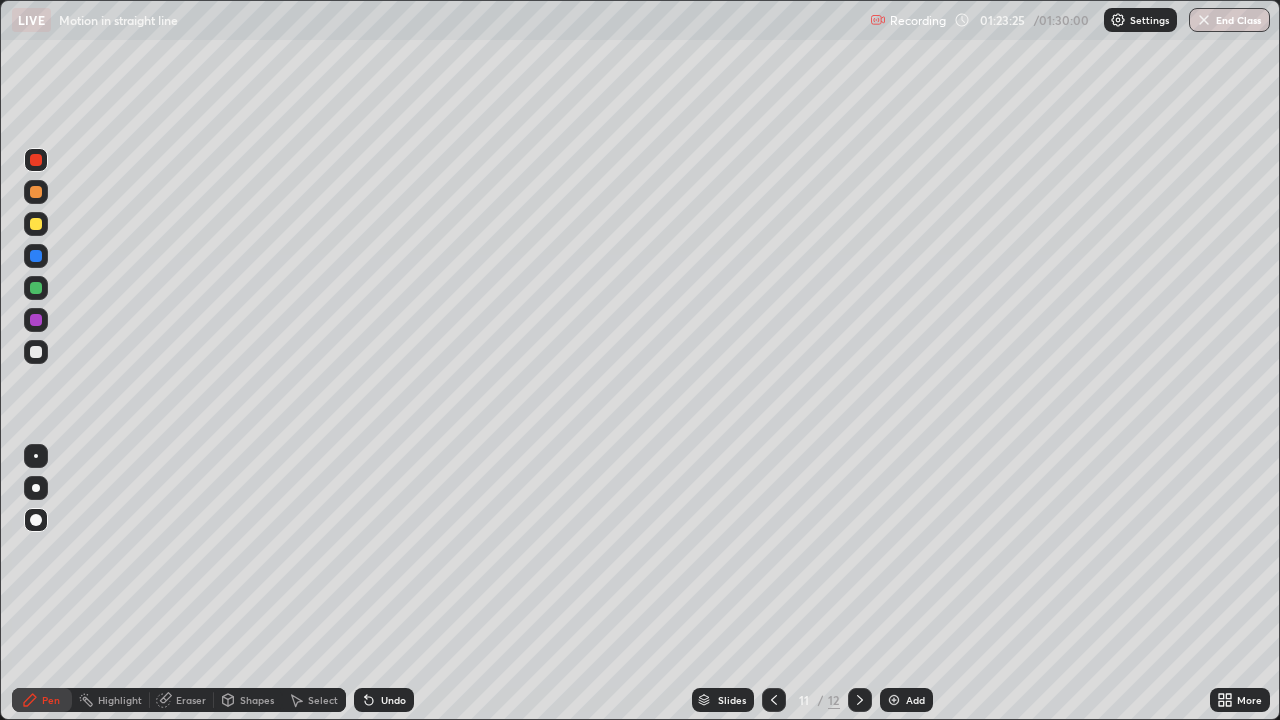 click at bounding box center (36, 320) 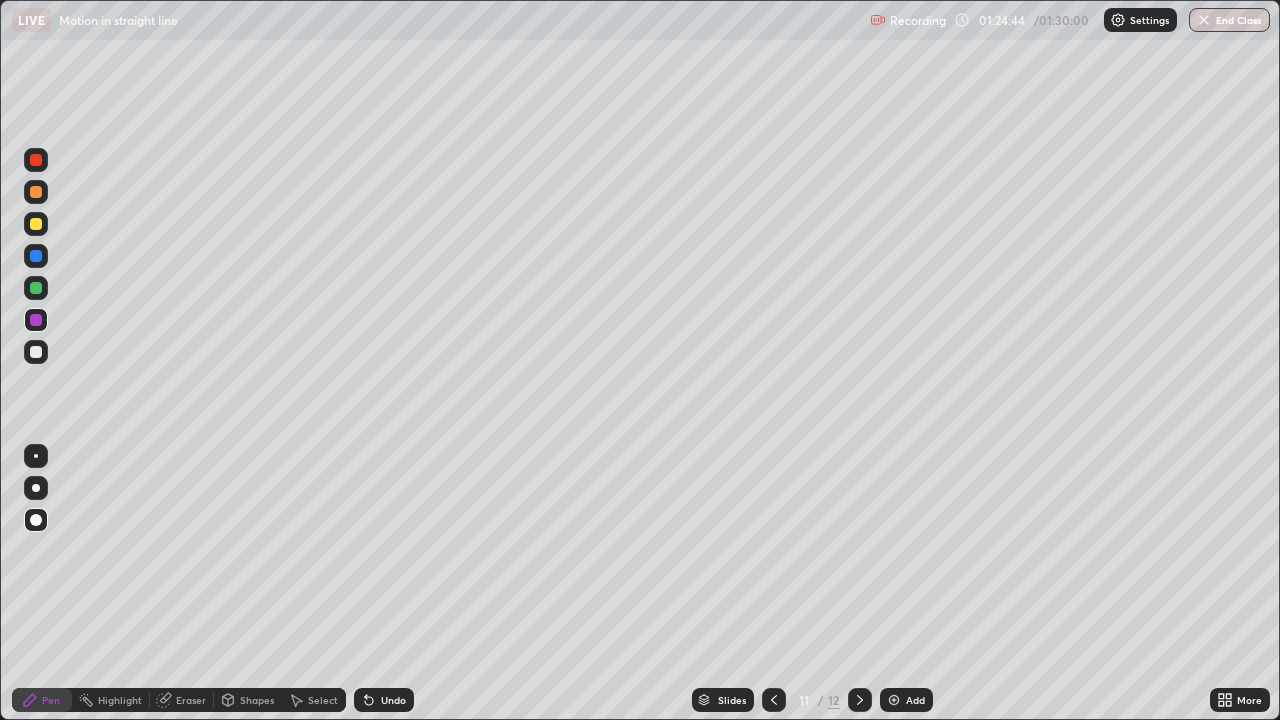 click on "Slides 11 / 12 Add" at bounding box center (812, 700) 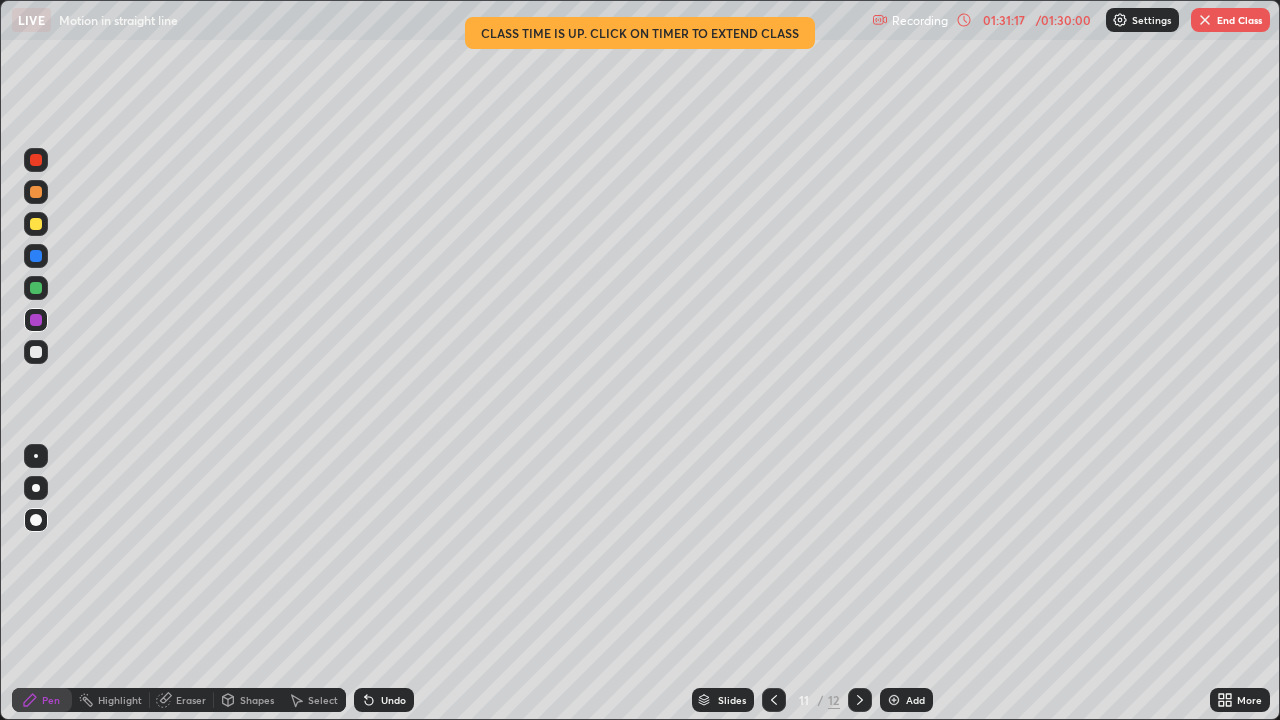 click on "End Class" at bounding box center [1230, 20] 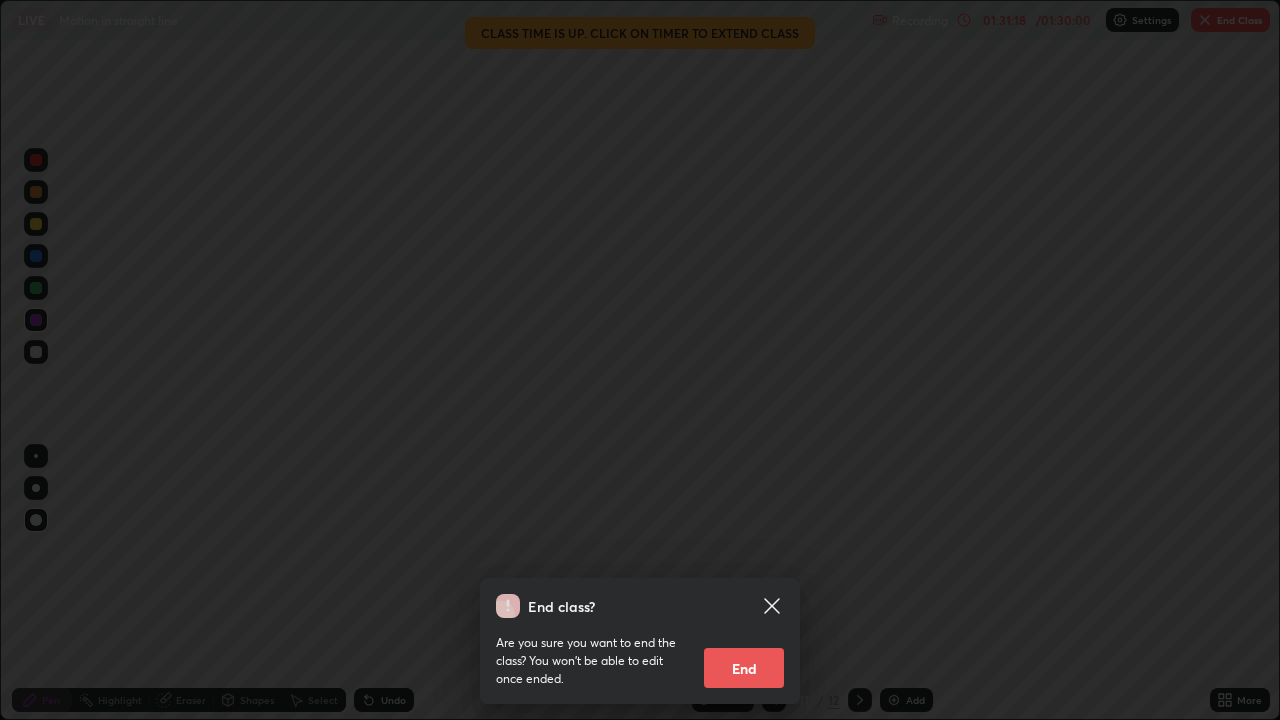 click on "End" at bounding box center [744, 668] 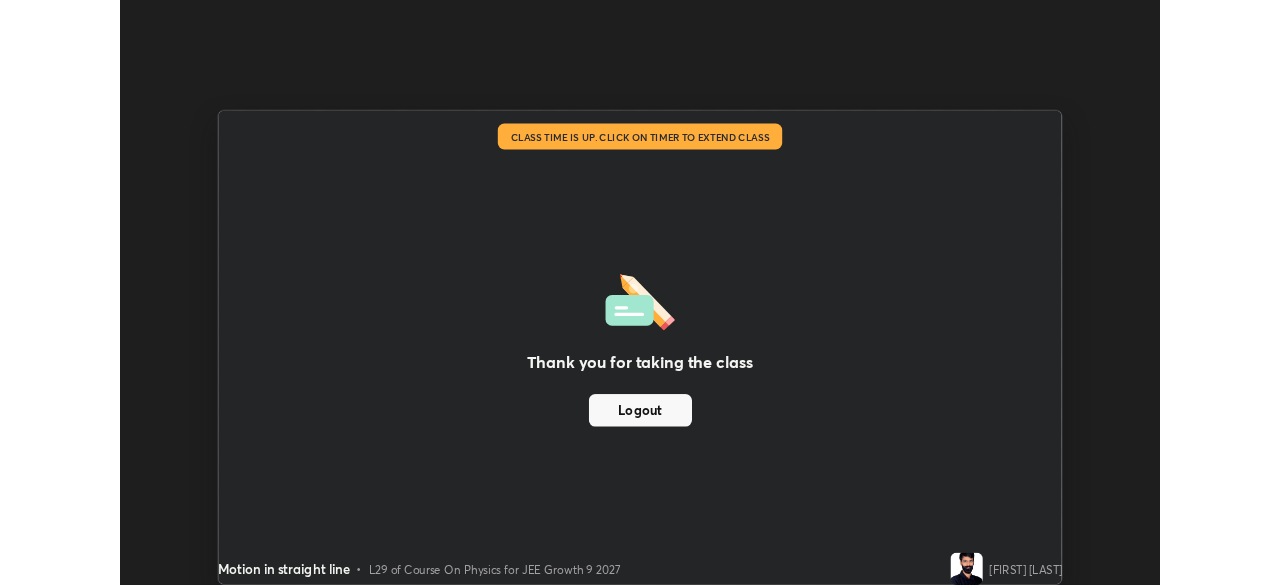 scroll, scrollTop: 585, scrollLeft: 1280, axis: both 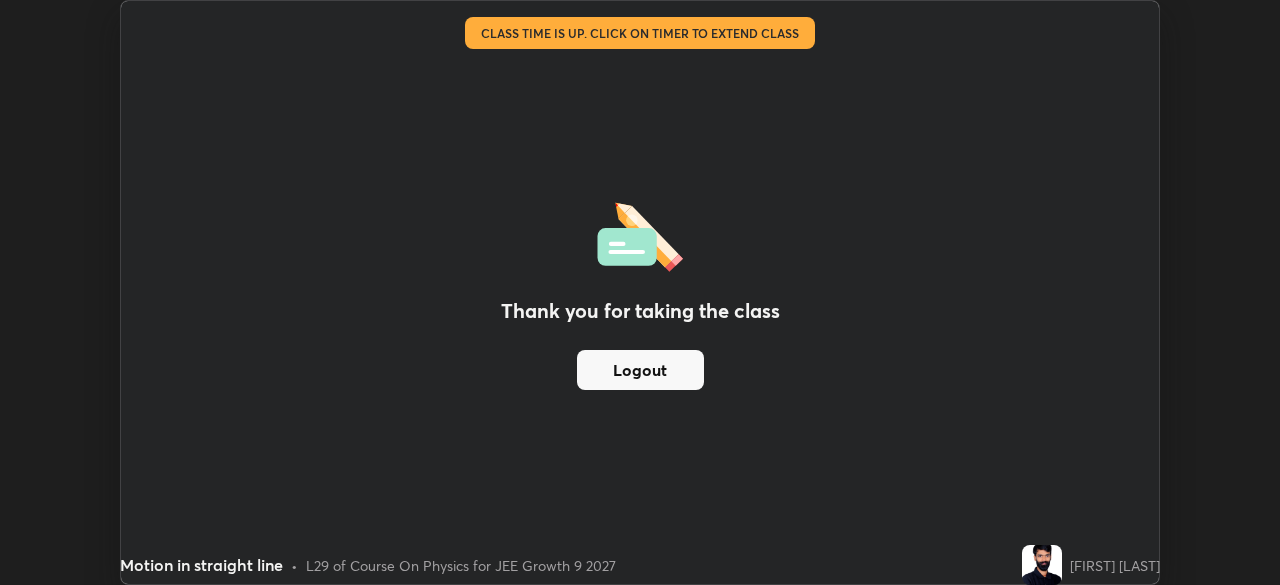 click on "Thank you for taking the class Logout" at bounding box center [640, 292] 